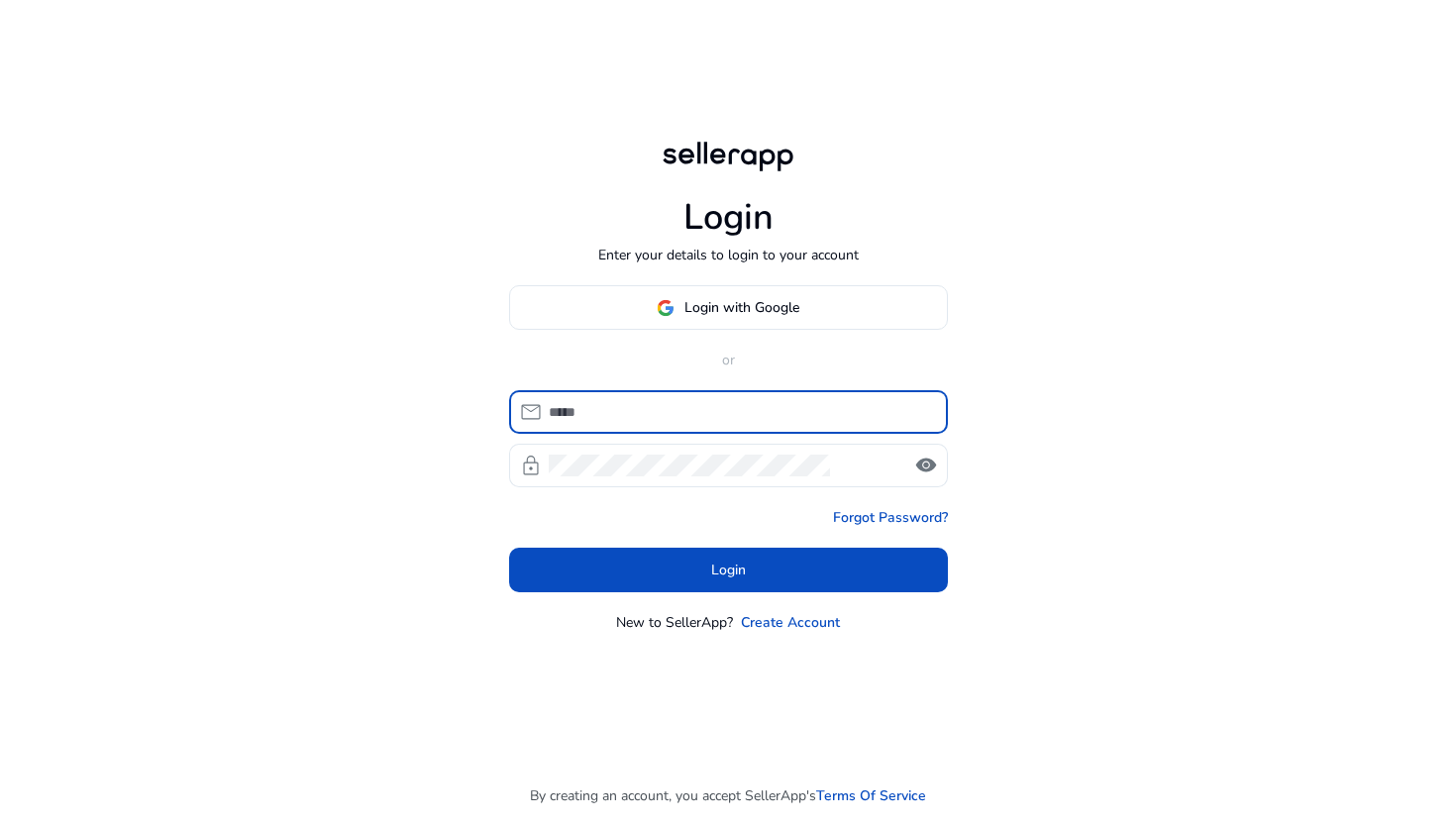 scroll, scrollTop: 0, scrollLeft: 0, axis: both 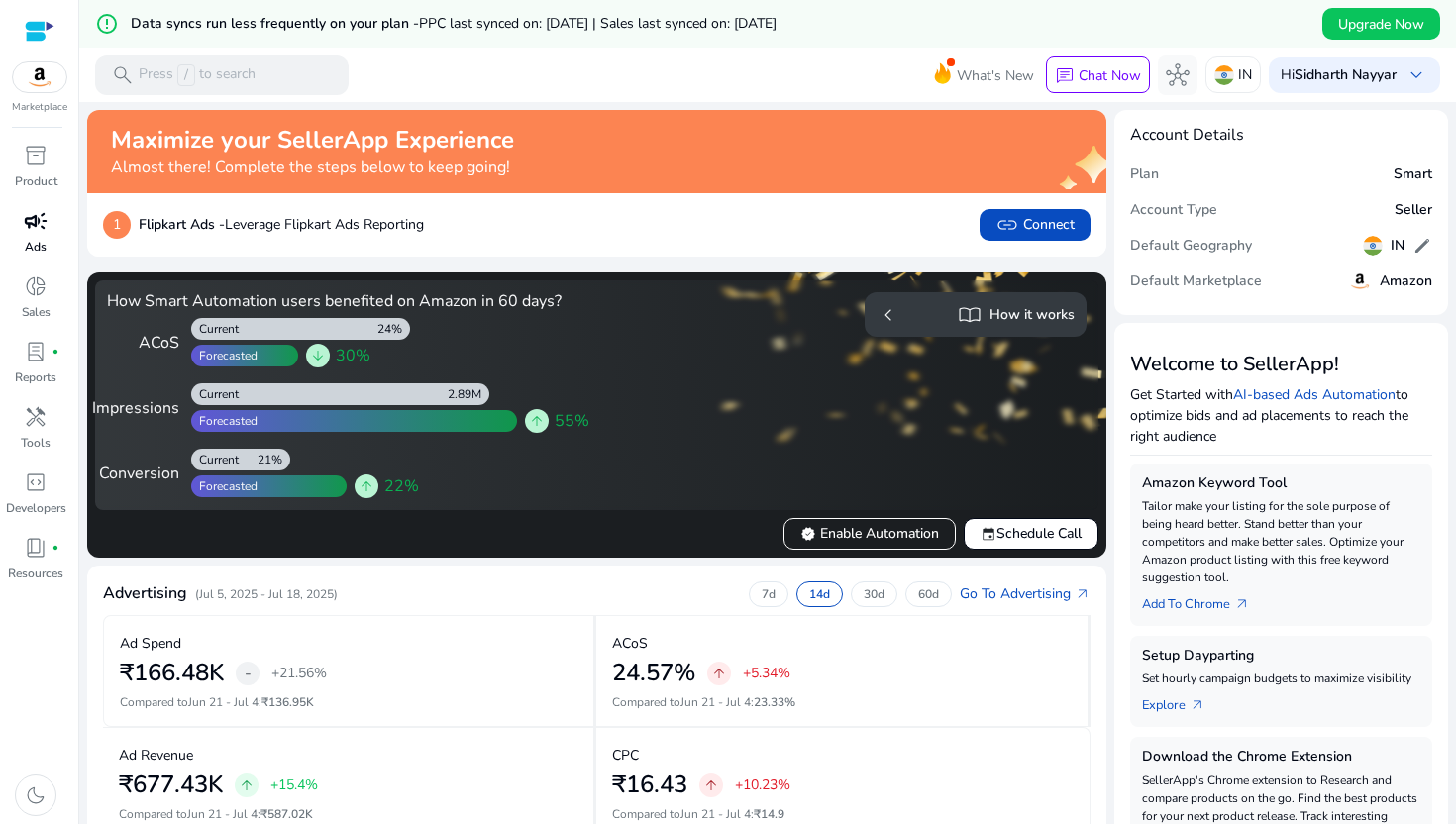 click on "campaign" at bounding box center (36, 221) 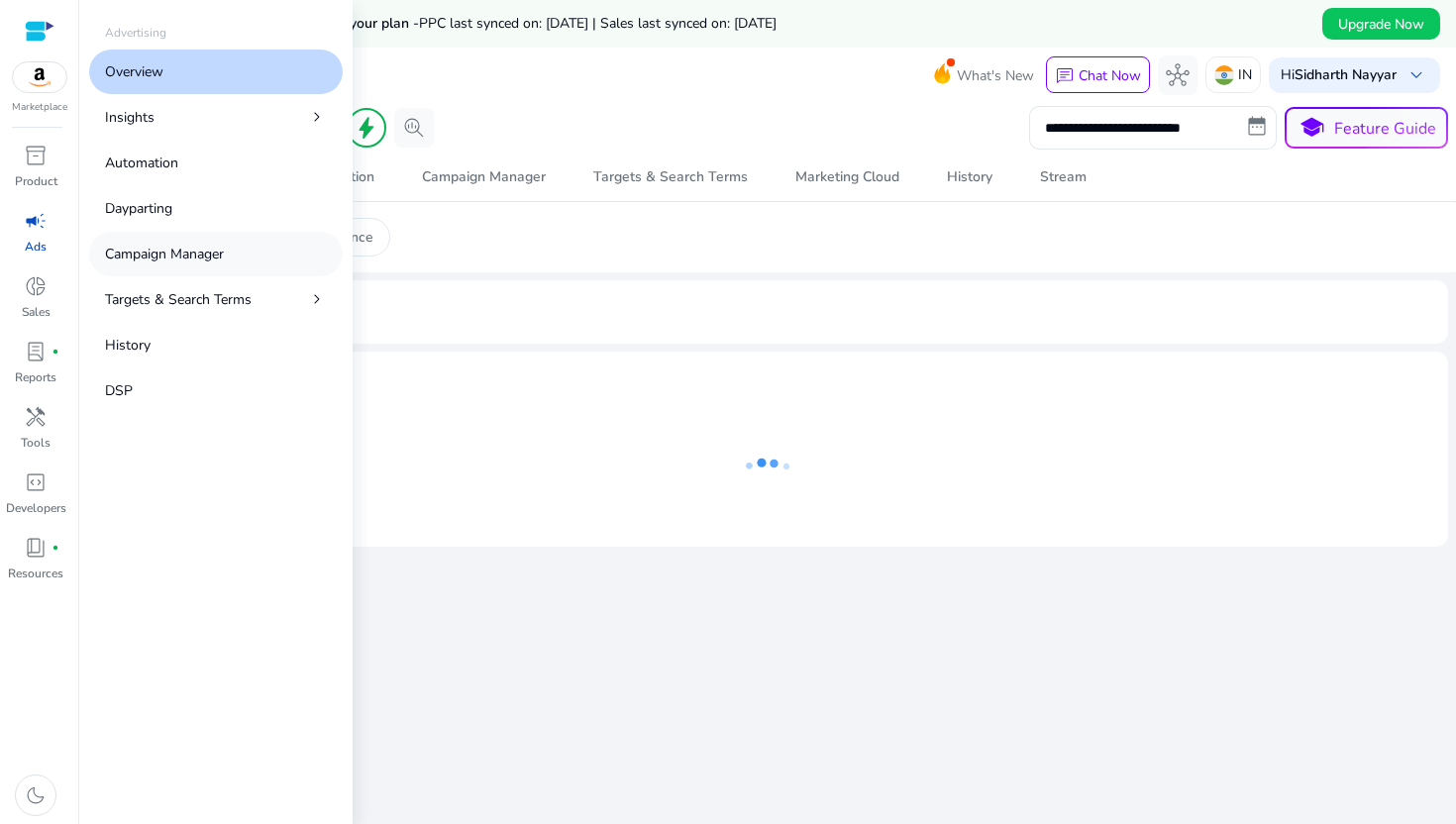 click on "Campaign Manager" at bounding box center (216, 254) 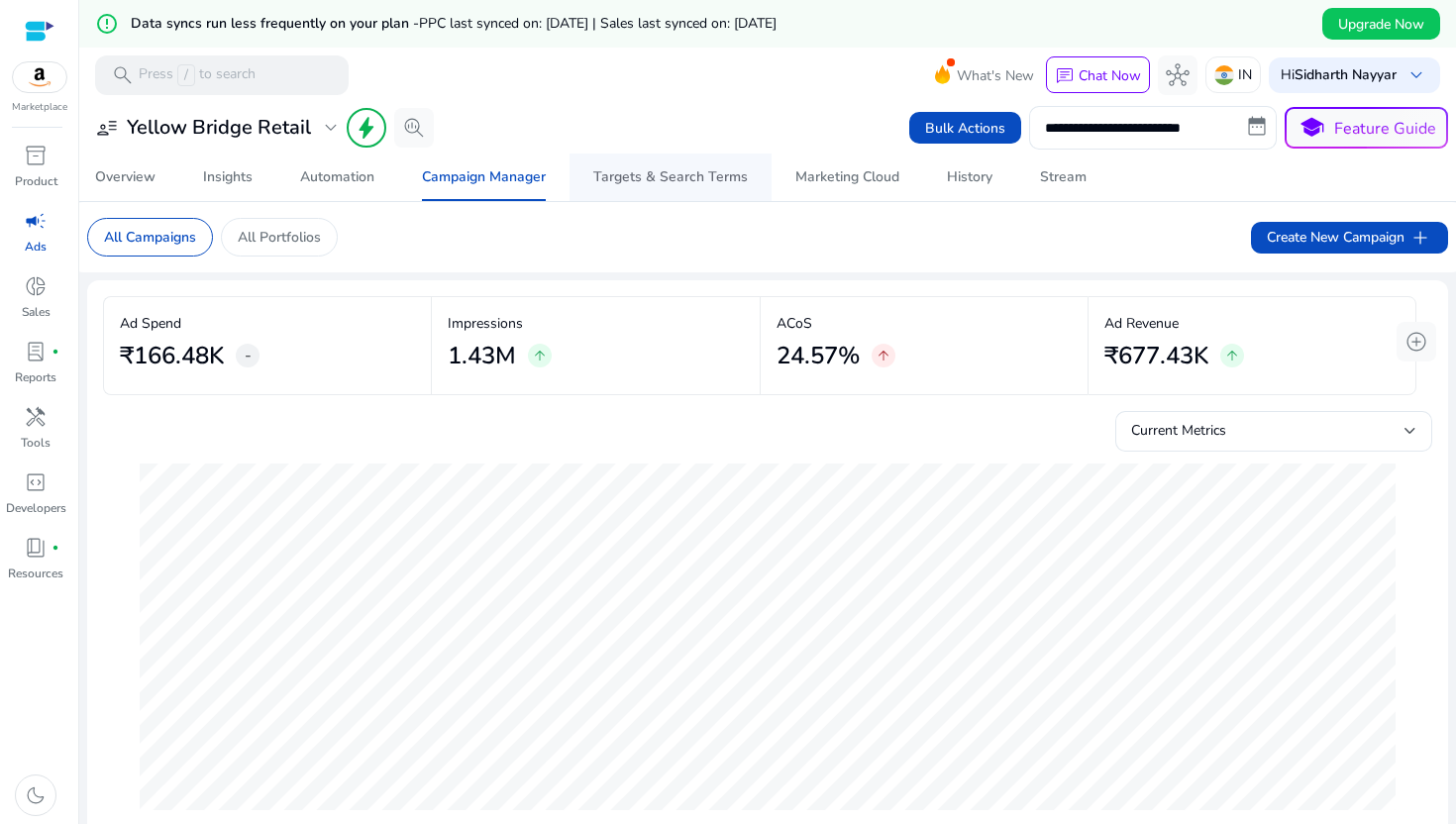 click on "Targets & Search Terms" at bounding box center [671, 177] 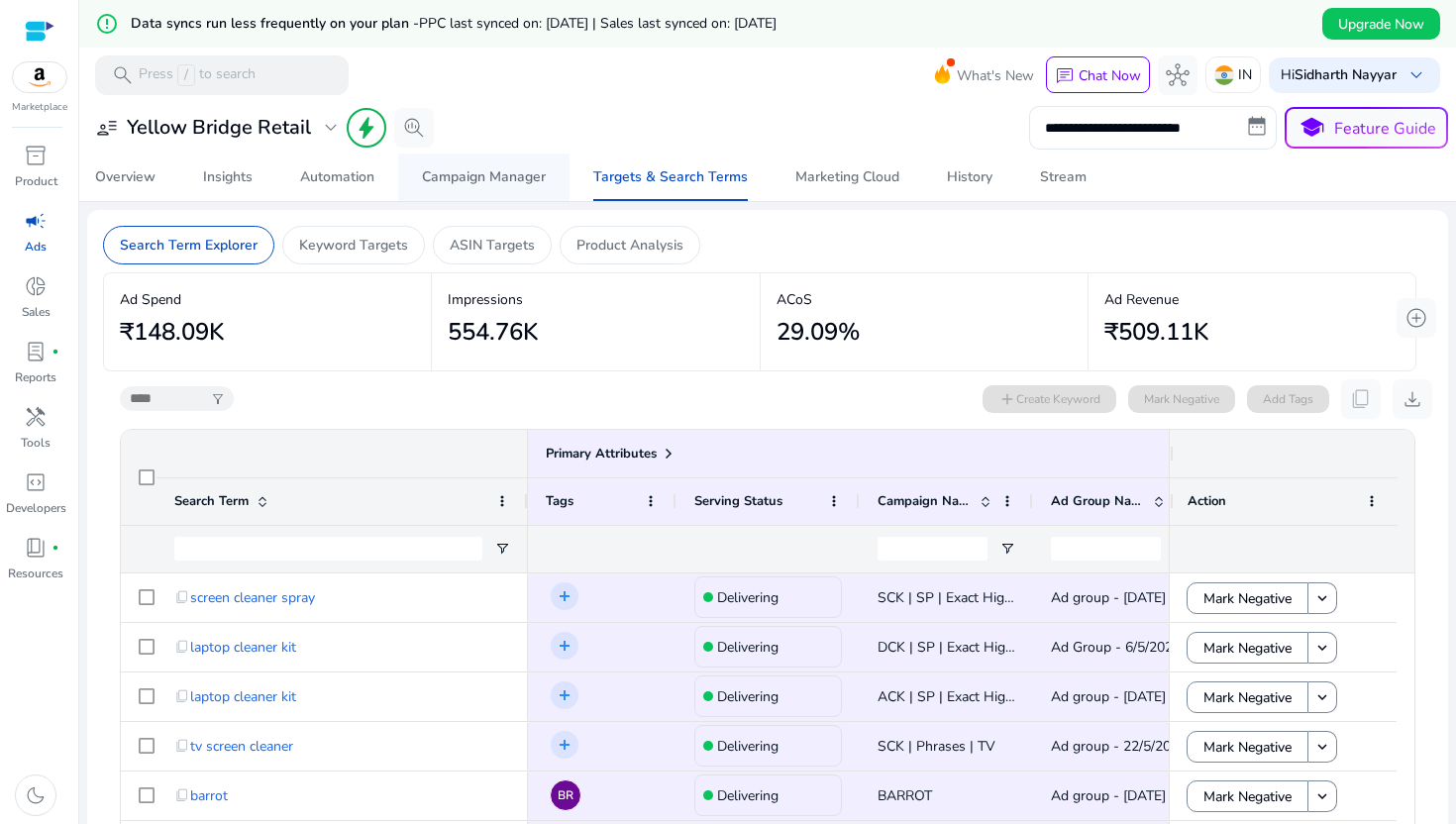 click on "Campaign Manager" at bounding box center (483, 177) 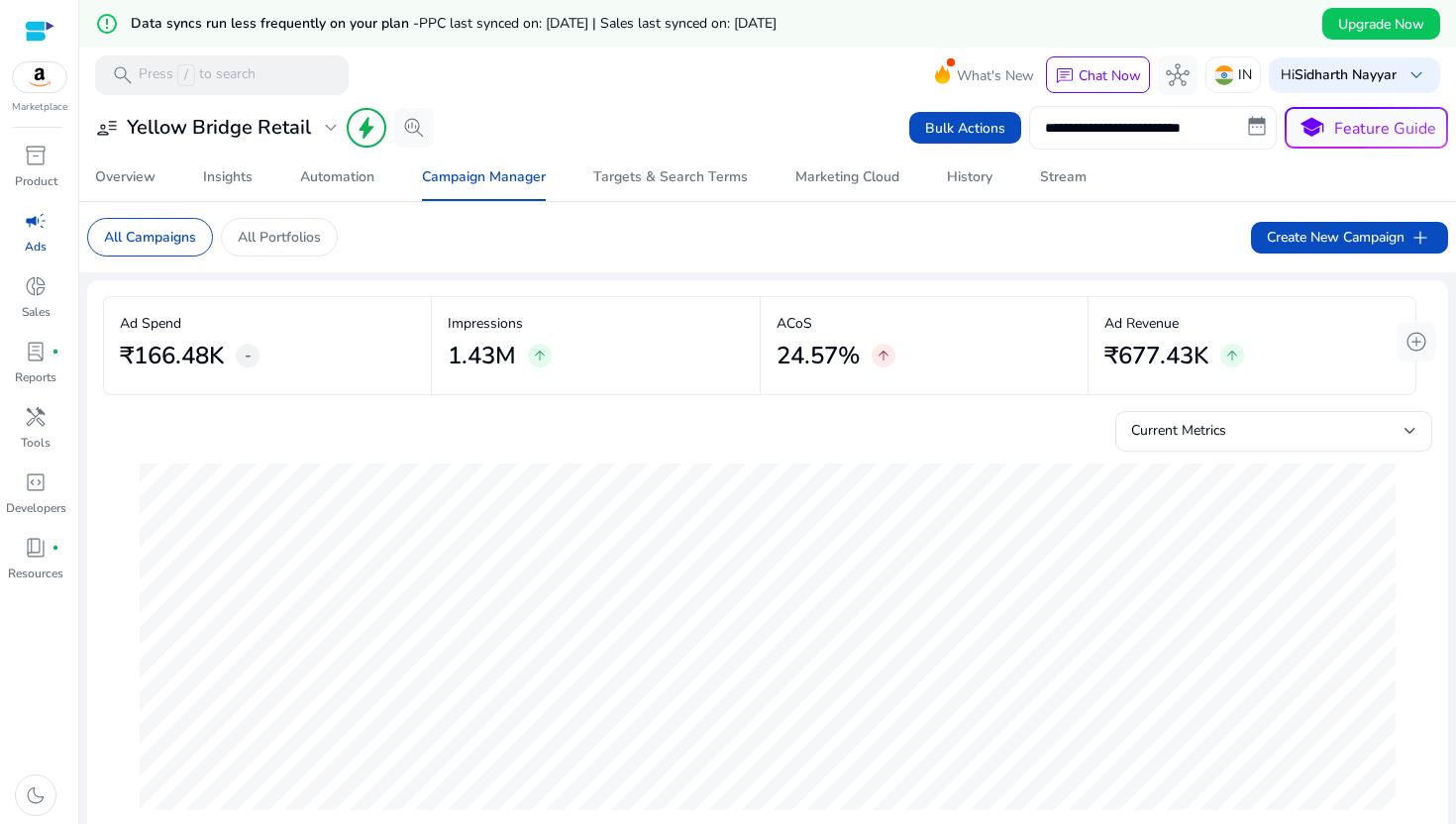 click on "**********" at bounding box center (1153, 128) 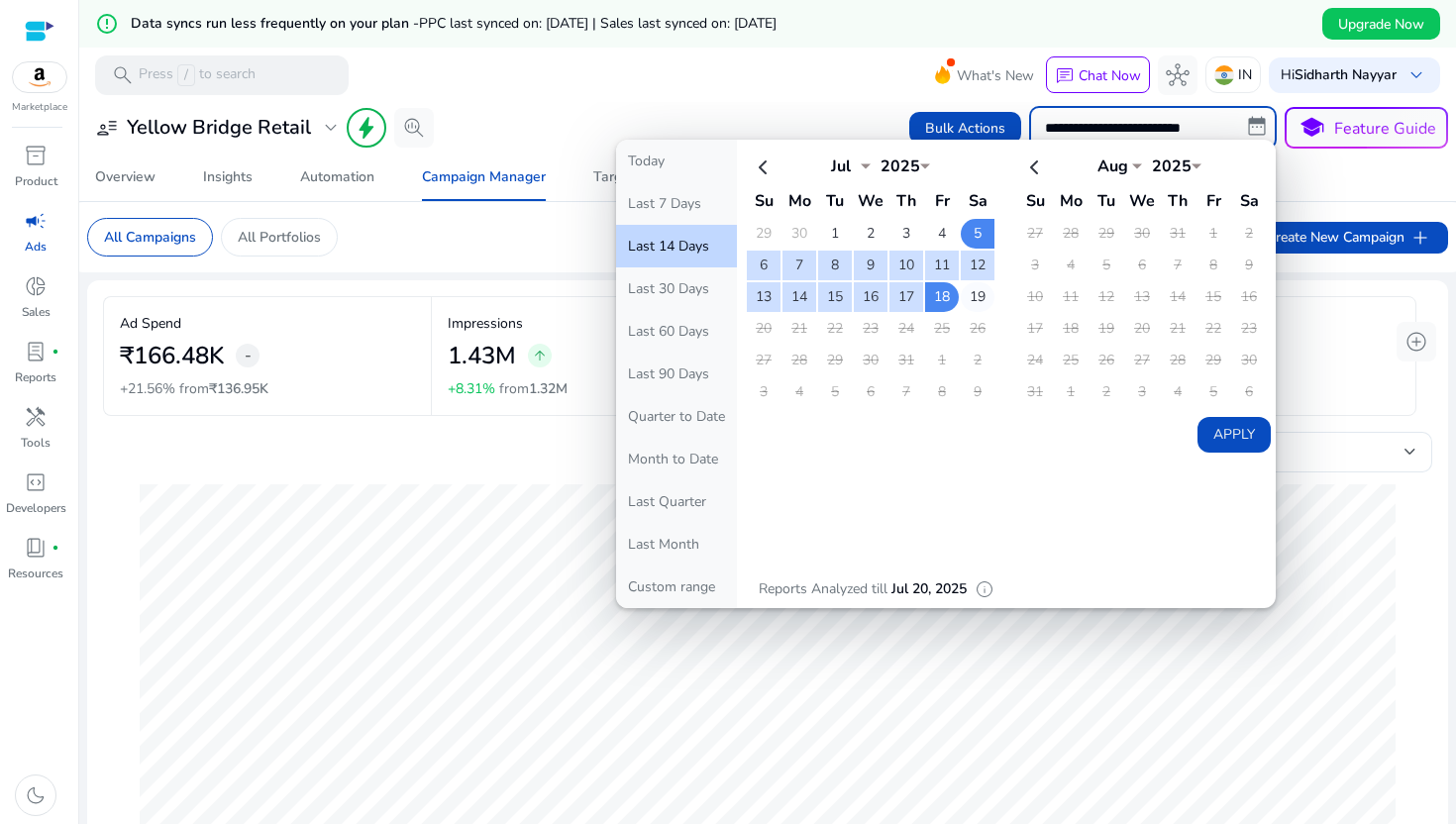 click on "19" 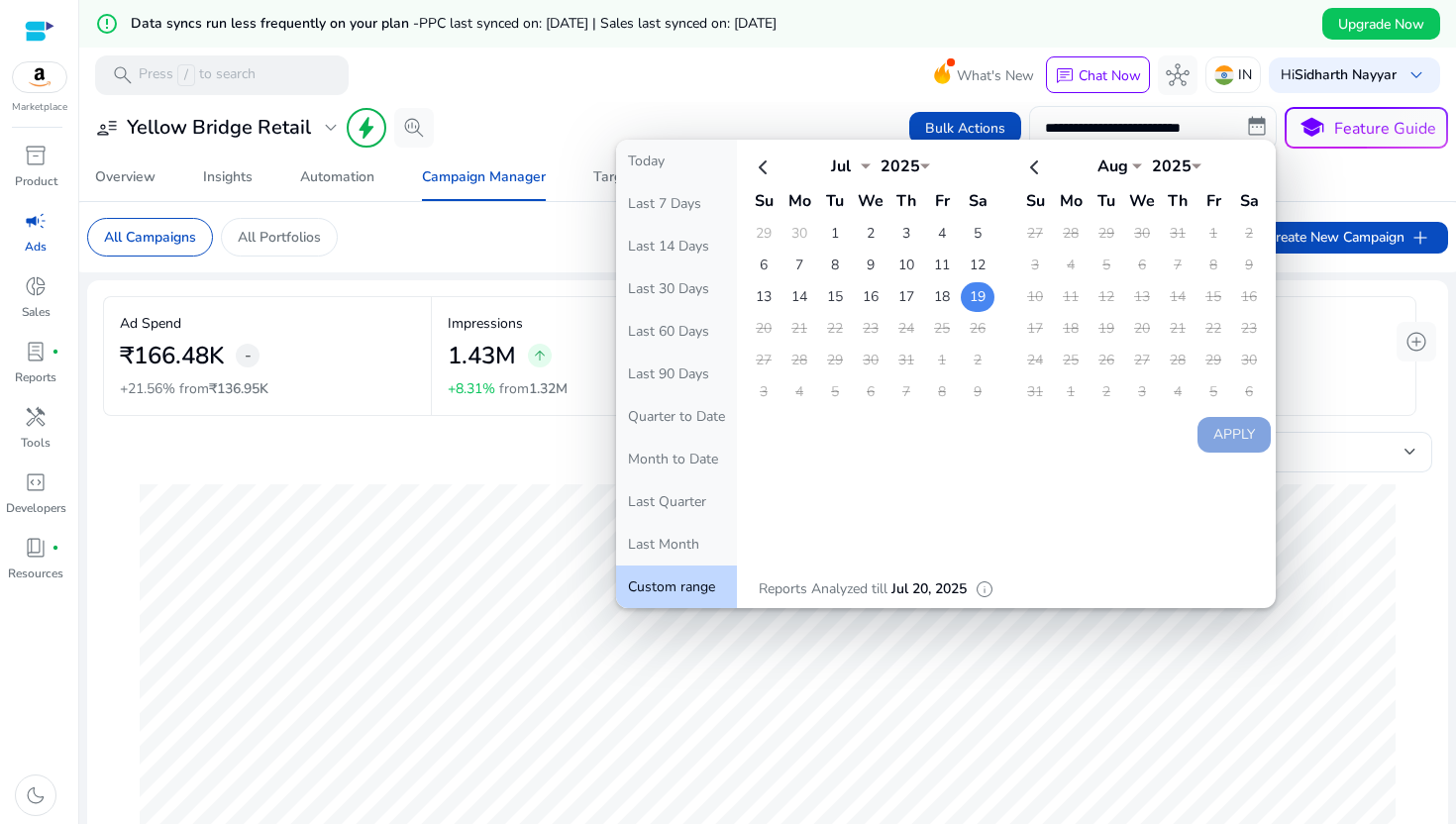 scroll, scrollTop: 0, scrollLeft: 0, axis: both 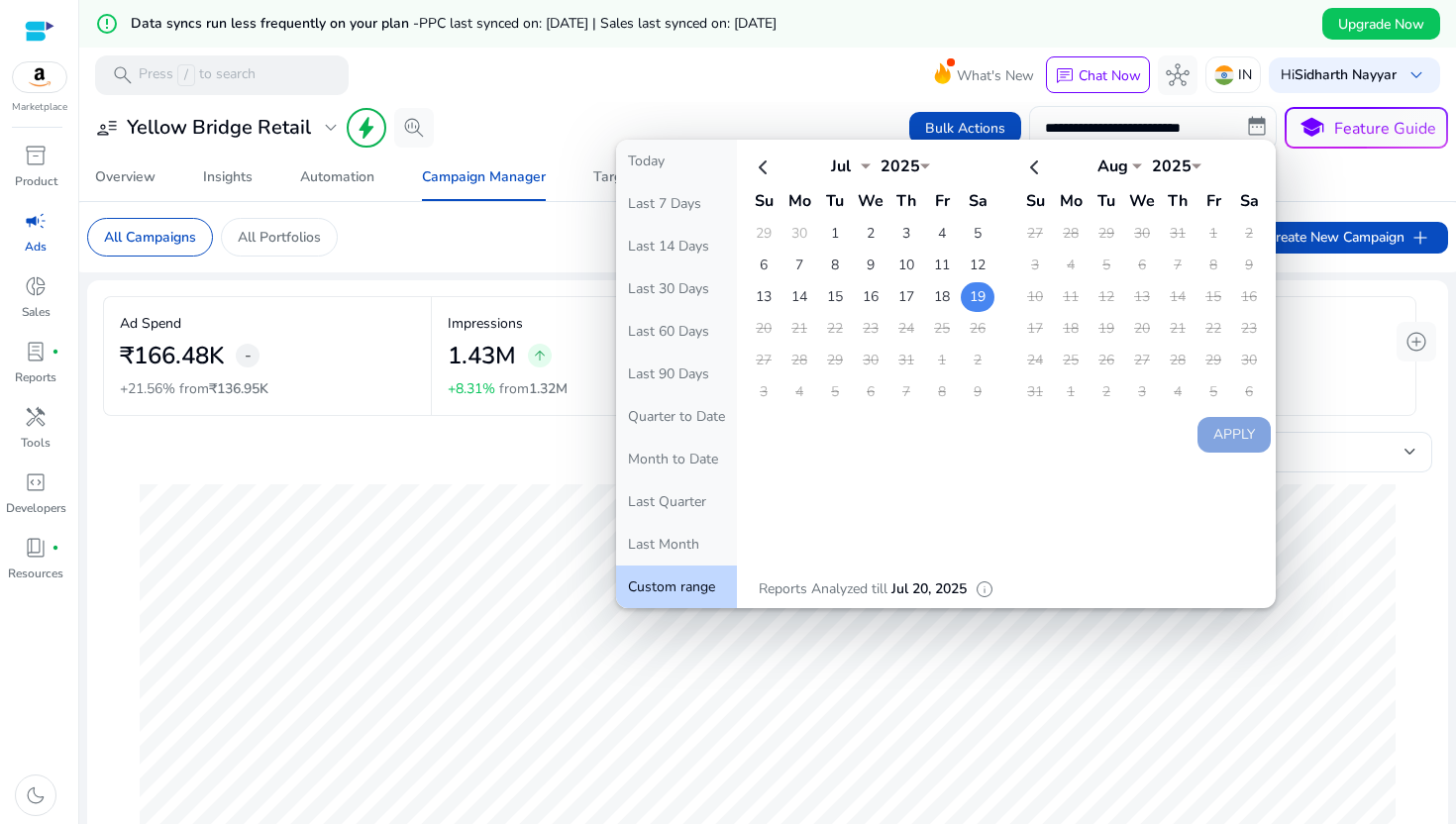 click on "19" 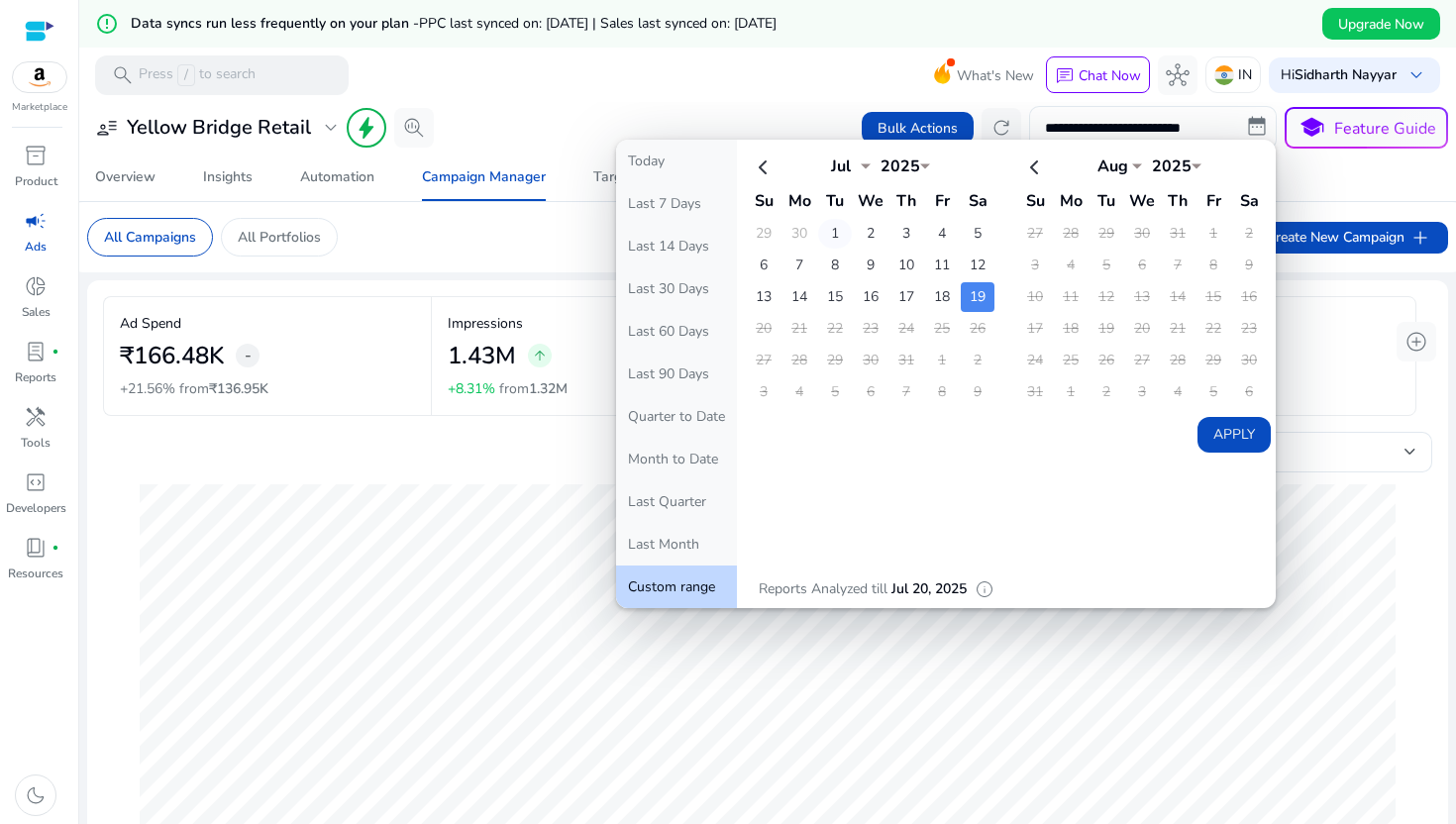 click on "1" 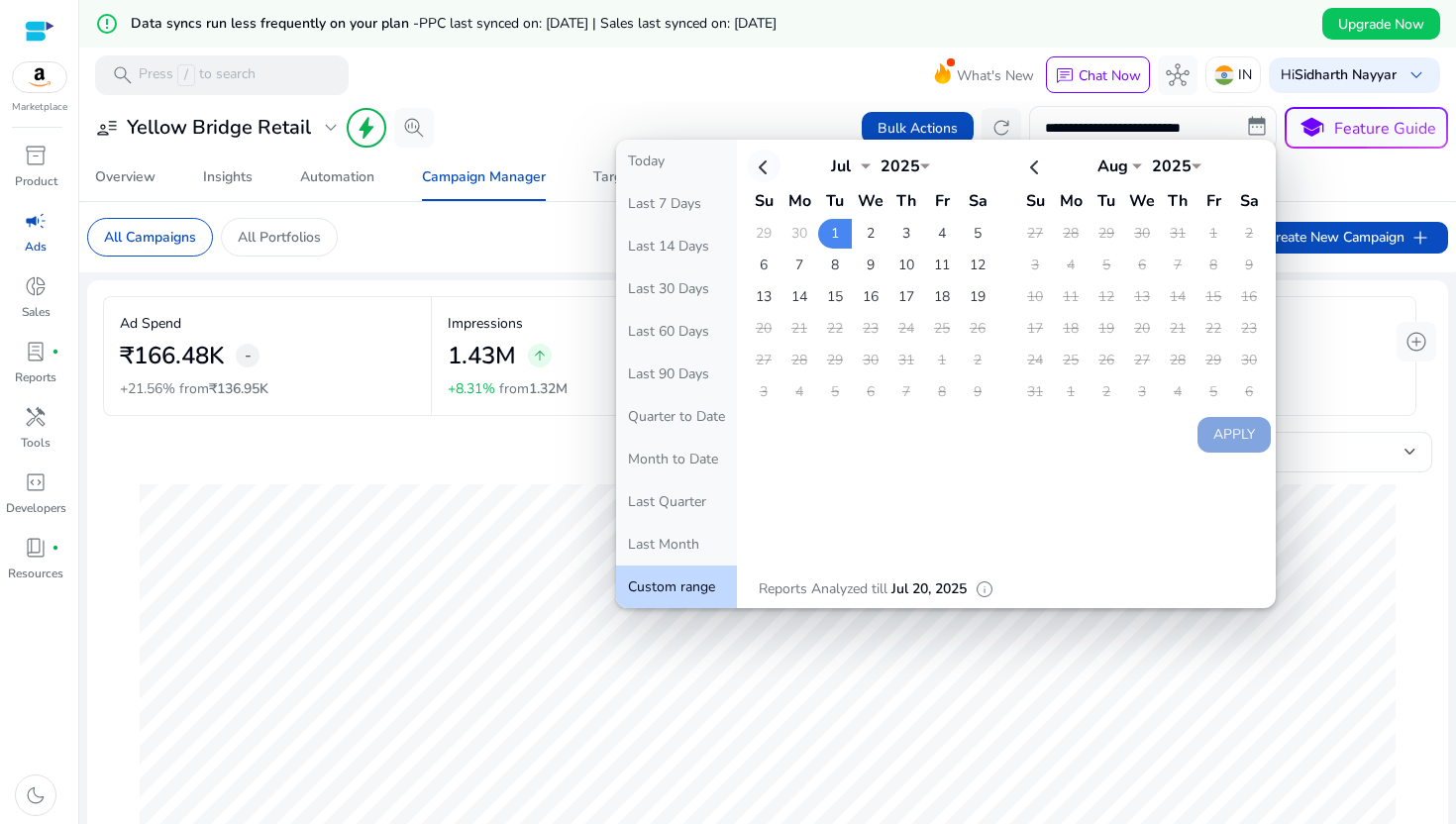 click 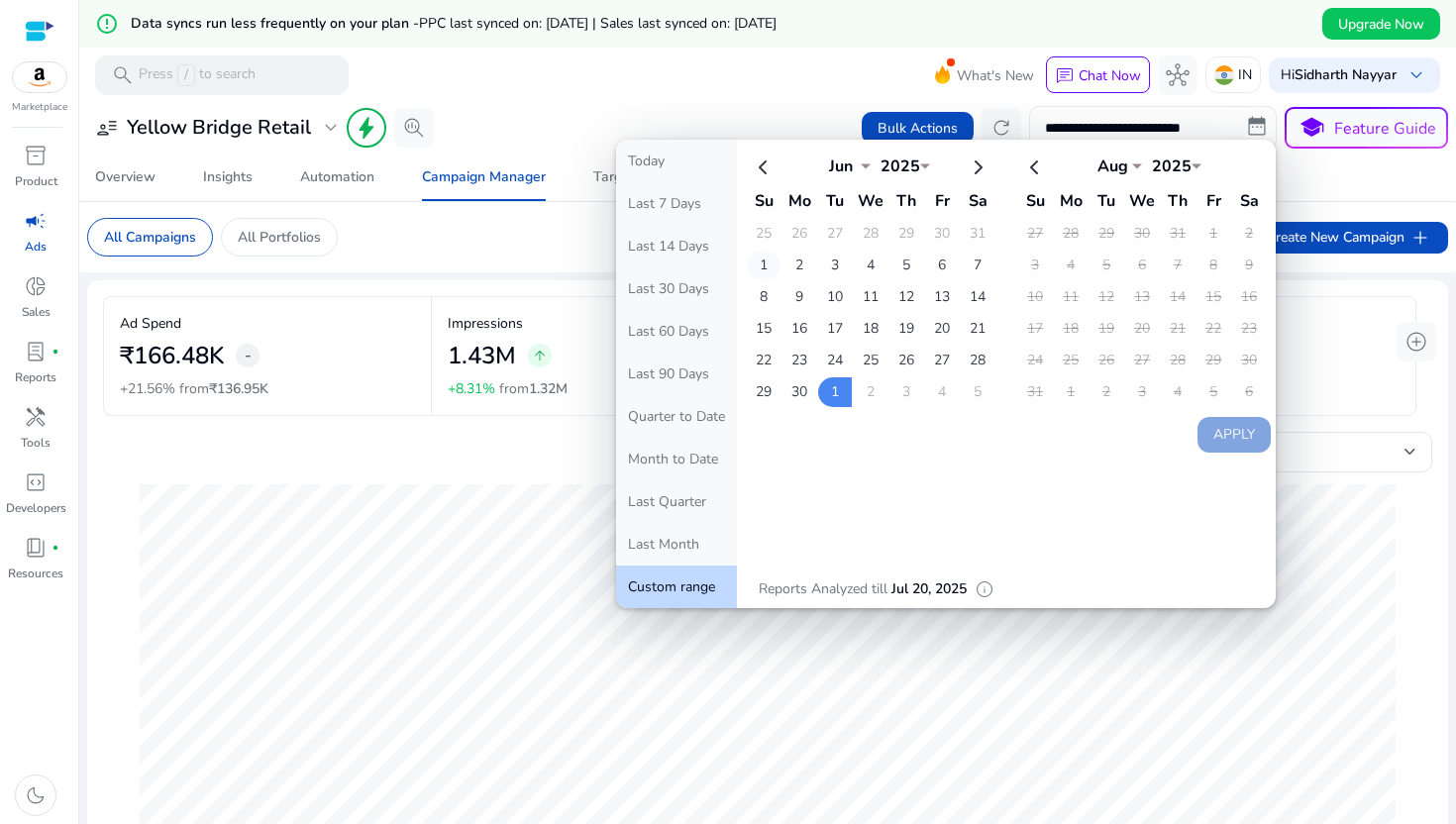 click on "1" 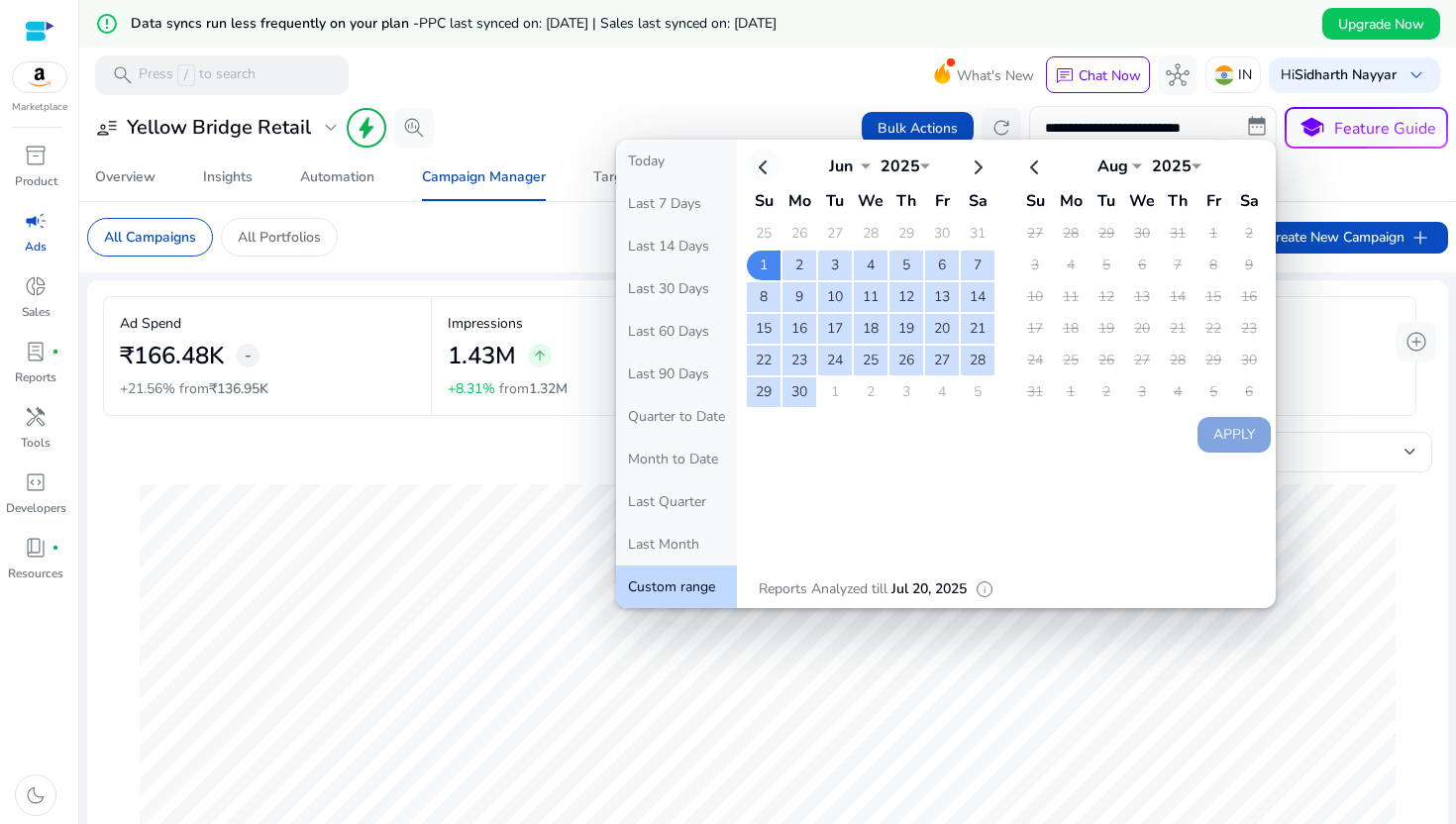 click 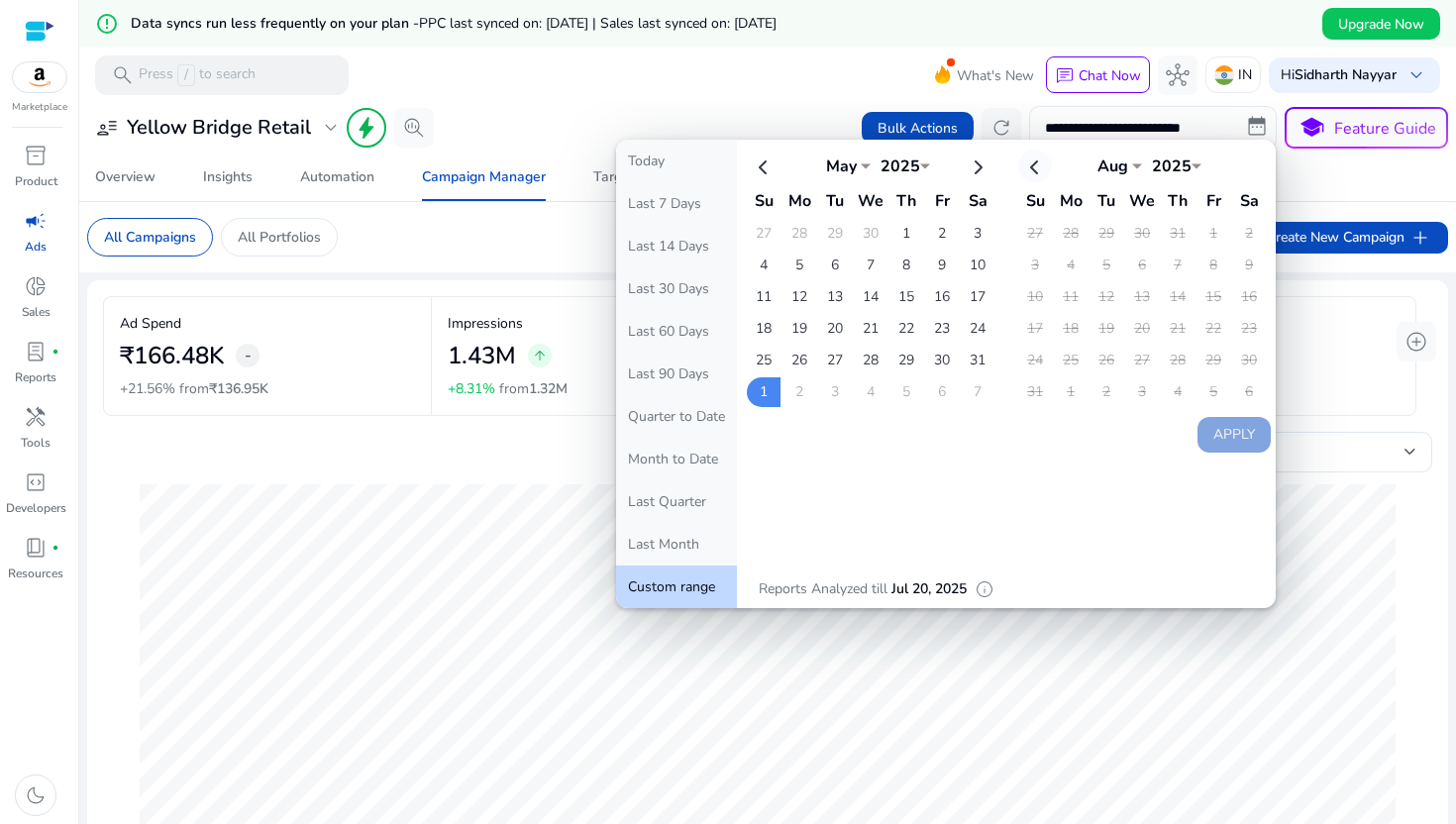 click 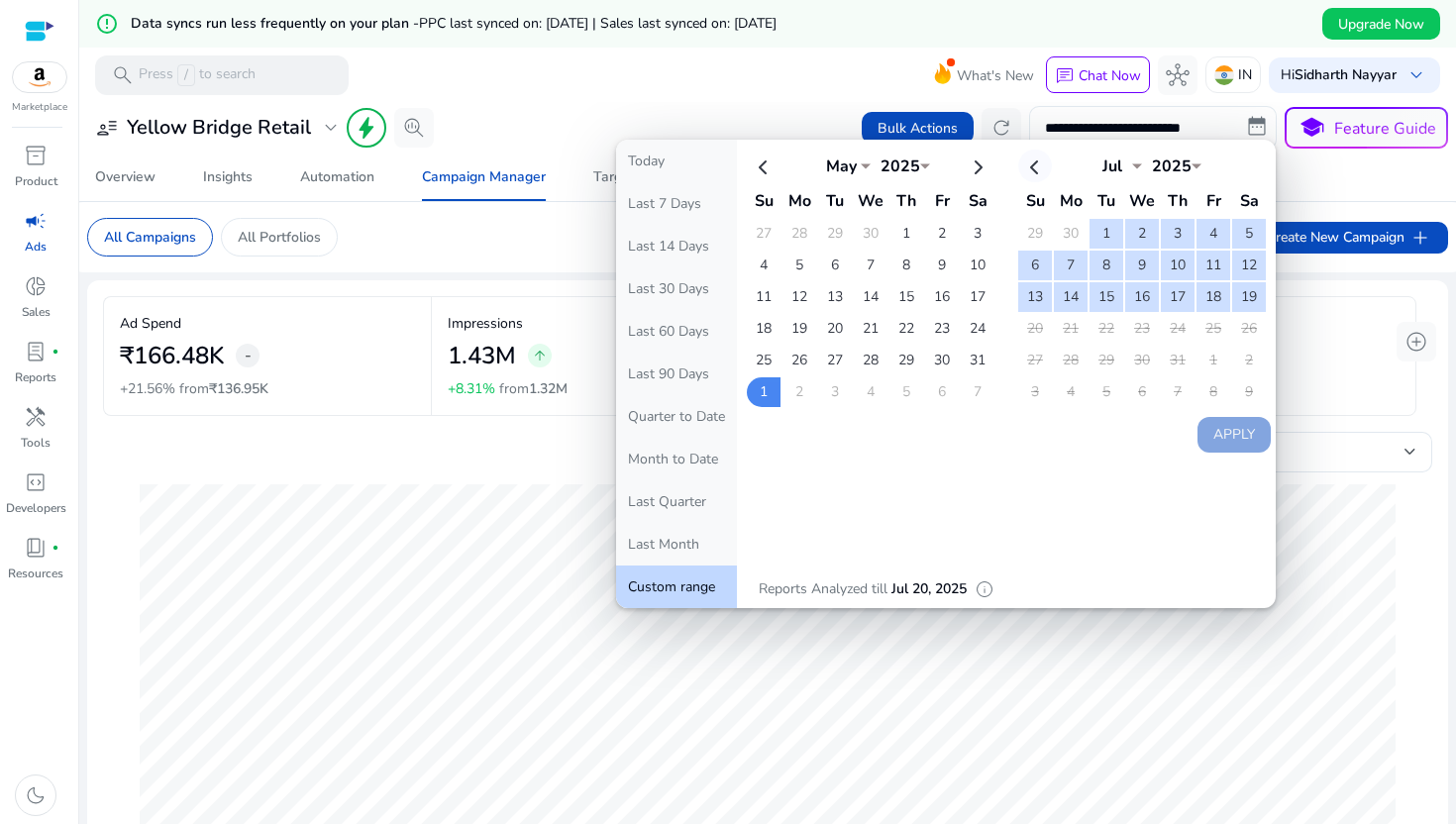 select on "*" 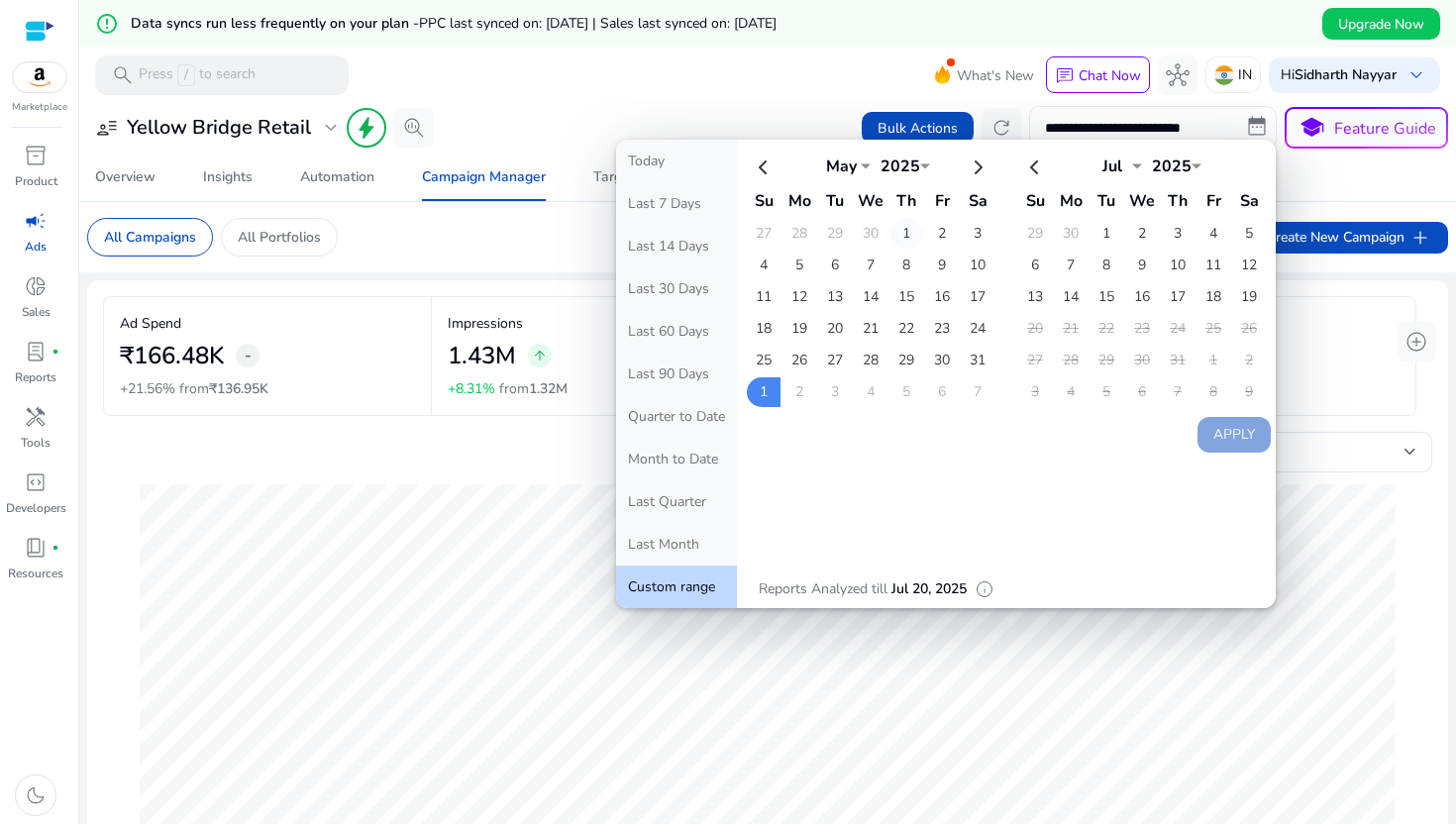 click on "1" 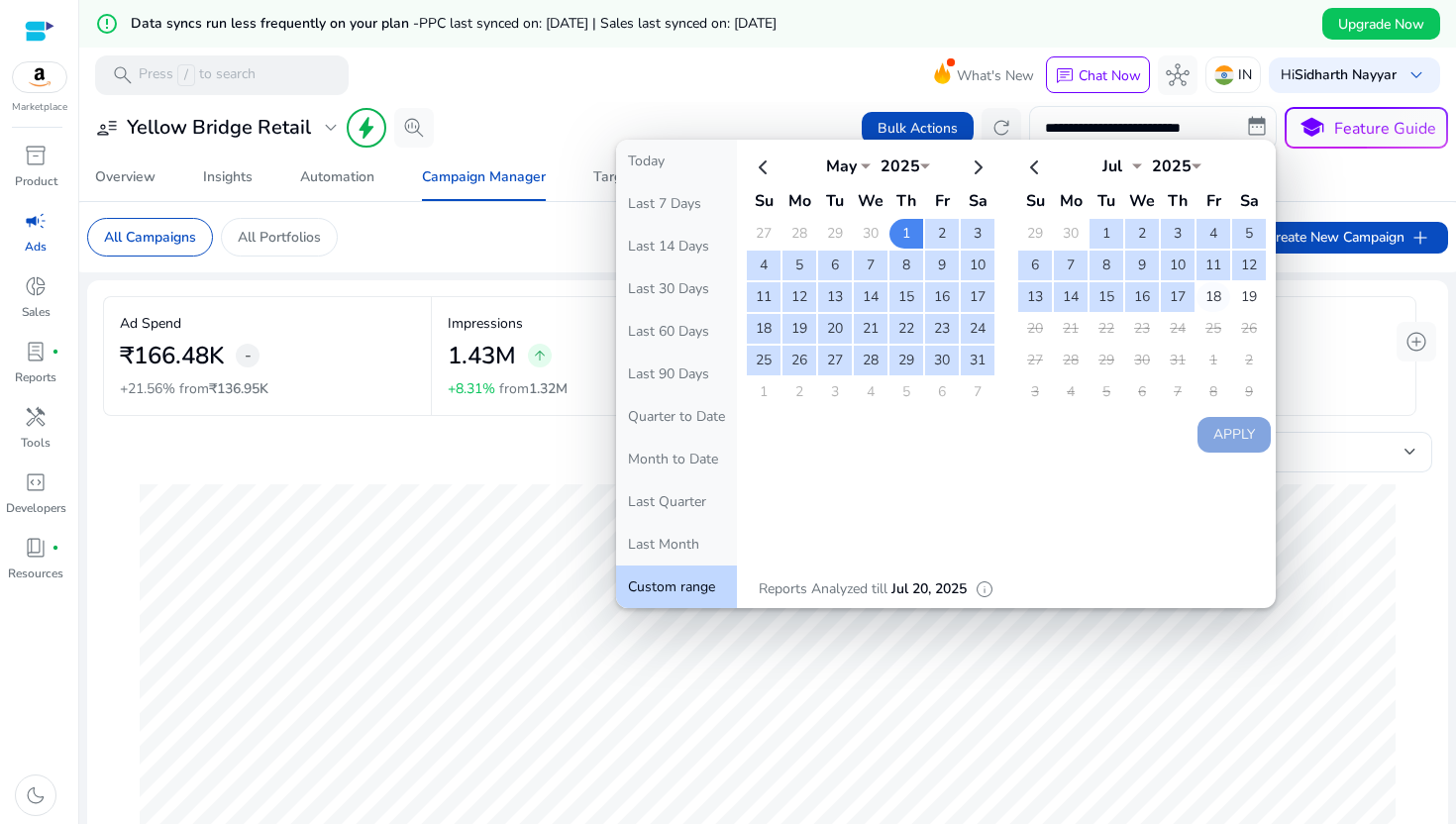 click on "18" 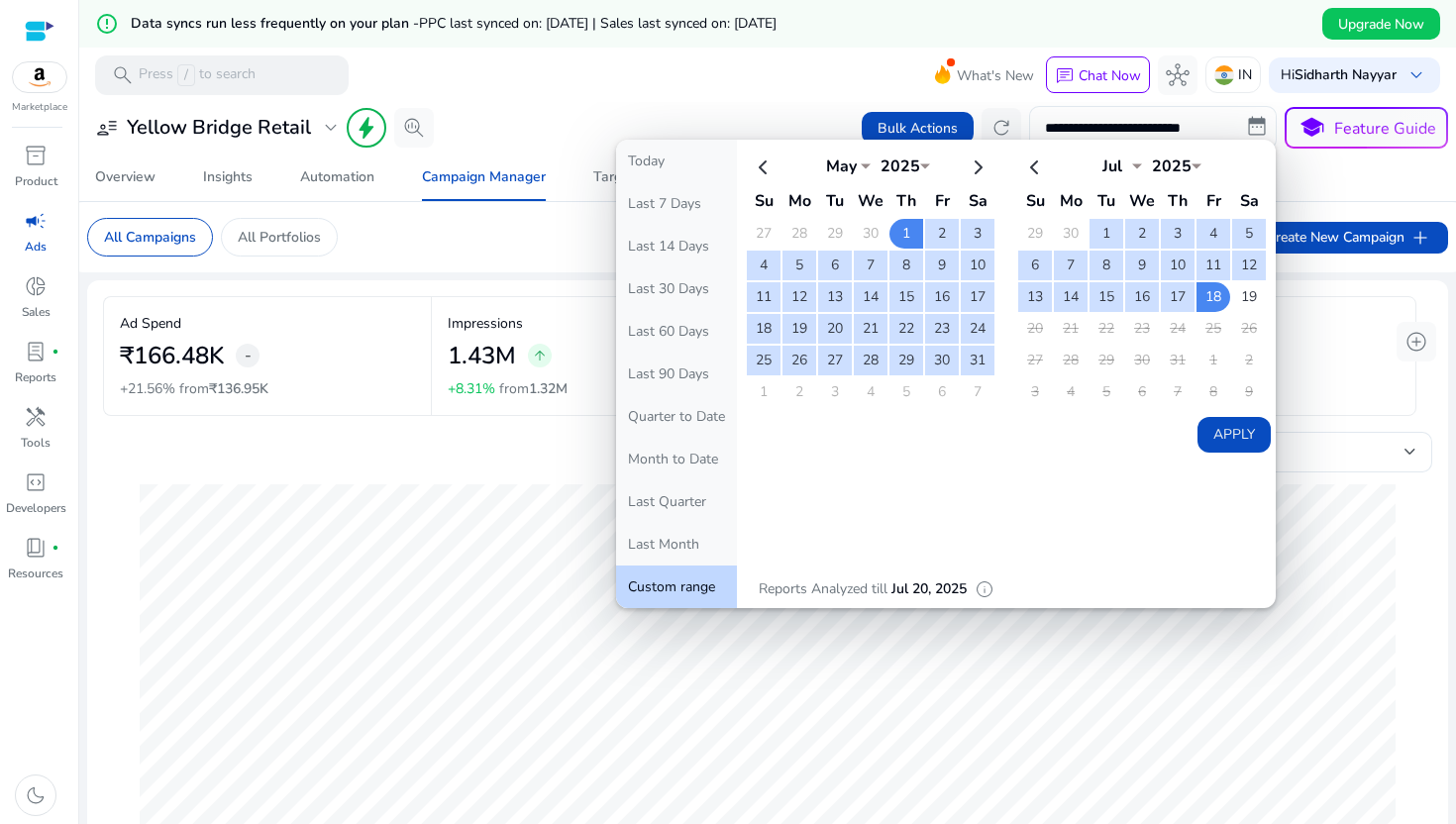 click on "Apply" 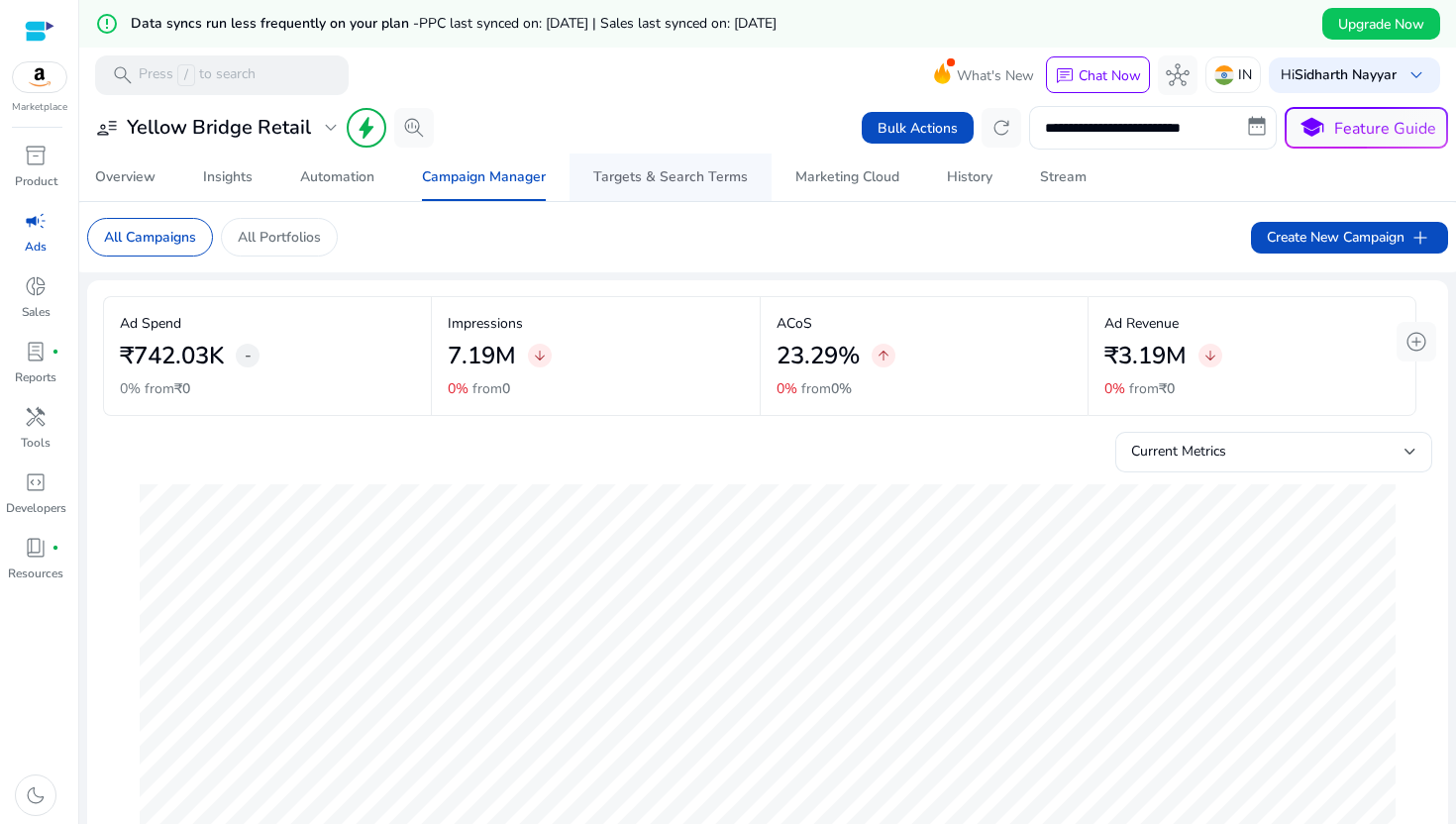click on "Targets & Search Terms" at bounding box center (671, 177) 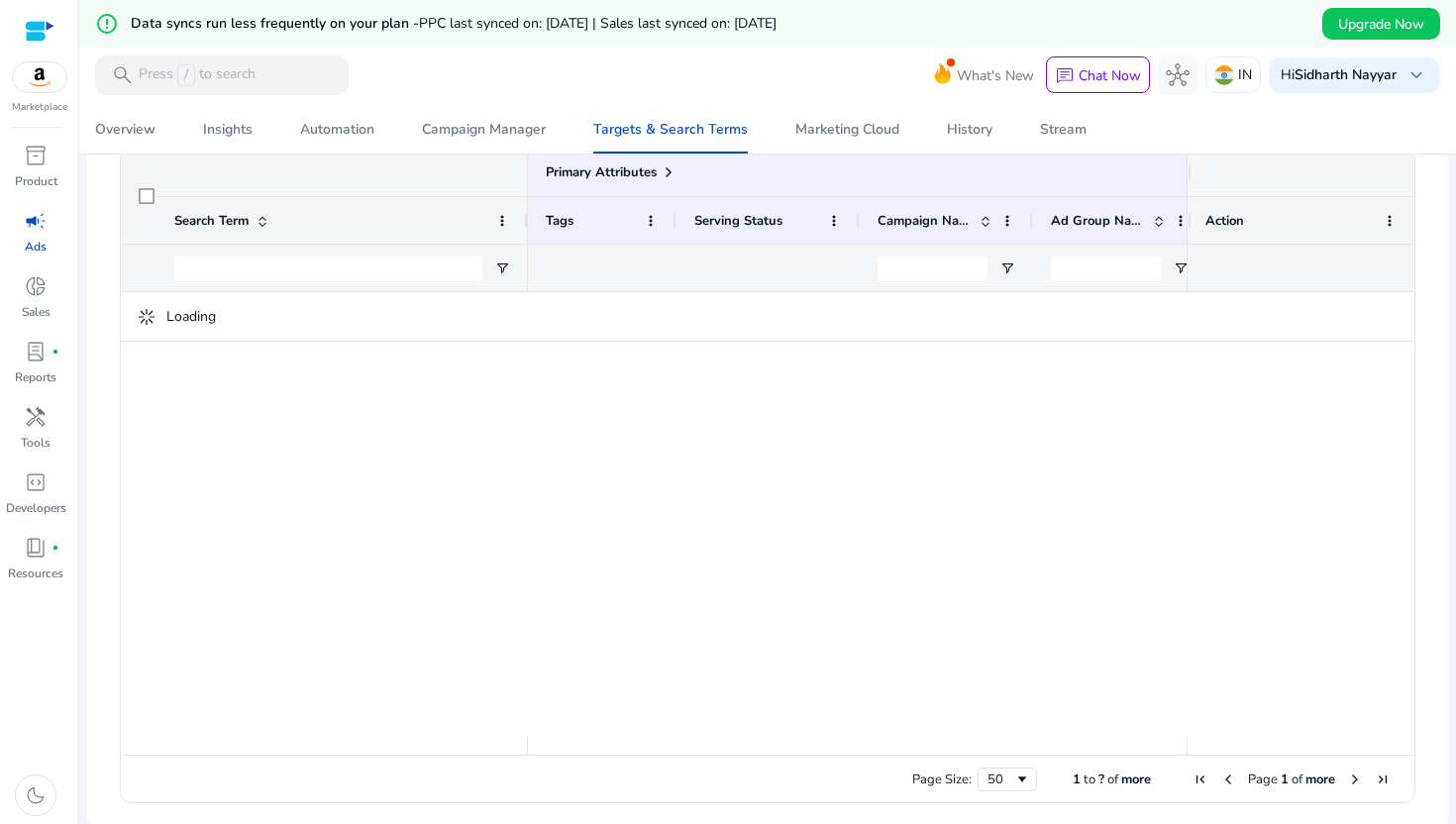 scroll, scrollTop: 277, scrollLeft: 0, axis: vertical 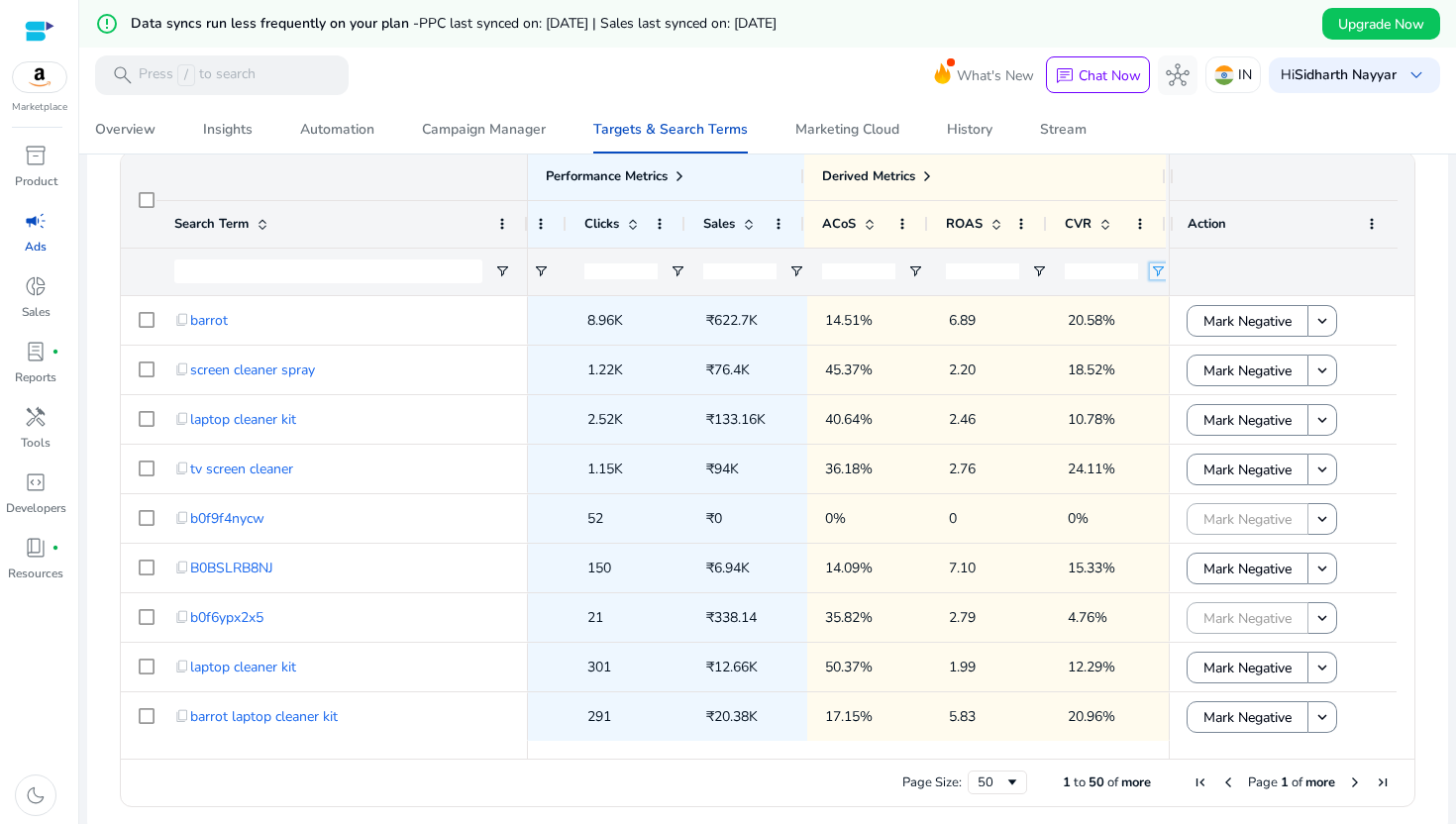 click 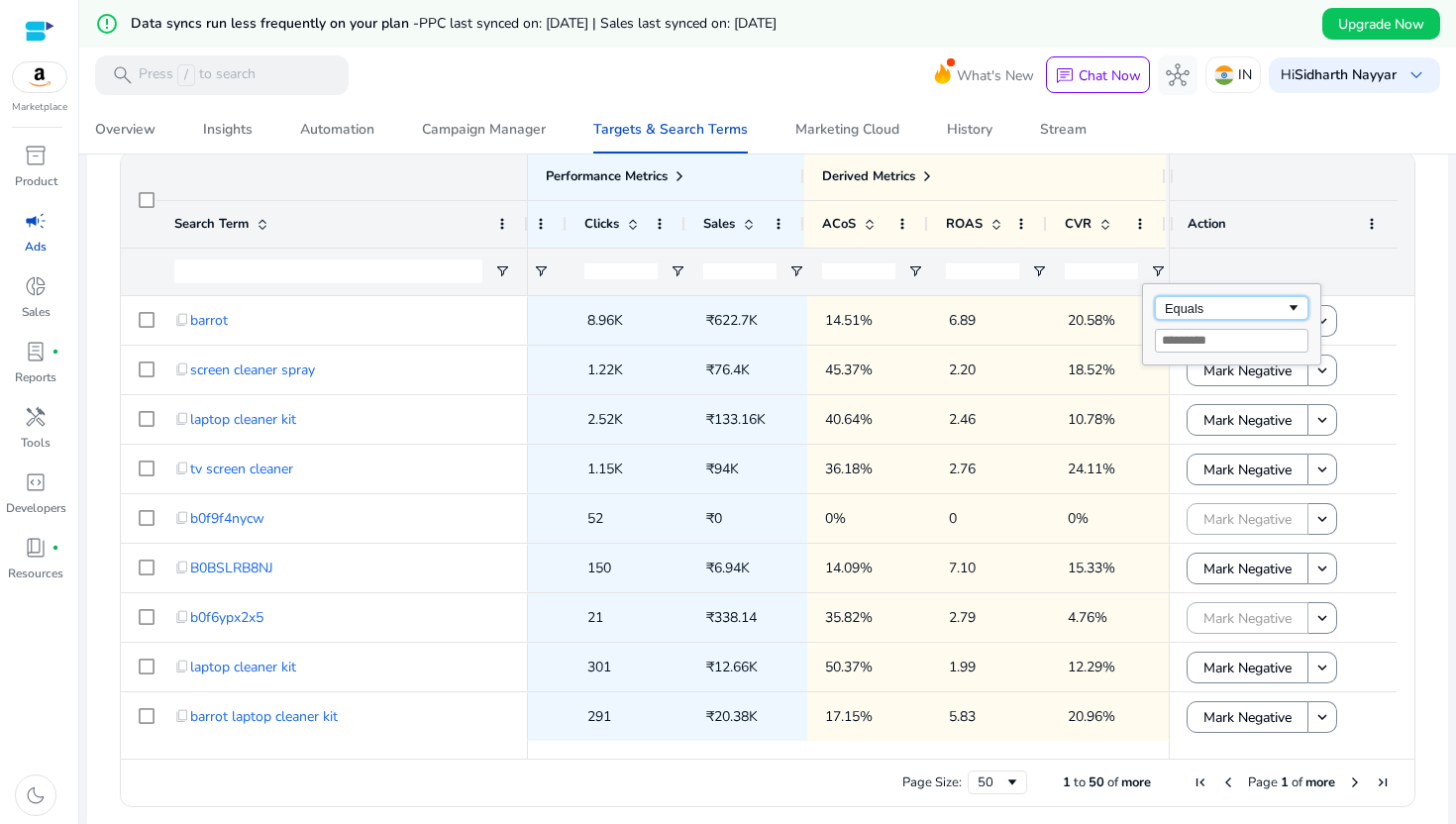 click on "Equals" at bounding box center [1225, 308] 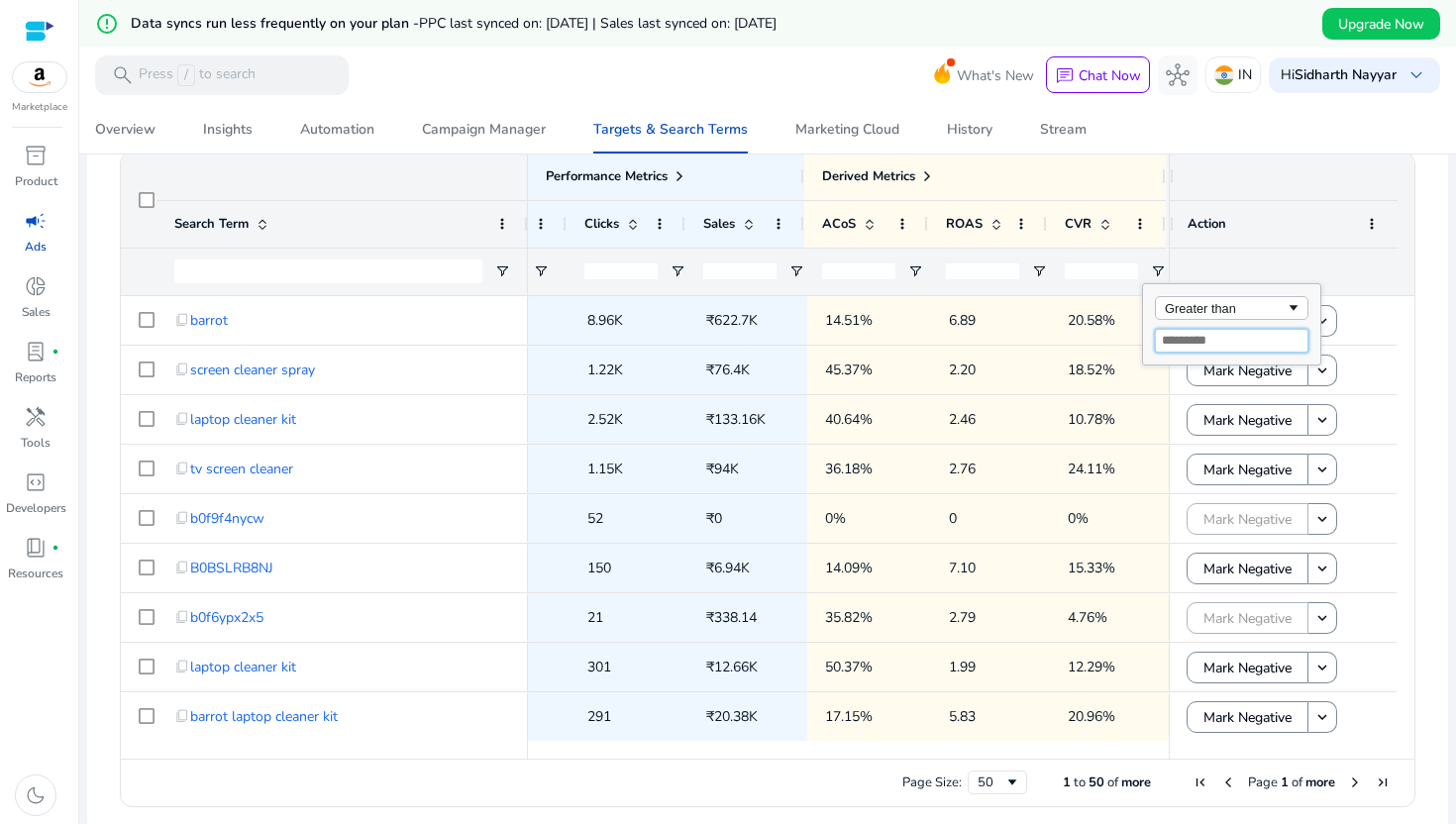 click at bounding box center [1231, 341] 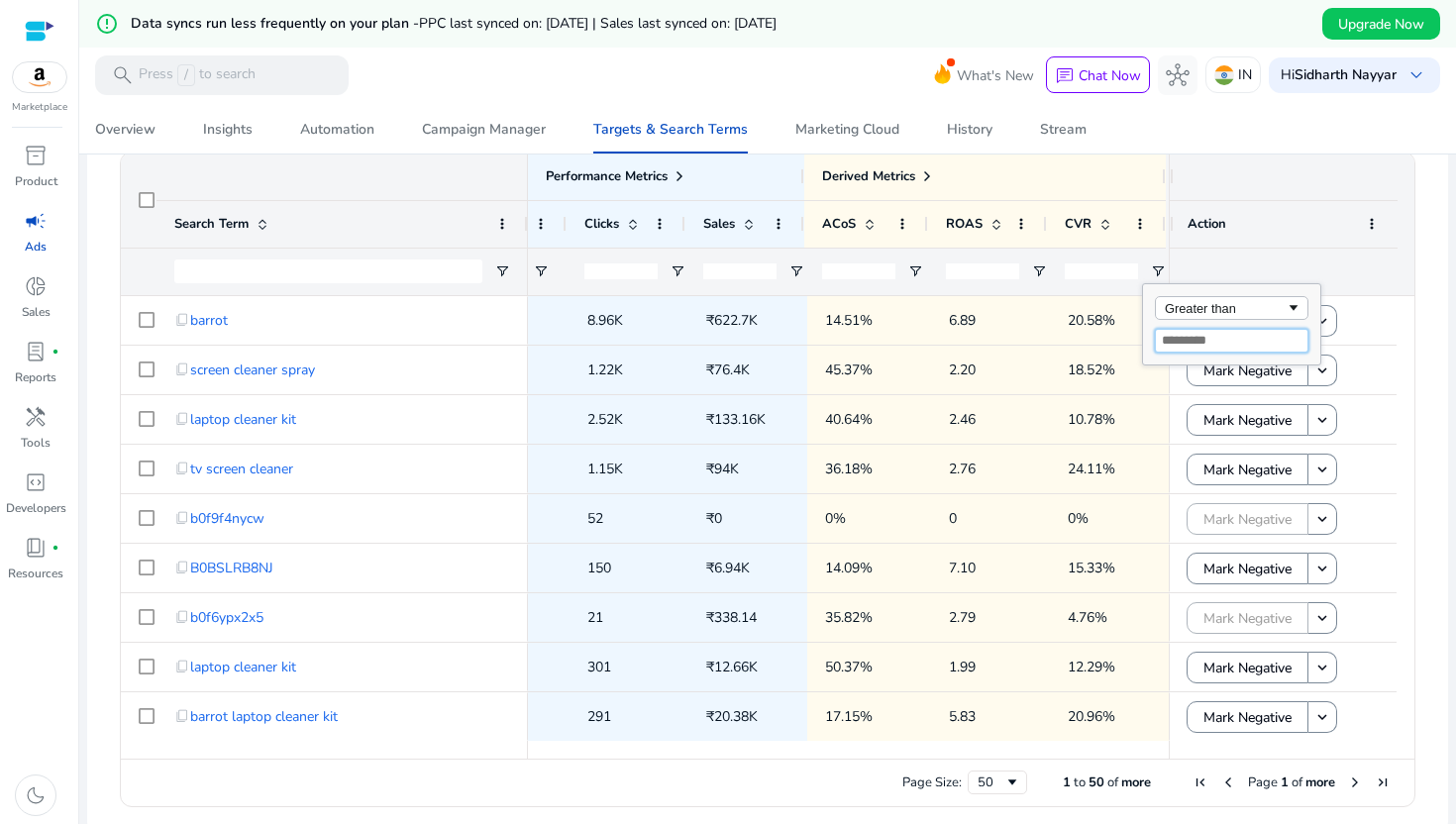 type on "*" 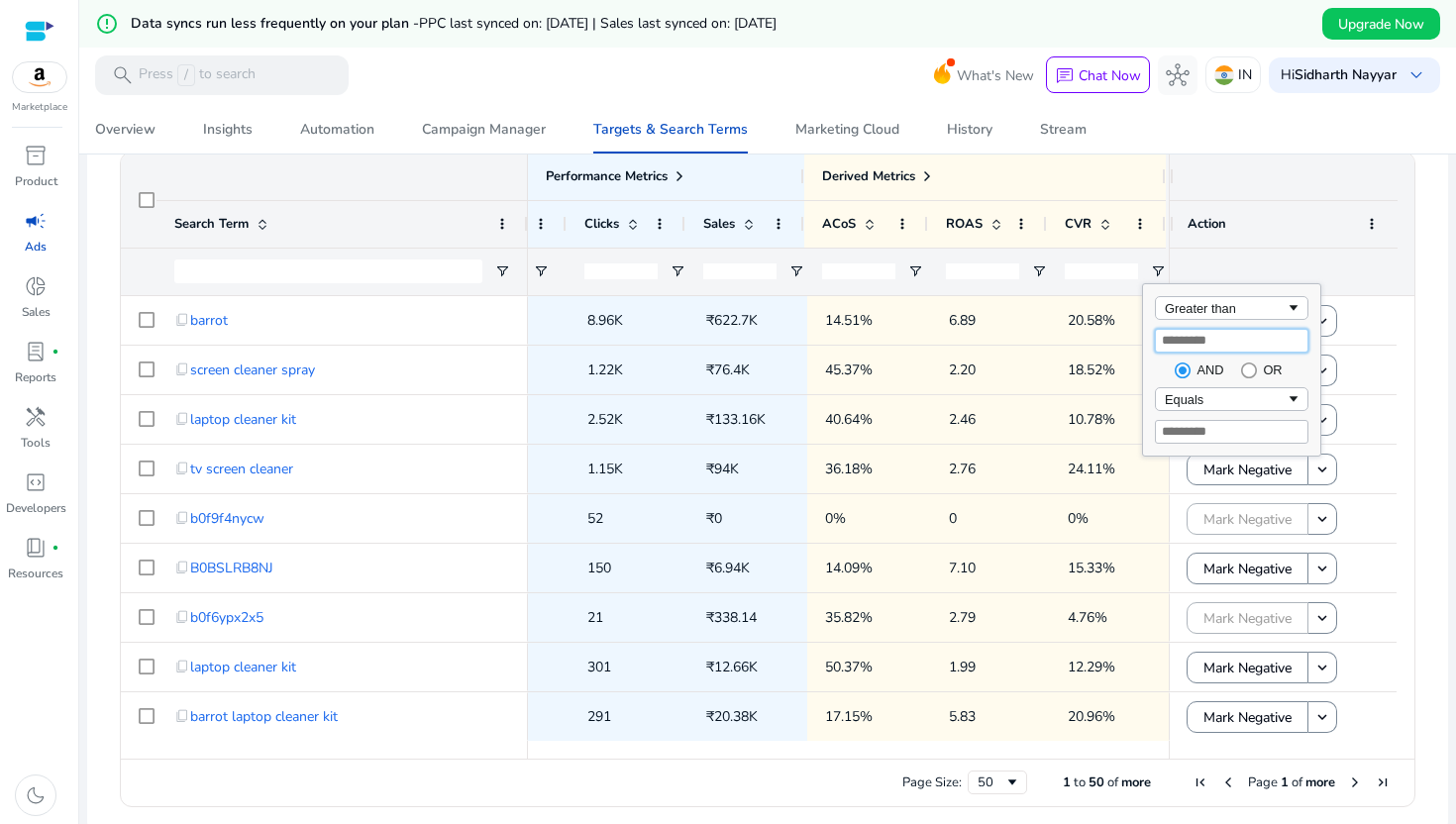 type on "*" 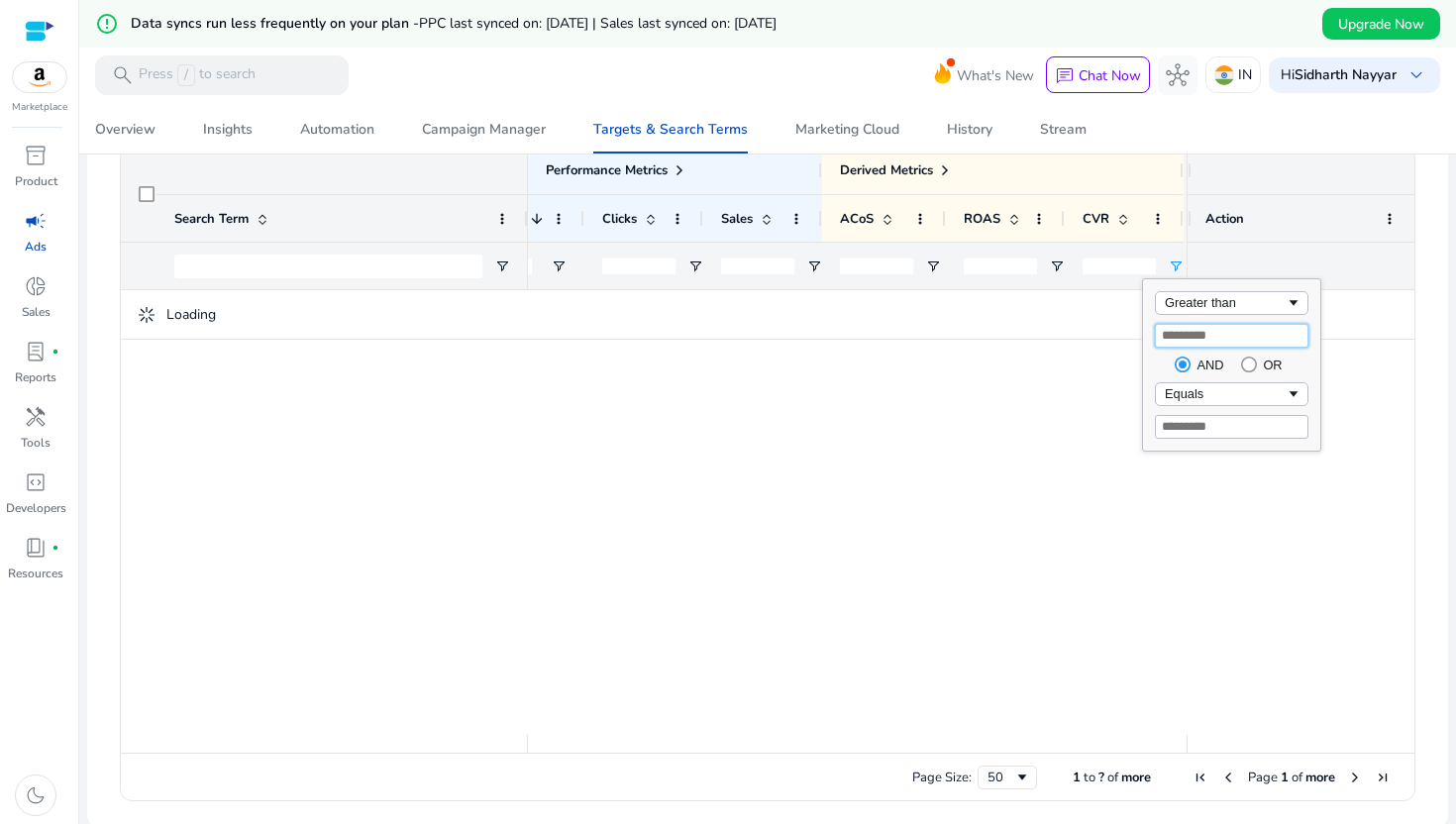 scroll, scrollTop: 0, scrollLeft: 931, axis: horizontal 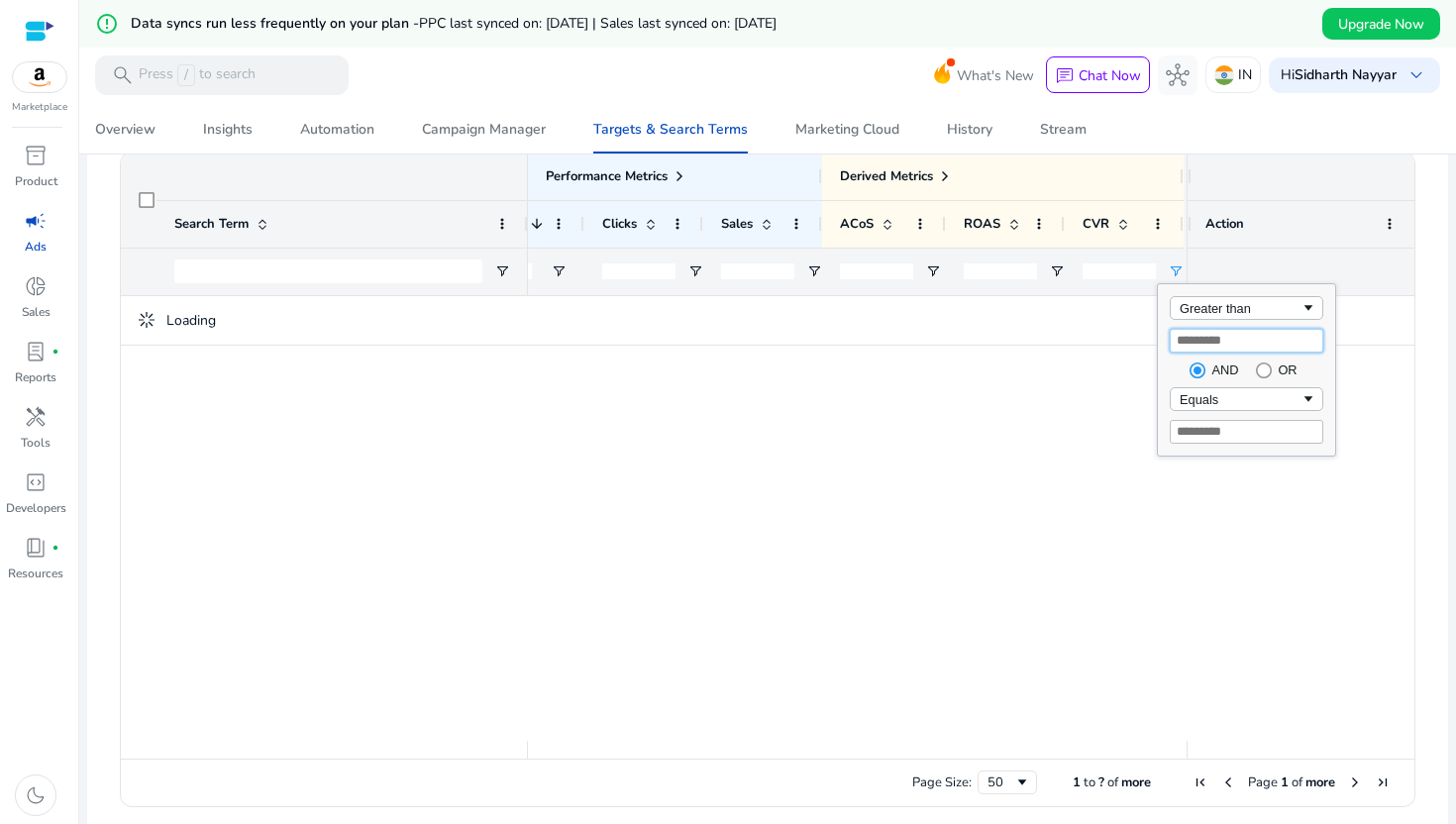 click on "*" at bounding box center (1246, 341) 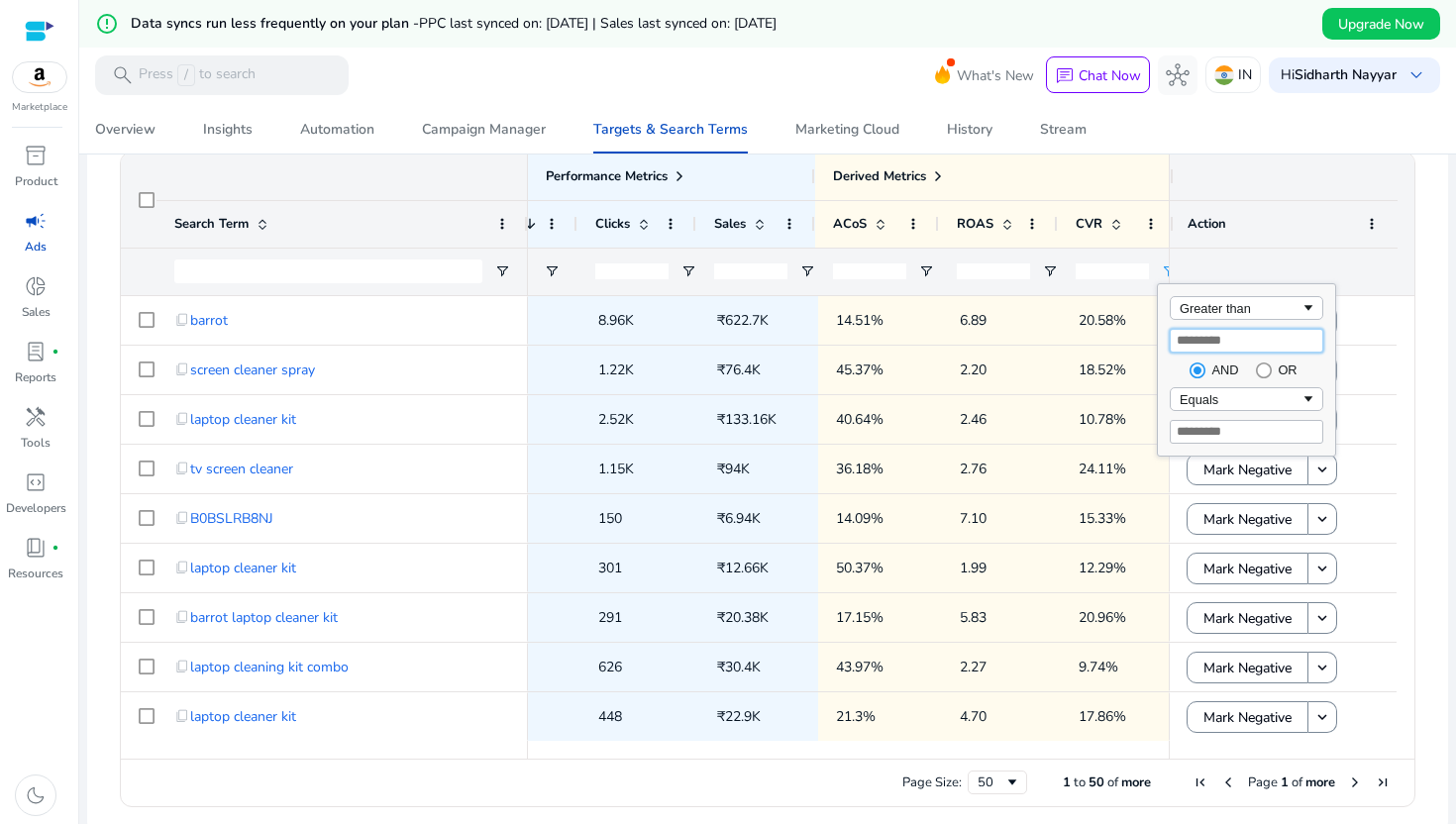 scroll, scrollTop: 0, scrollLeft: 928, axis: horizontal 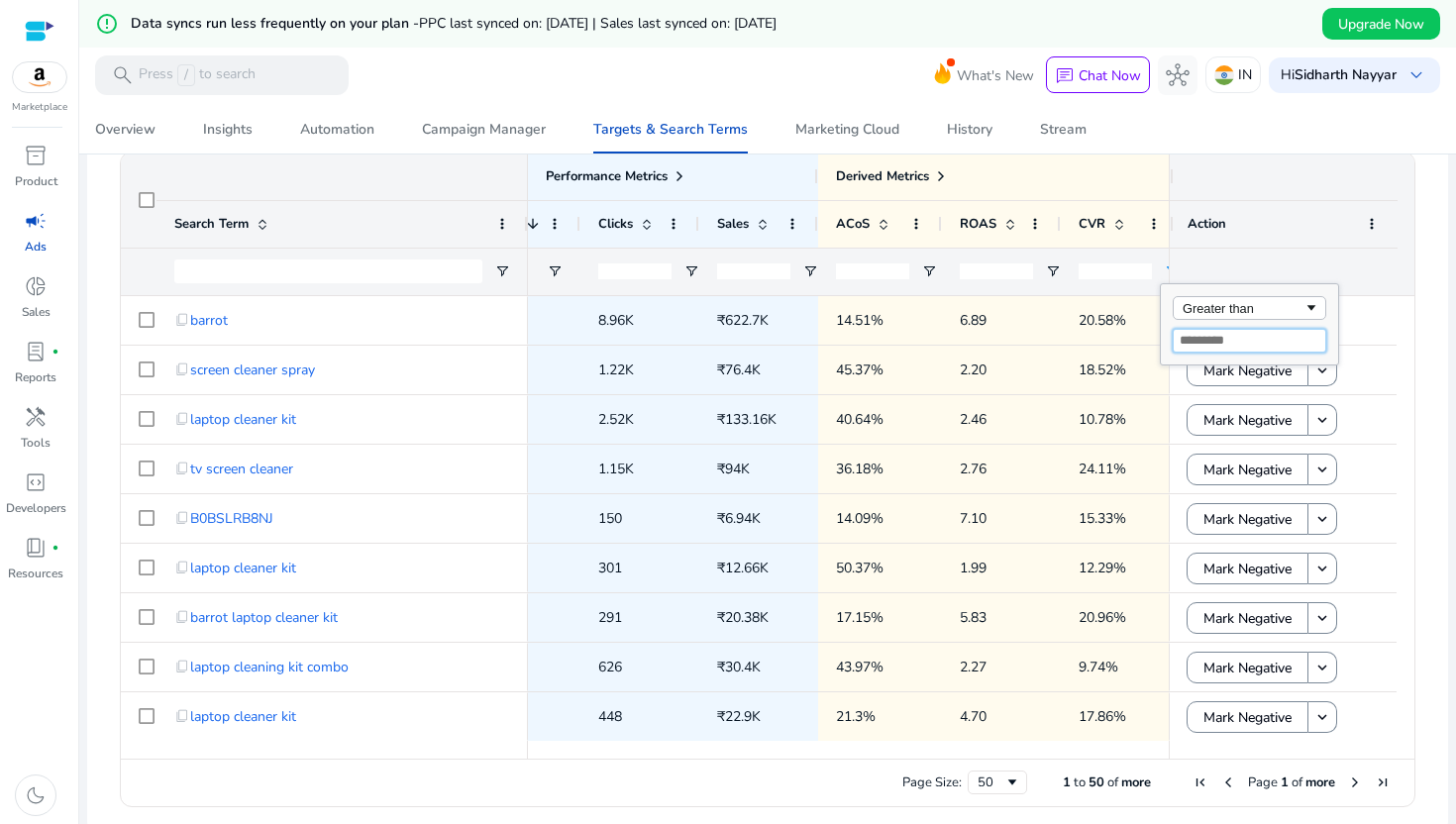 type on "*" 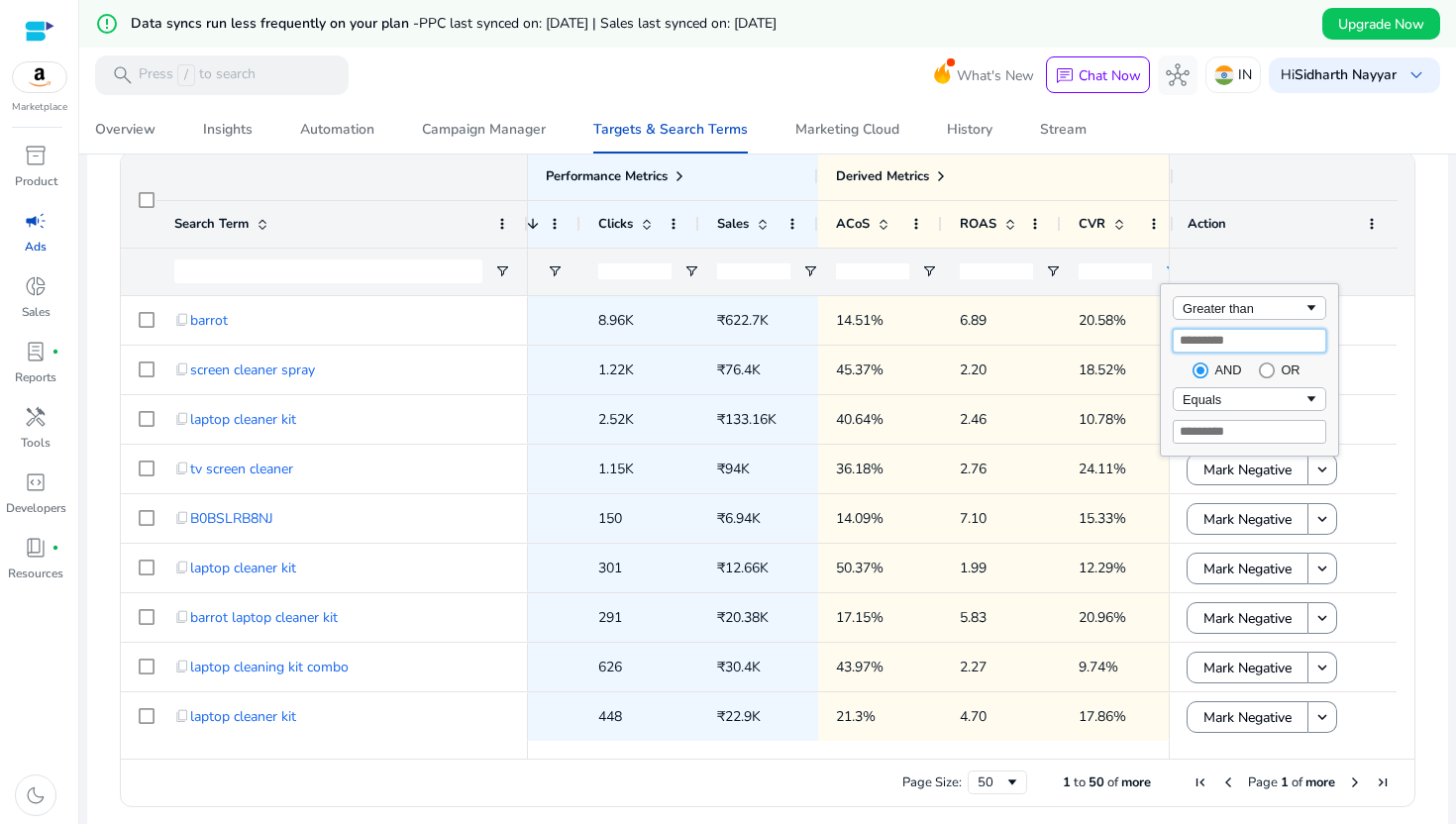 type on "*" 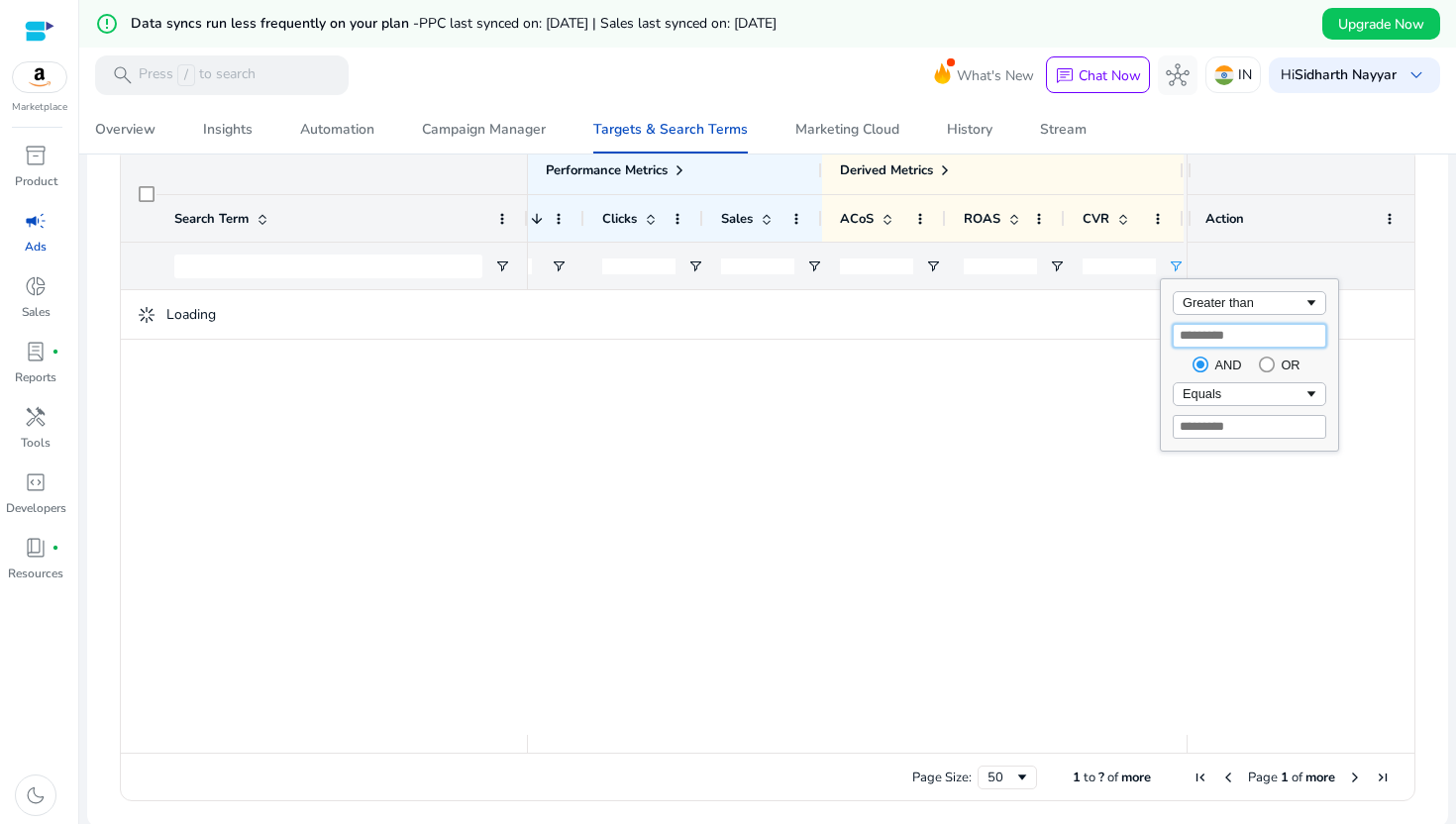 type on "*" 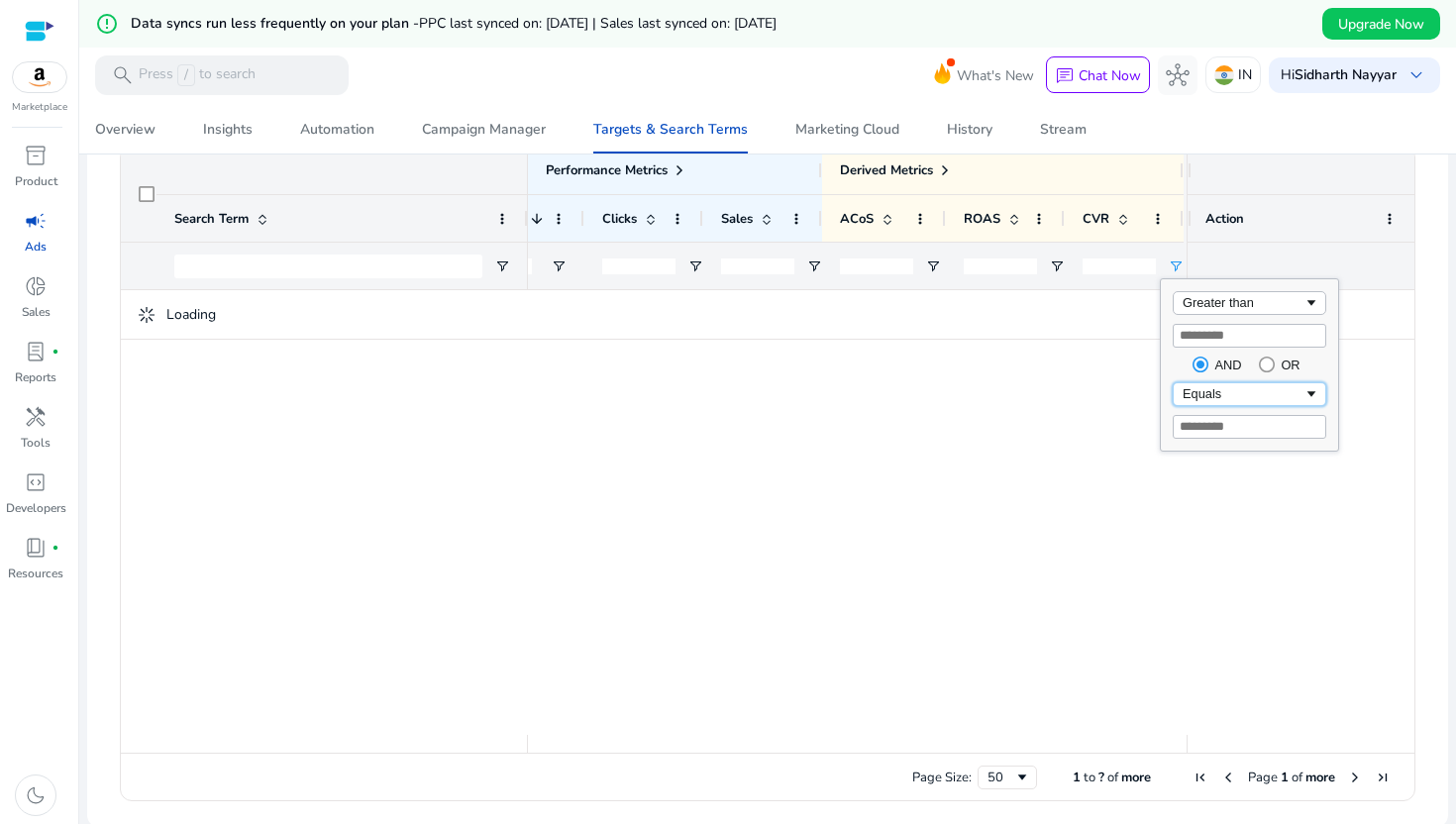click on "Equals" at bounding box center (1243, 393) 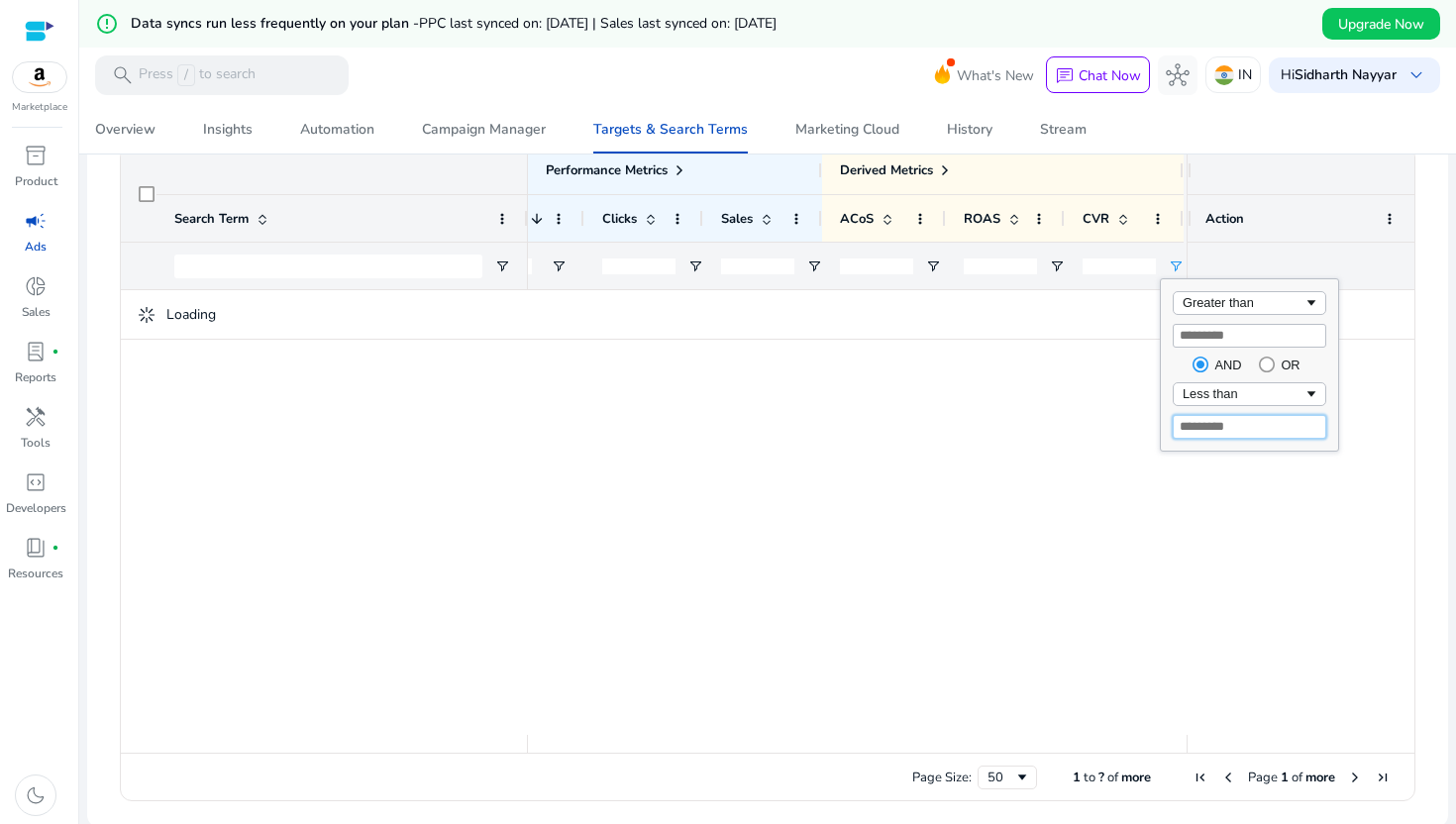 click at bounding box center [1249, 427] 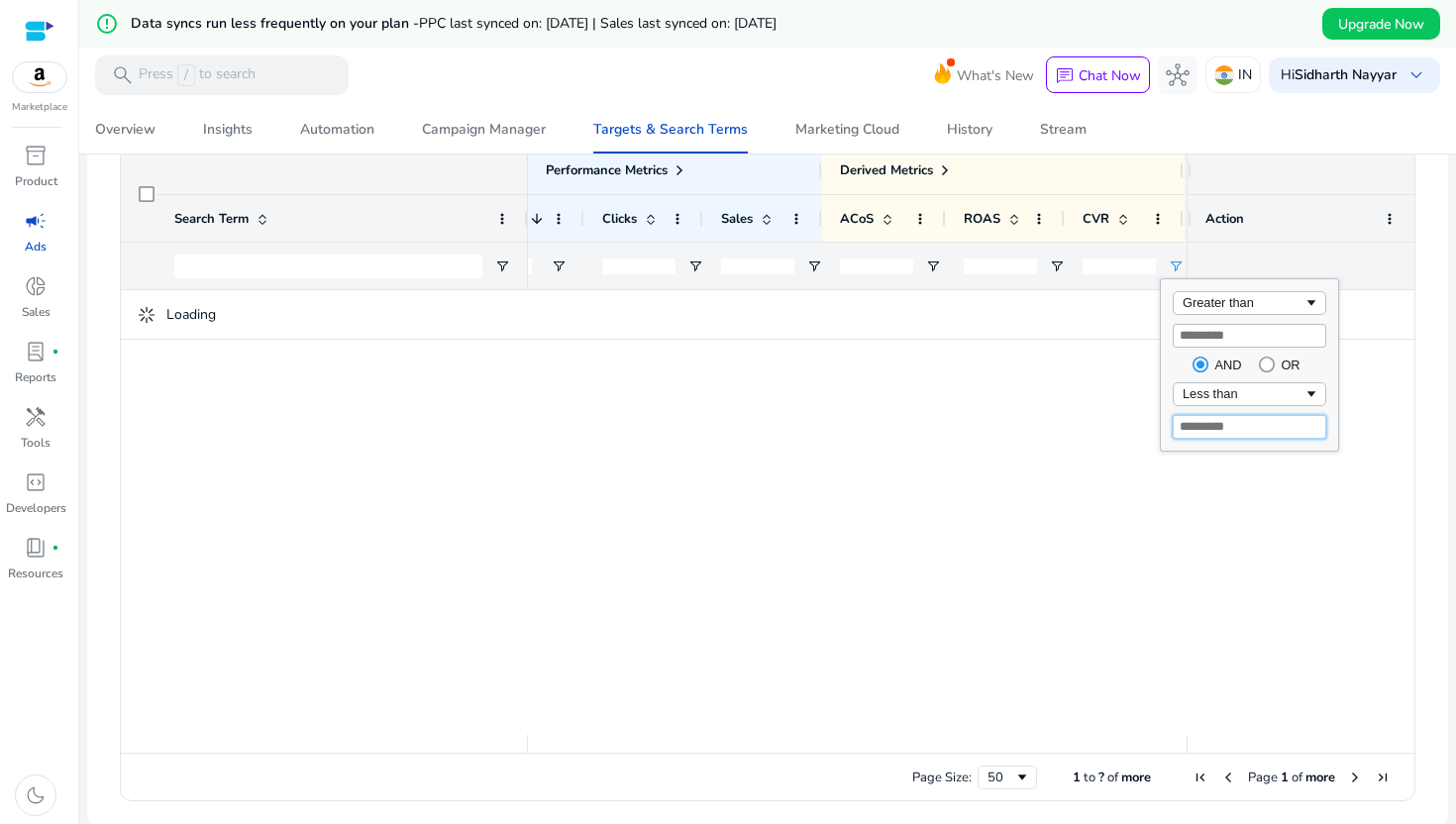 type on "*" 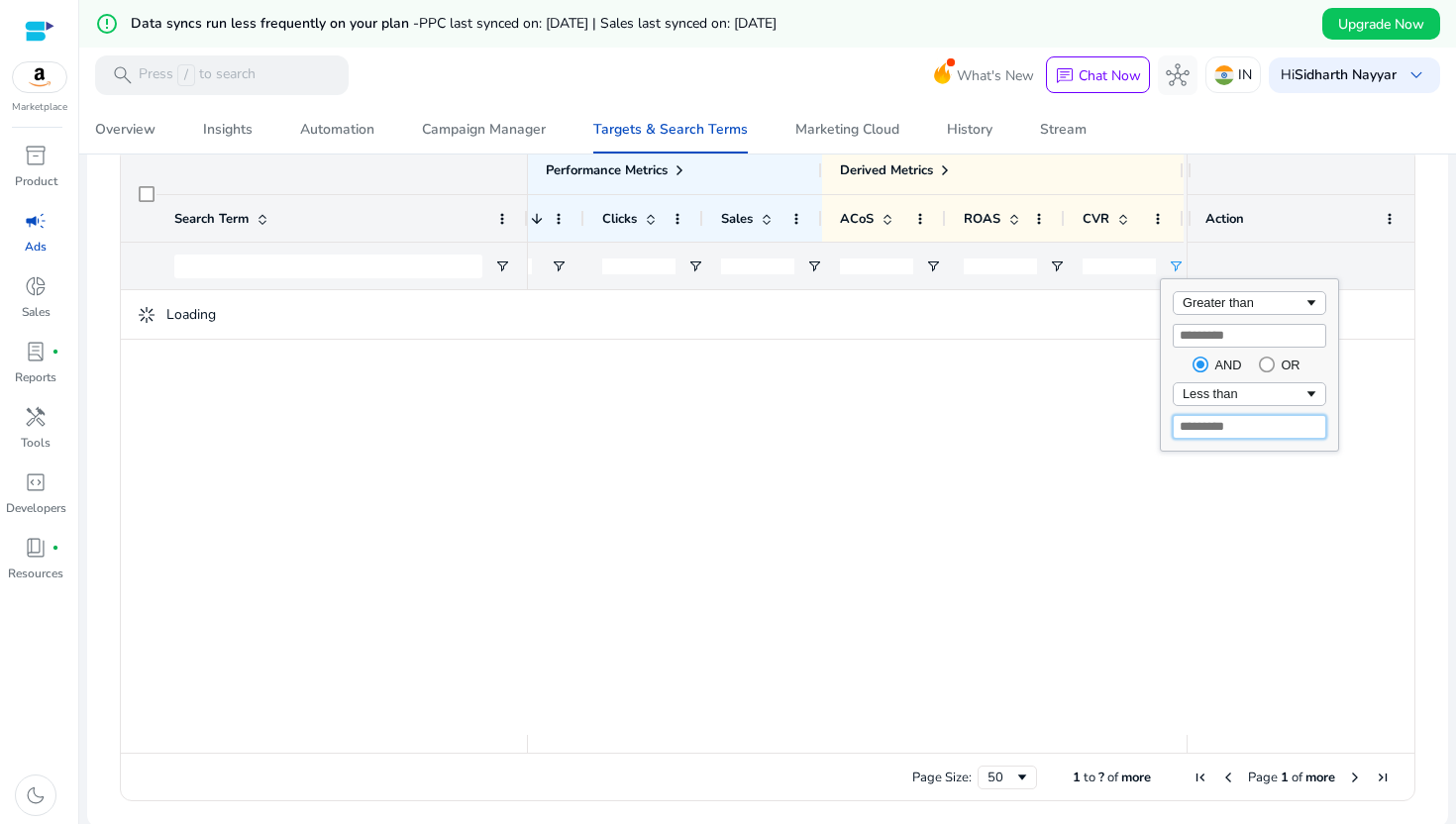 type 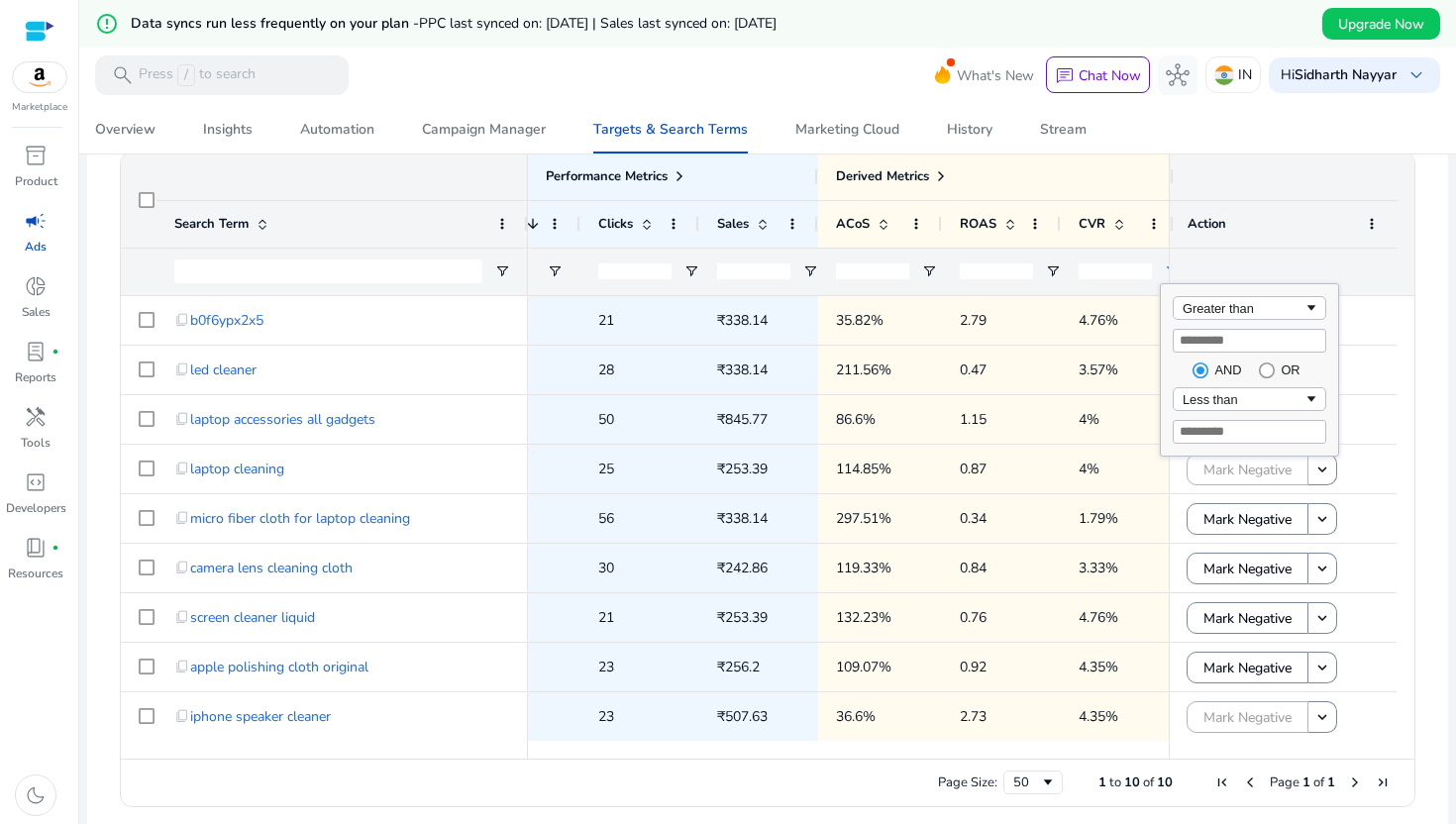 click on "Overview   Insights   Automation   Campaign Manager   Targets & Search Terms   Marketing Cloud   History   Stream" 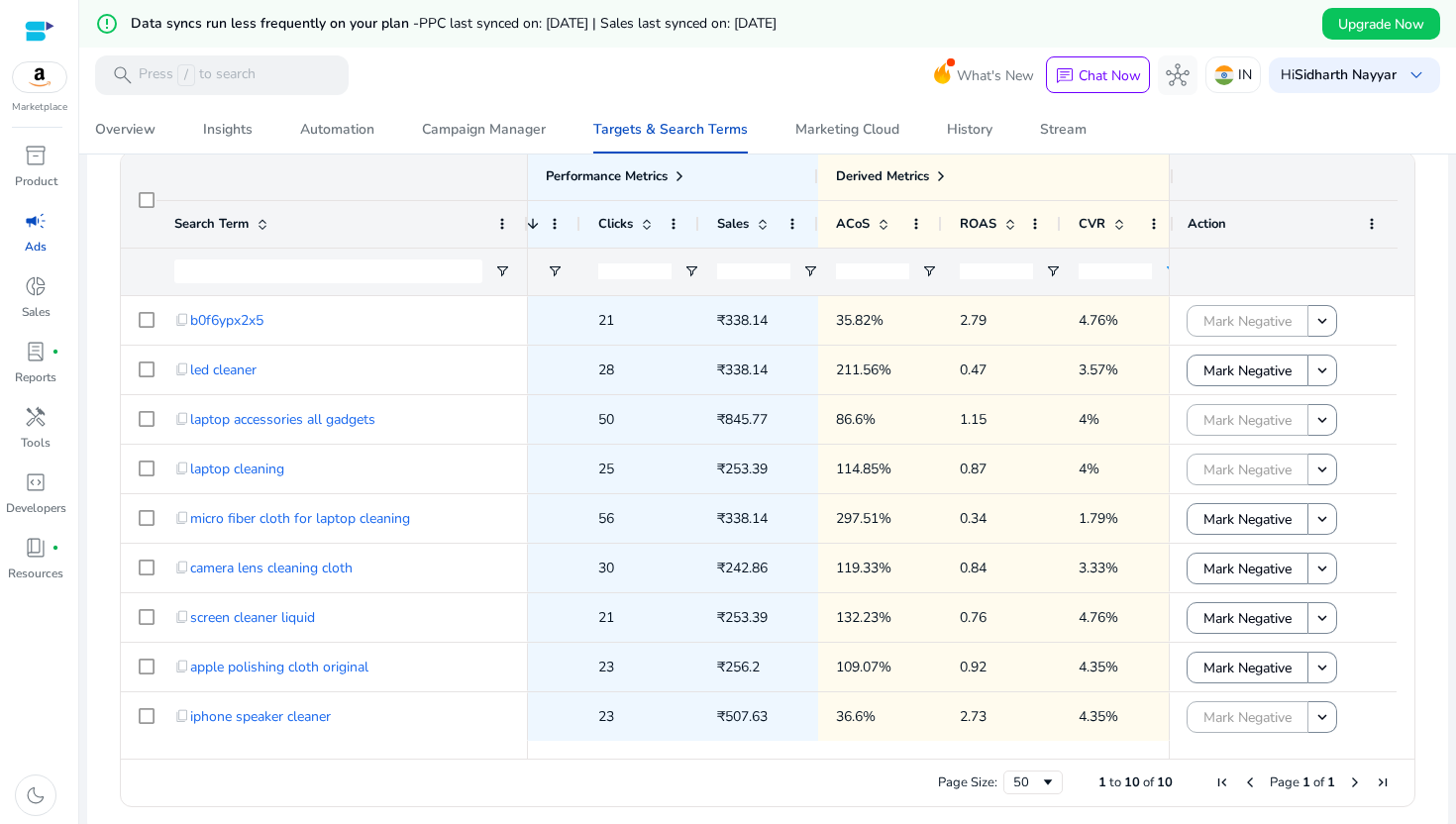 drag, startPoint x: 1165, startPoint y: 215, endPoint x: 1298, endPoint y: 217, distance: 133.01504 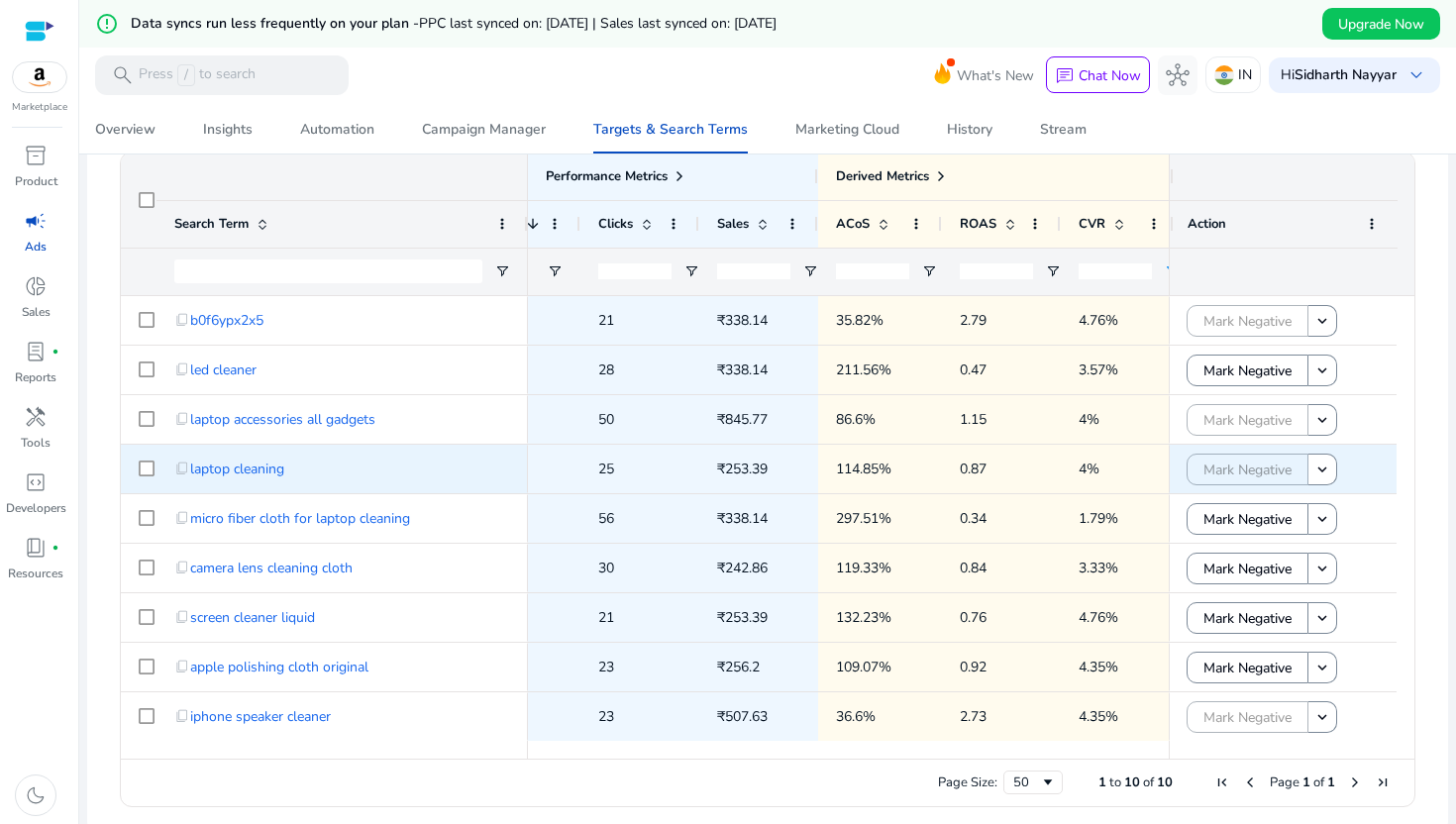 scroll, scrollTop: 0, scrollLeft: 795, axis: horizontal 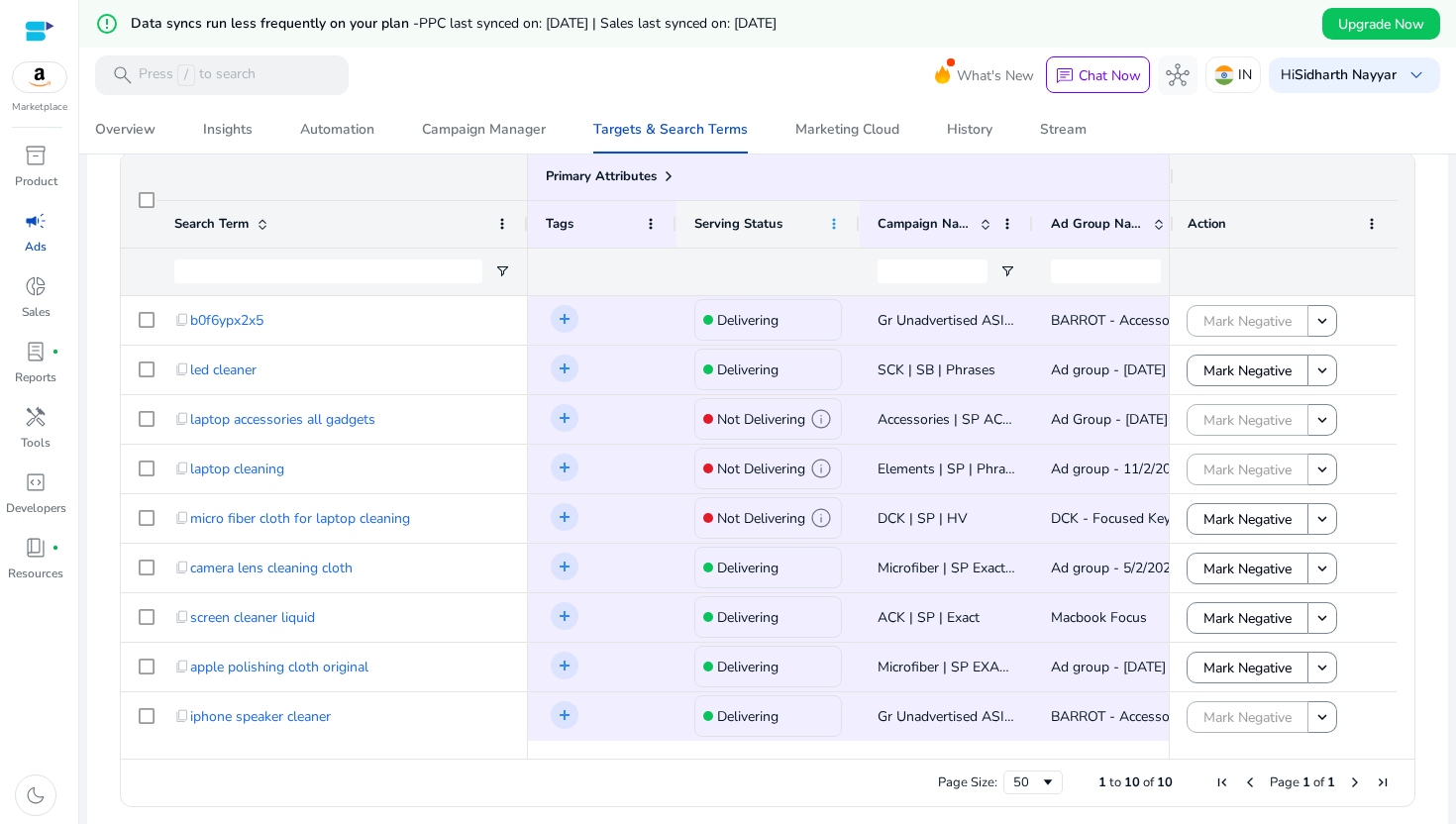 click 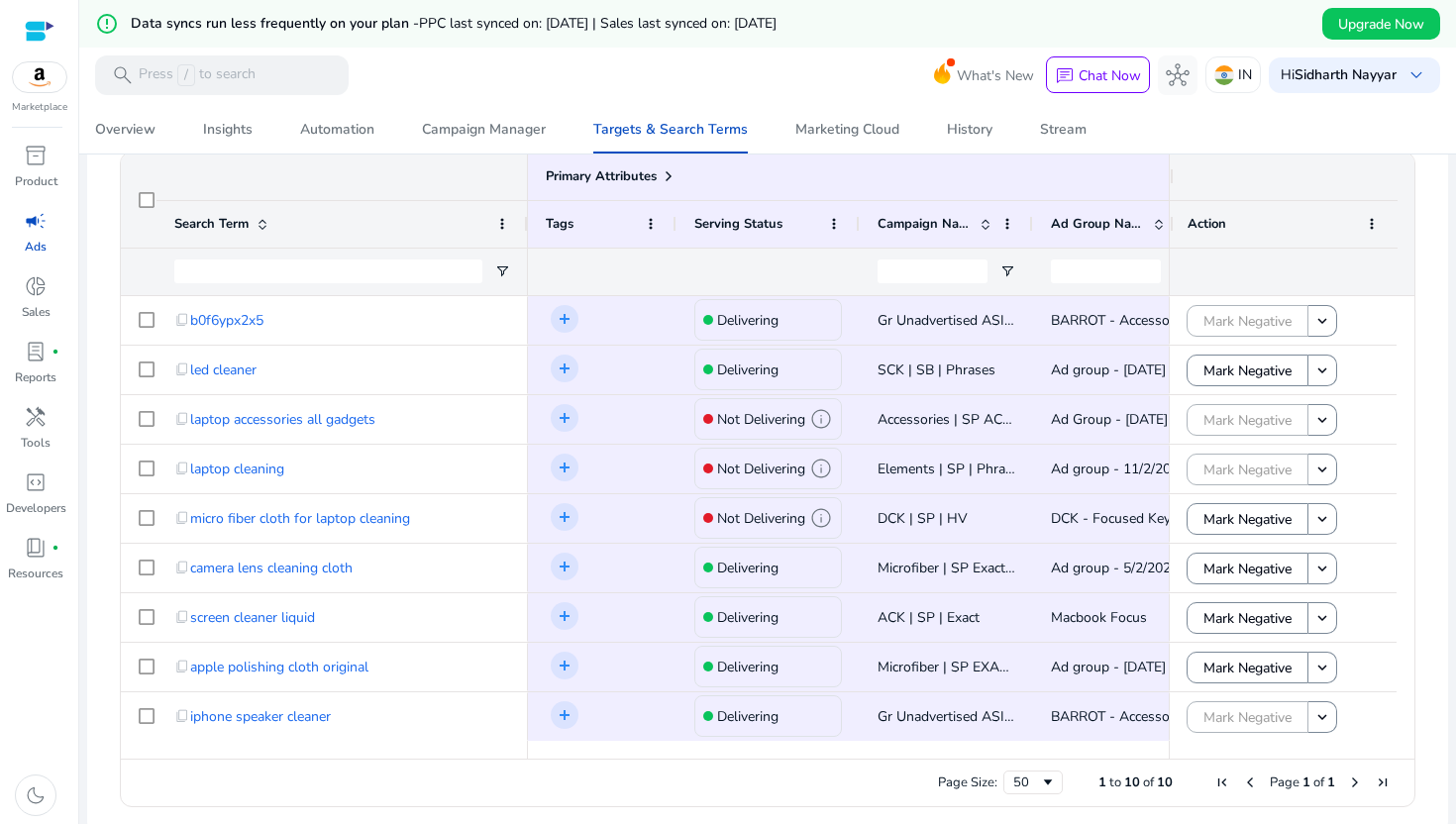 click on "search   Press  /  to search  What's New  chat  Chat Now  hub  IN  Hi  Sidharth Nayyar  keyboard_arrow_down" at bounding box center (768, 74) 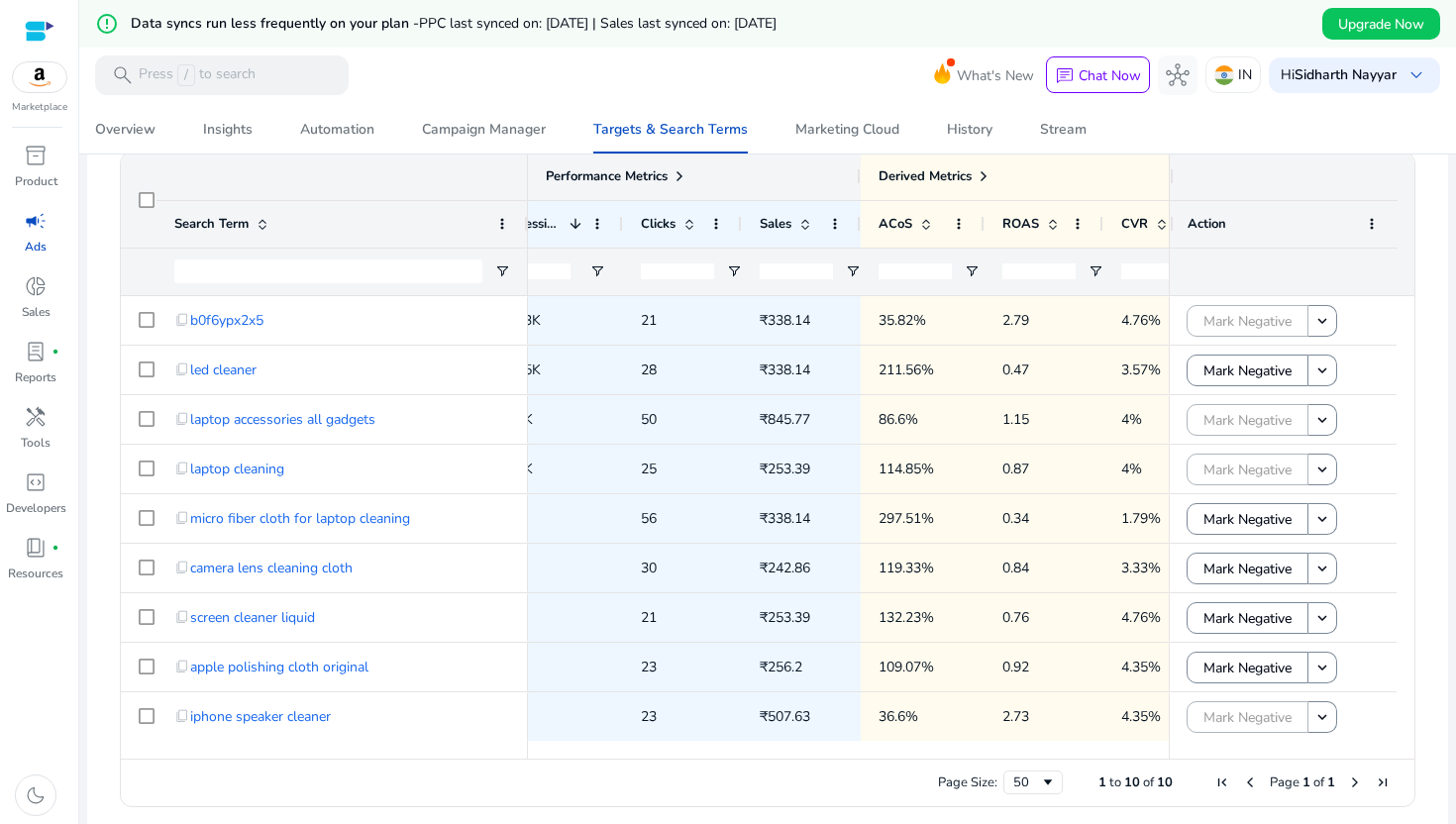 click 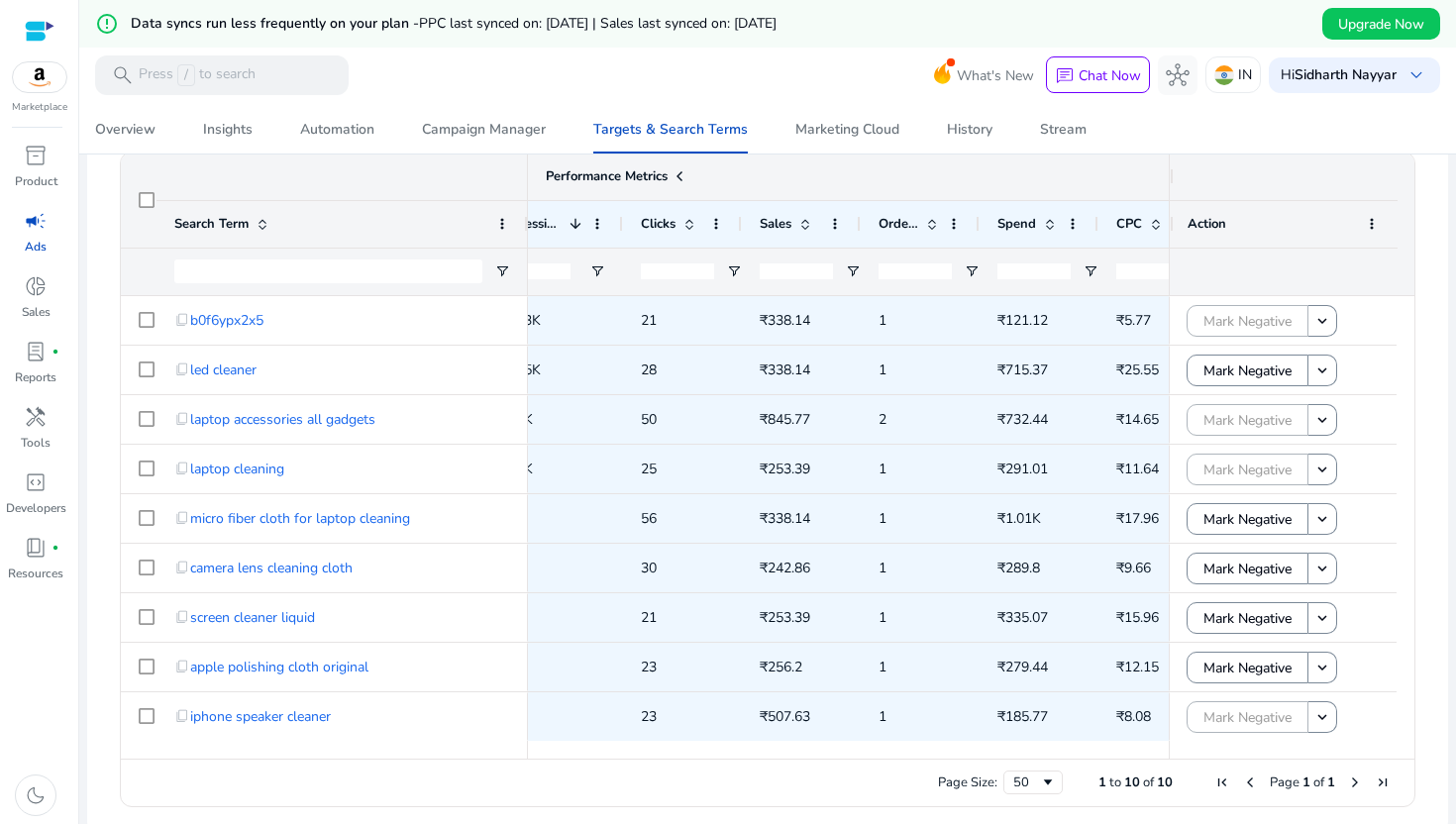 click 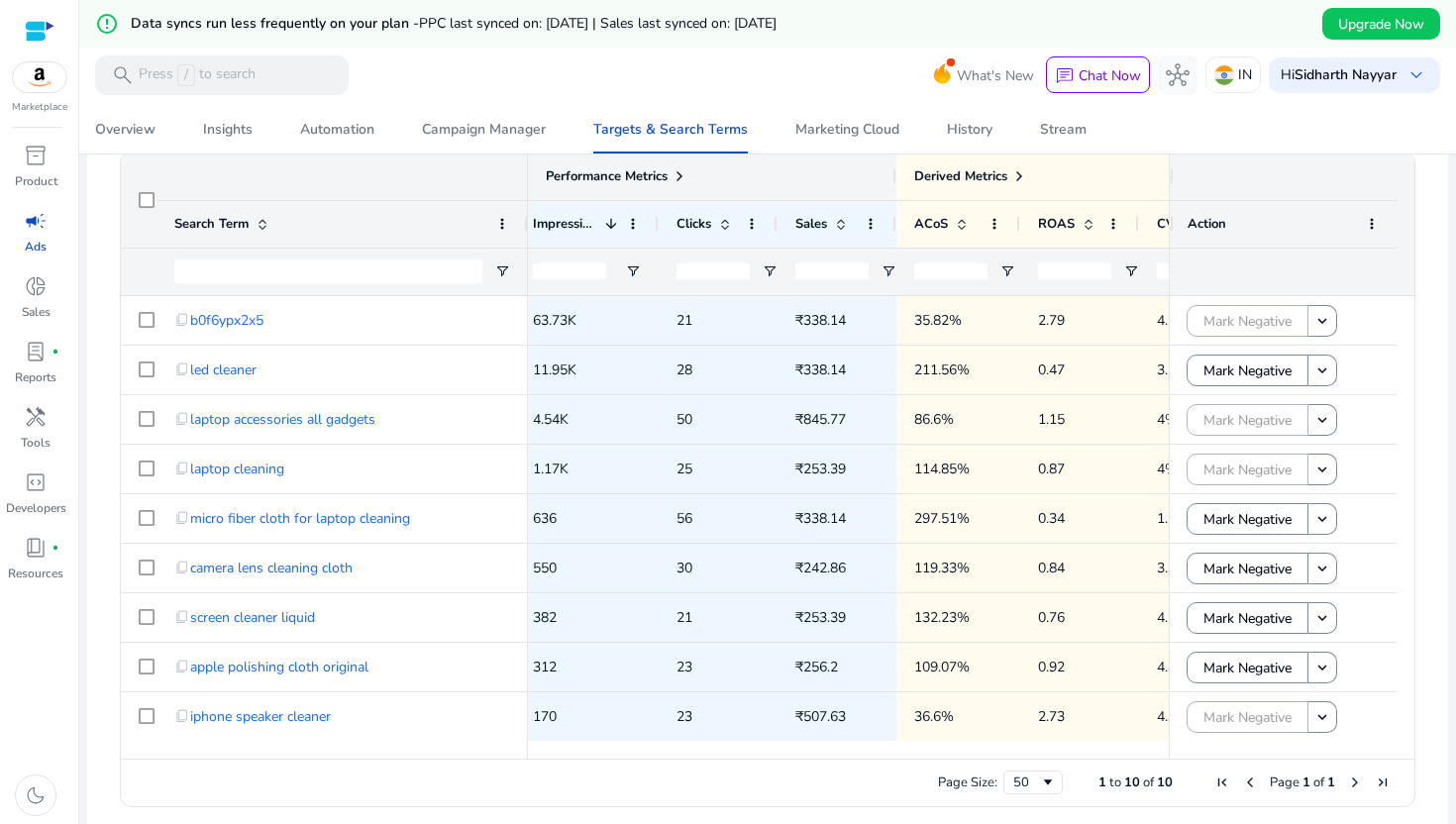 click 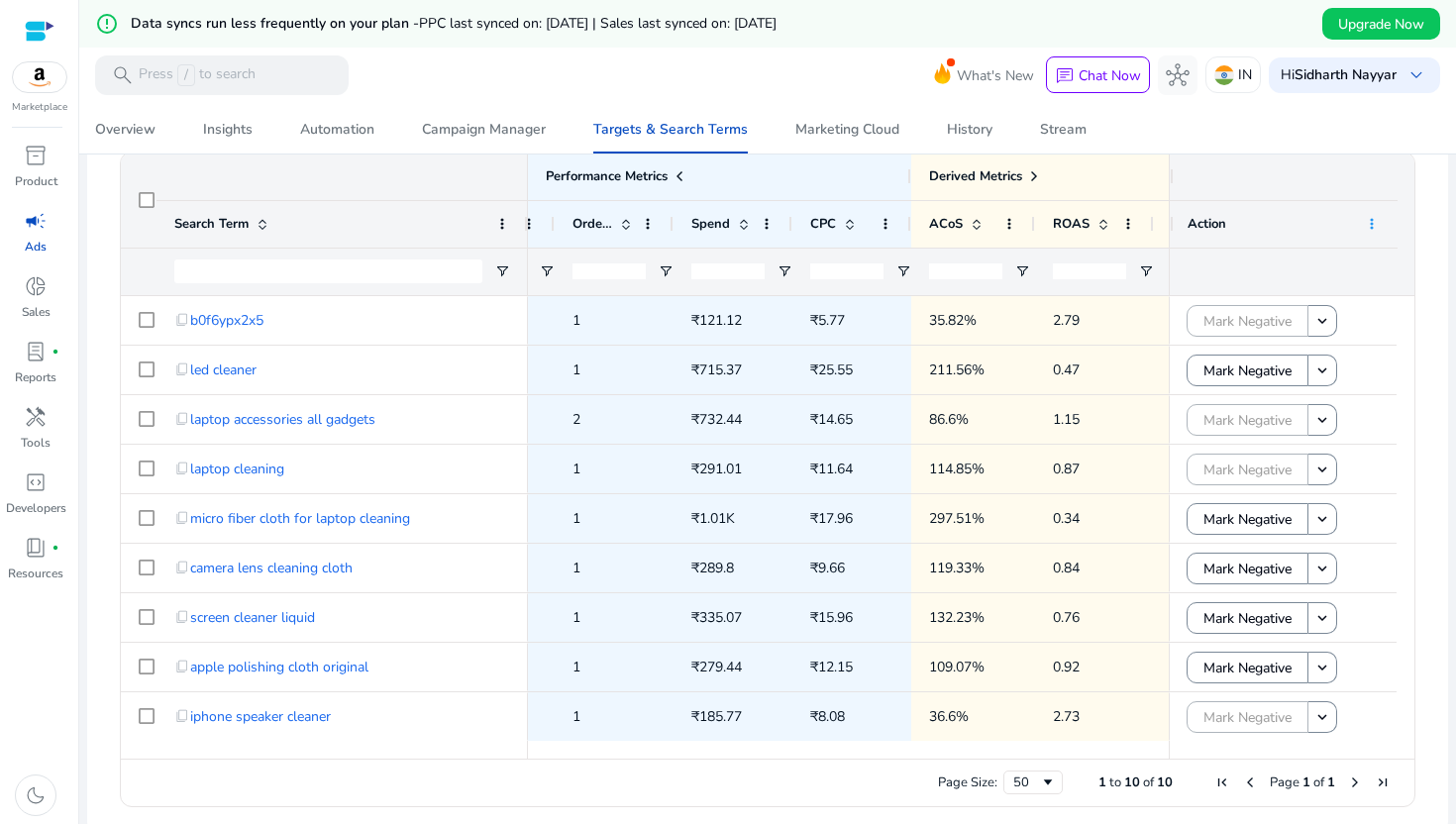 click 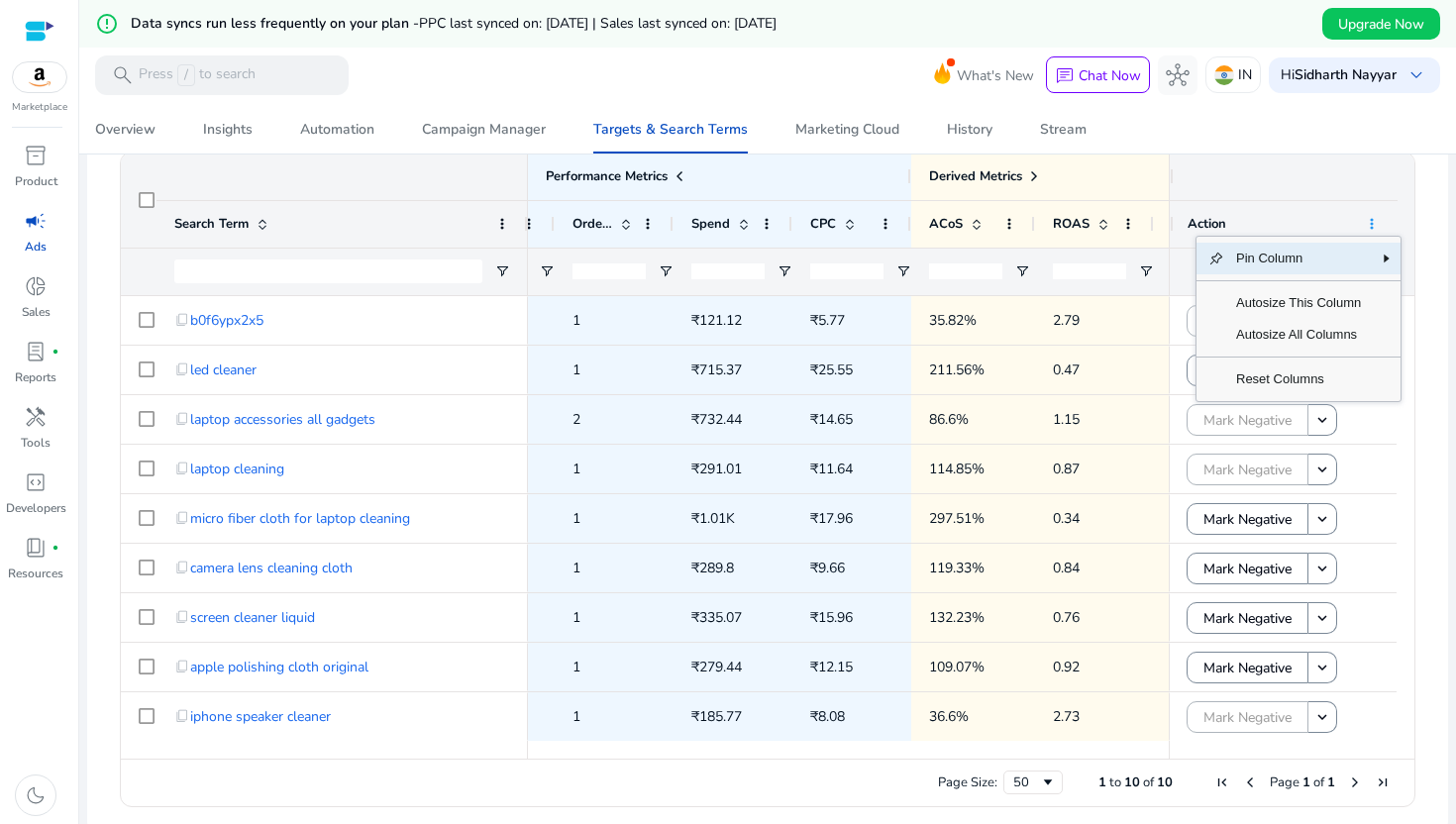 click 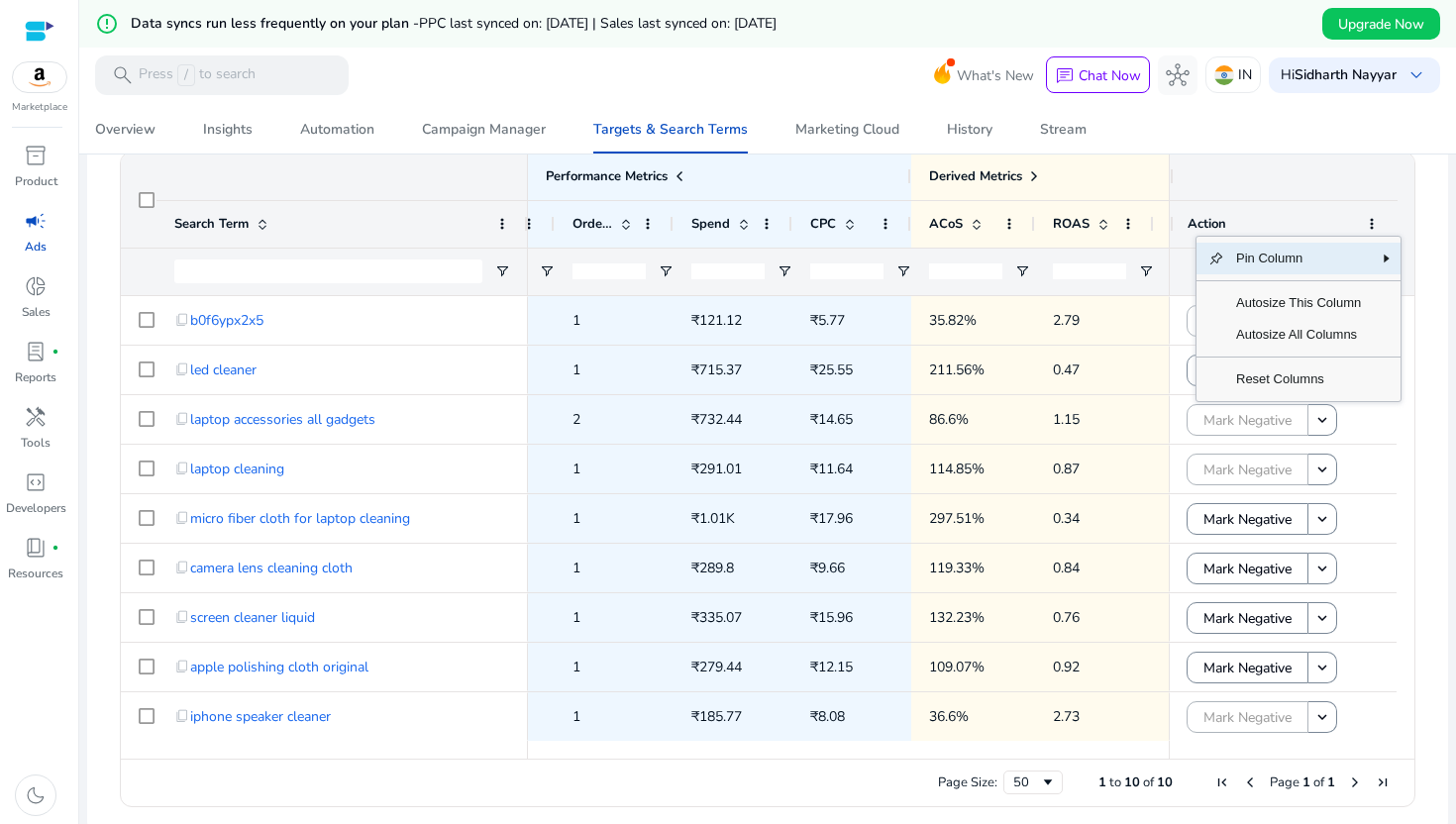 click on "search   Press  /  to search  What's New  chat  Chat Now  hub  IN  Hi  Sidharth Nayyar  keyboard_arrow_down" at bounding box center (768, 74) 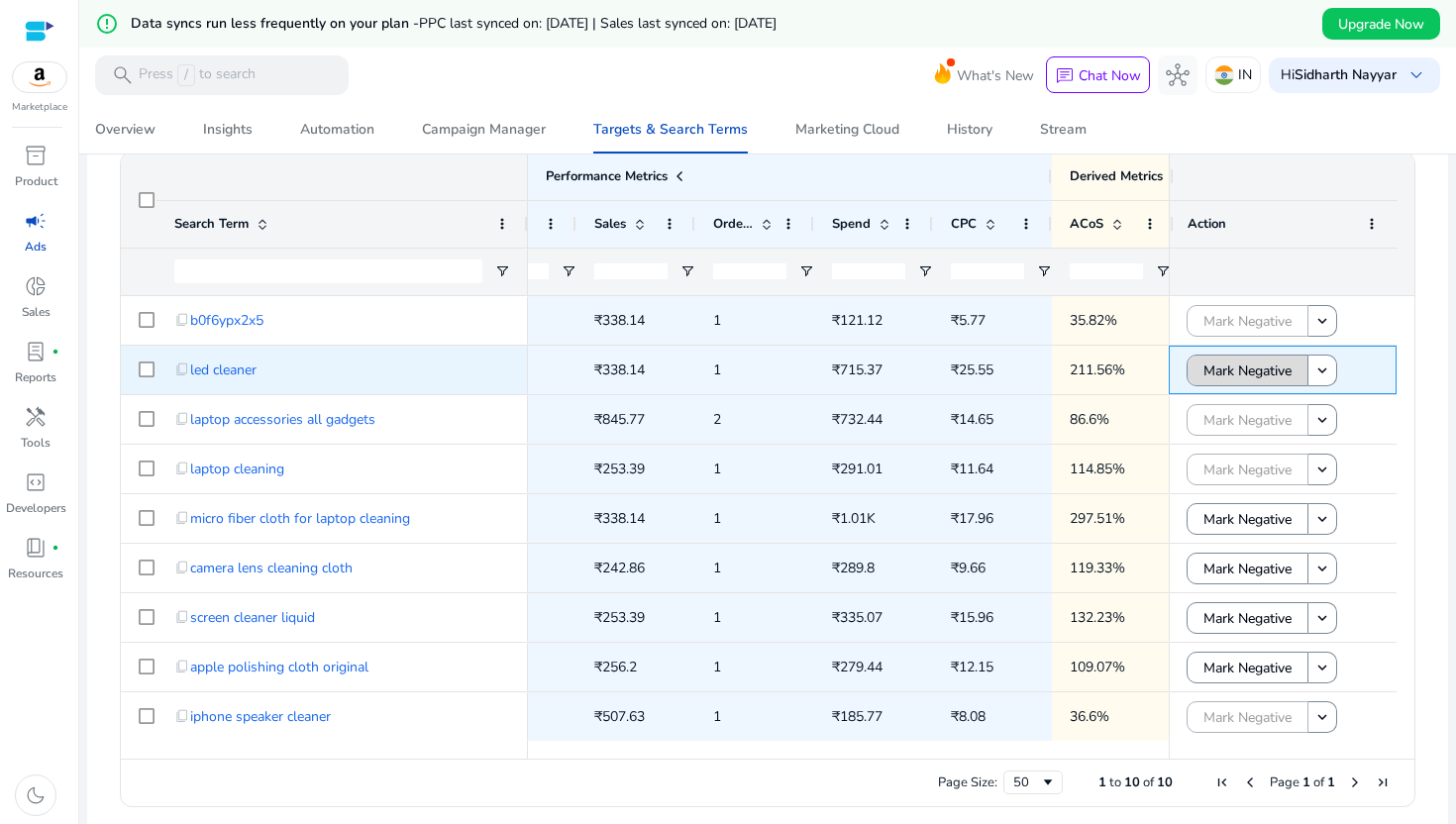 click on "Mark Negative" 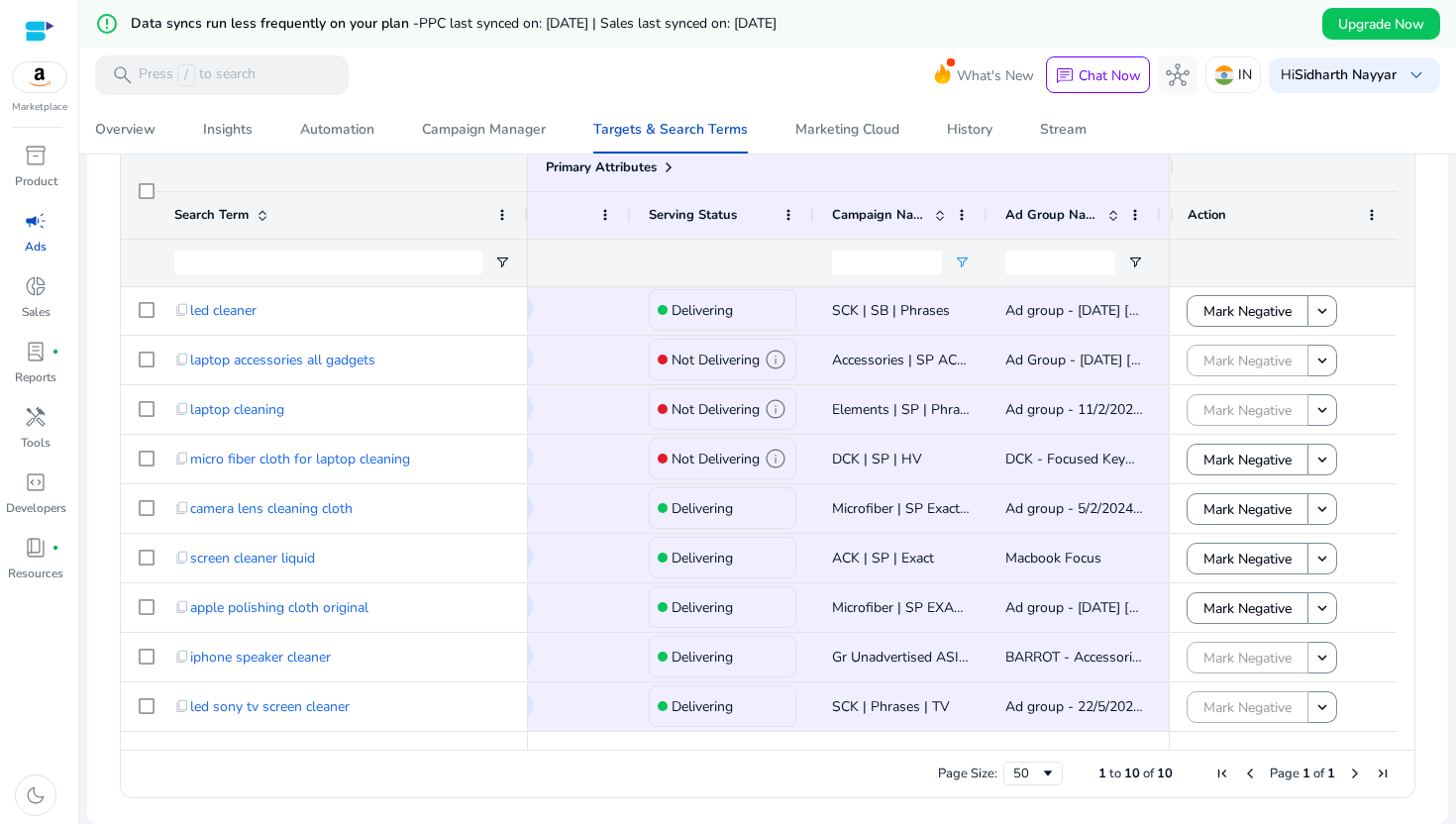 click 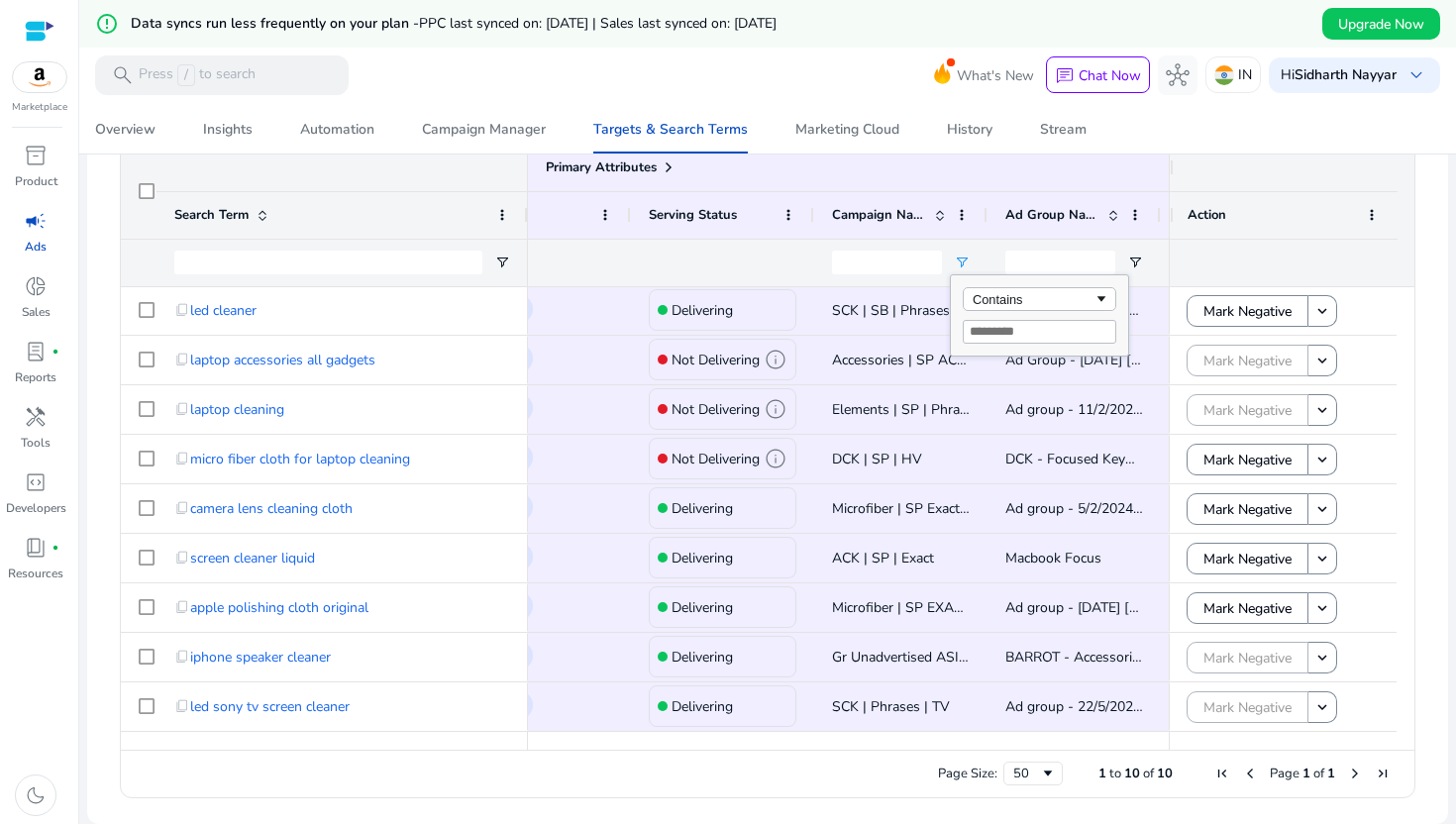 click 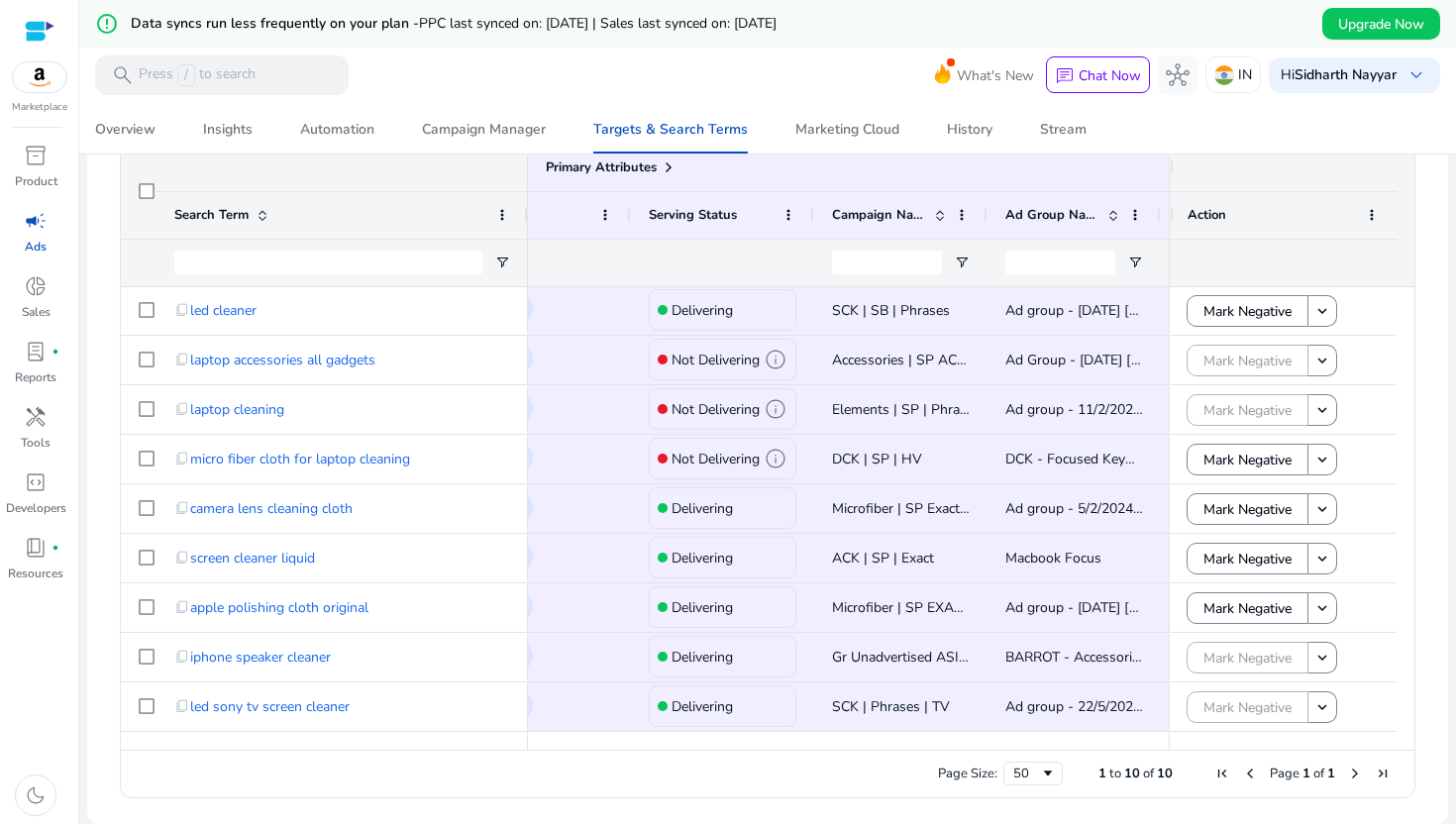 click on "Overview   Insights   Automation   Campaign Manager   Targets & Search Terms   Marketing Cloud   History   Stream" 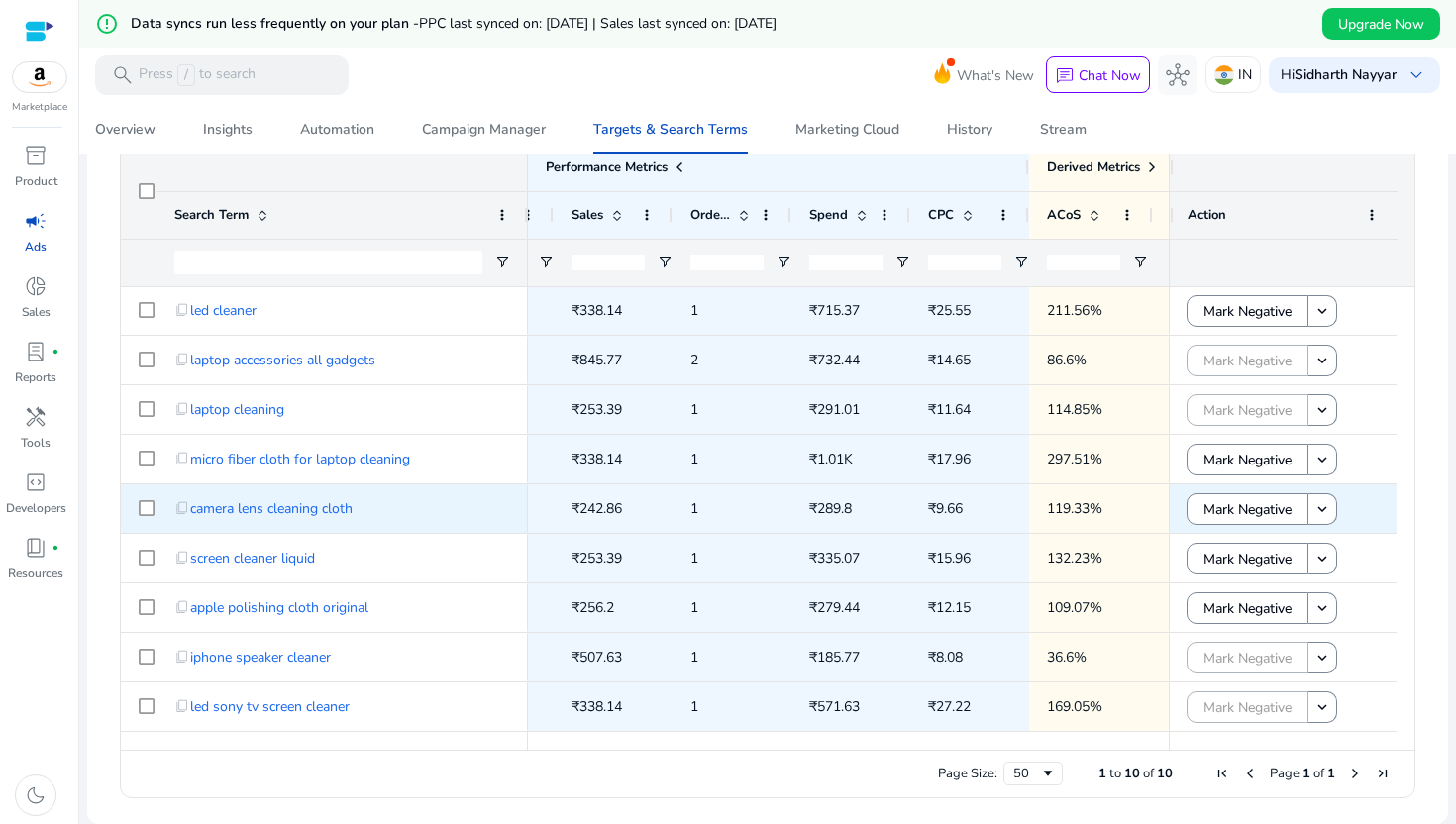 scroll, scrollTop: 0, scrollLeft: 1120, axis: horizontal 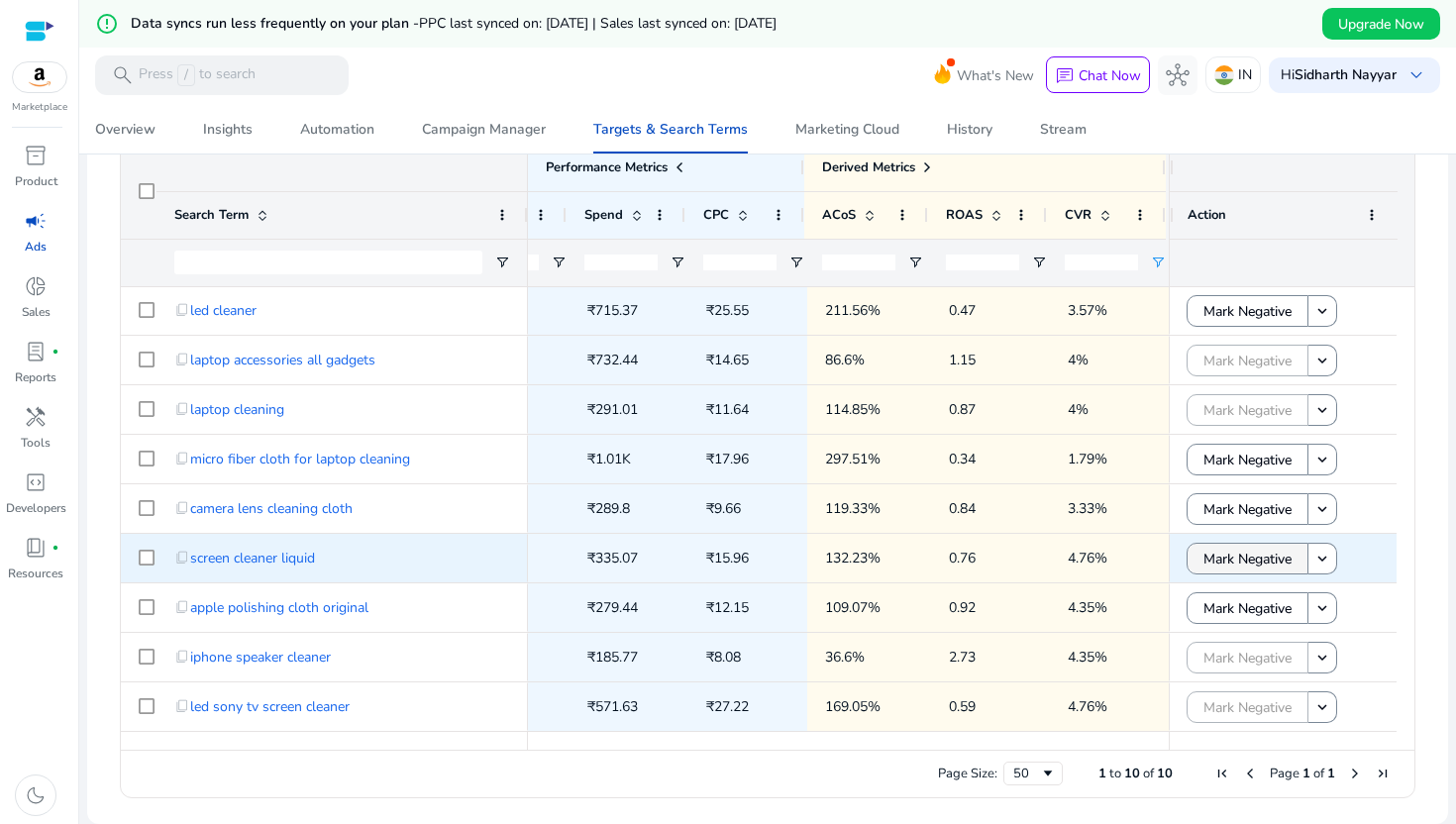 click on "Mark Negative" 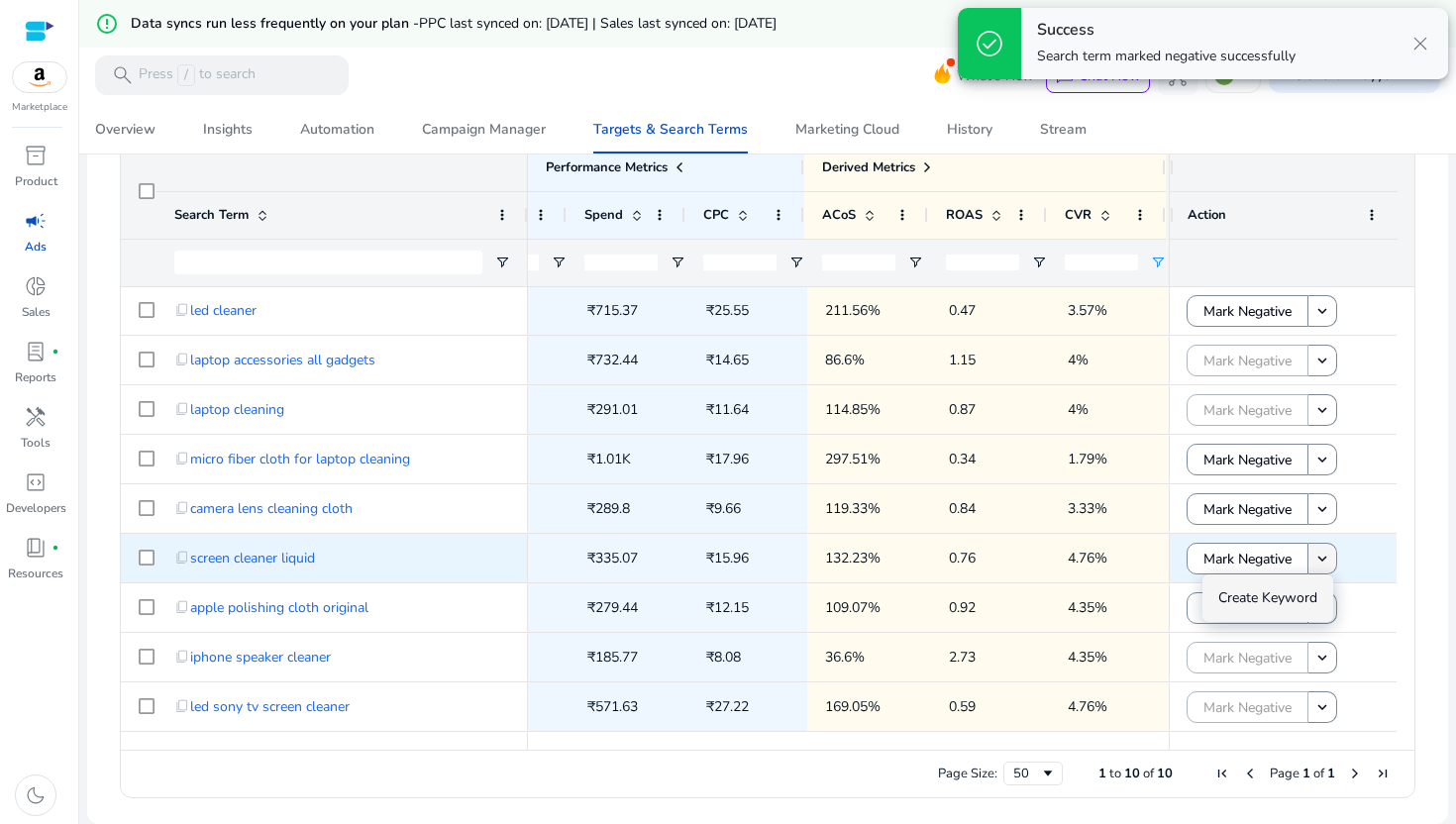click on "keyboard_arrow_down" 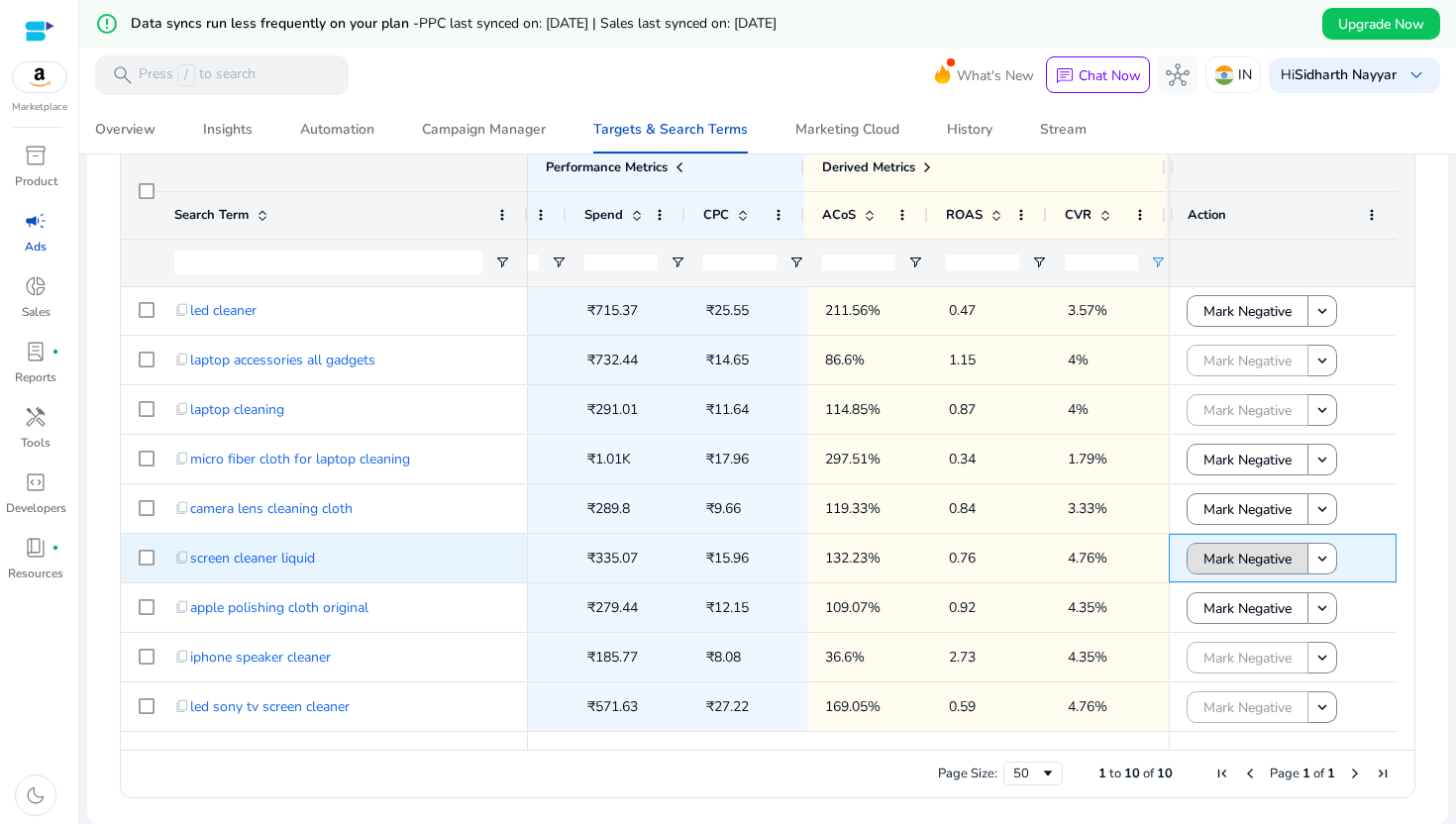 click on "Mark Negative" 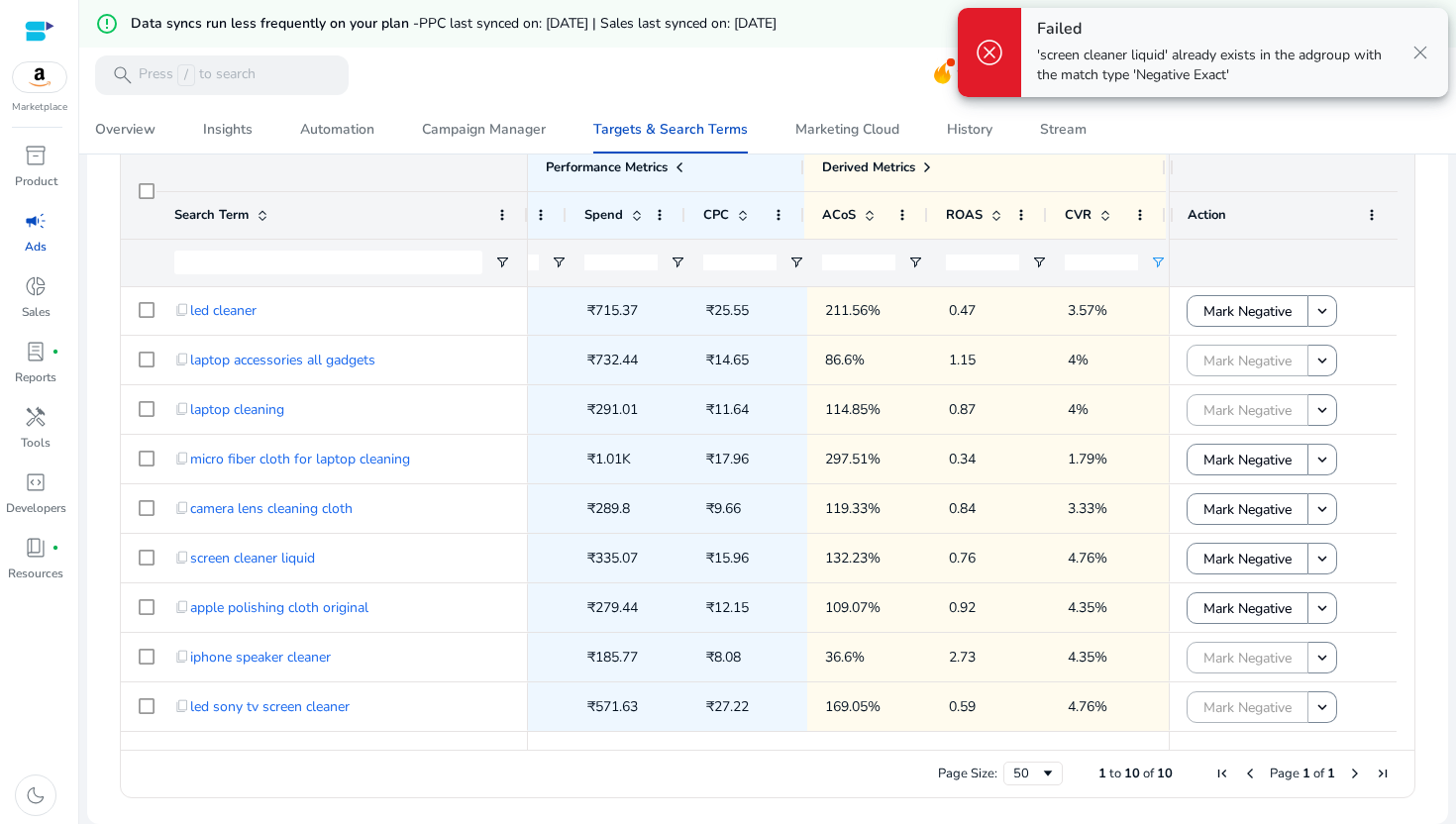 click on "close" at bounding box center [1420, 52] 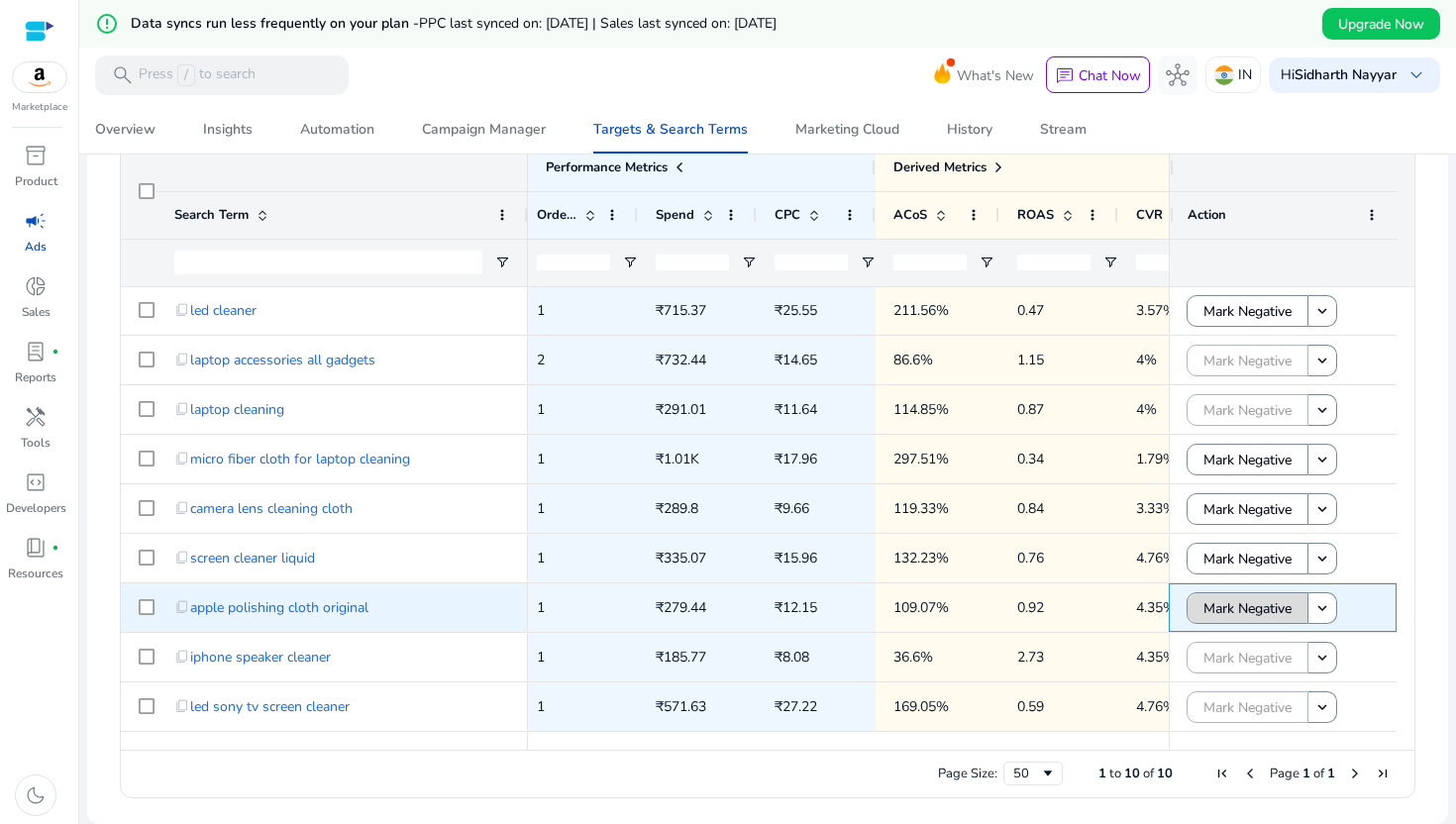 click 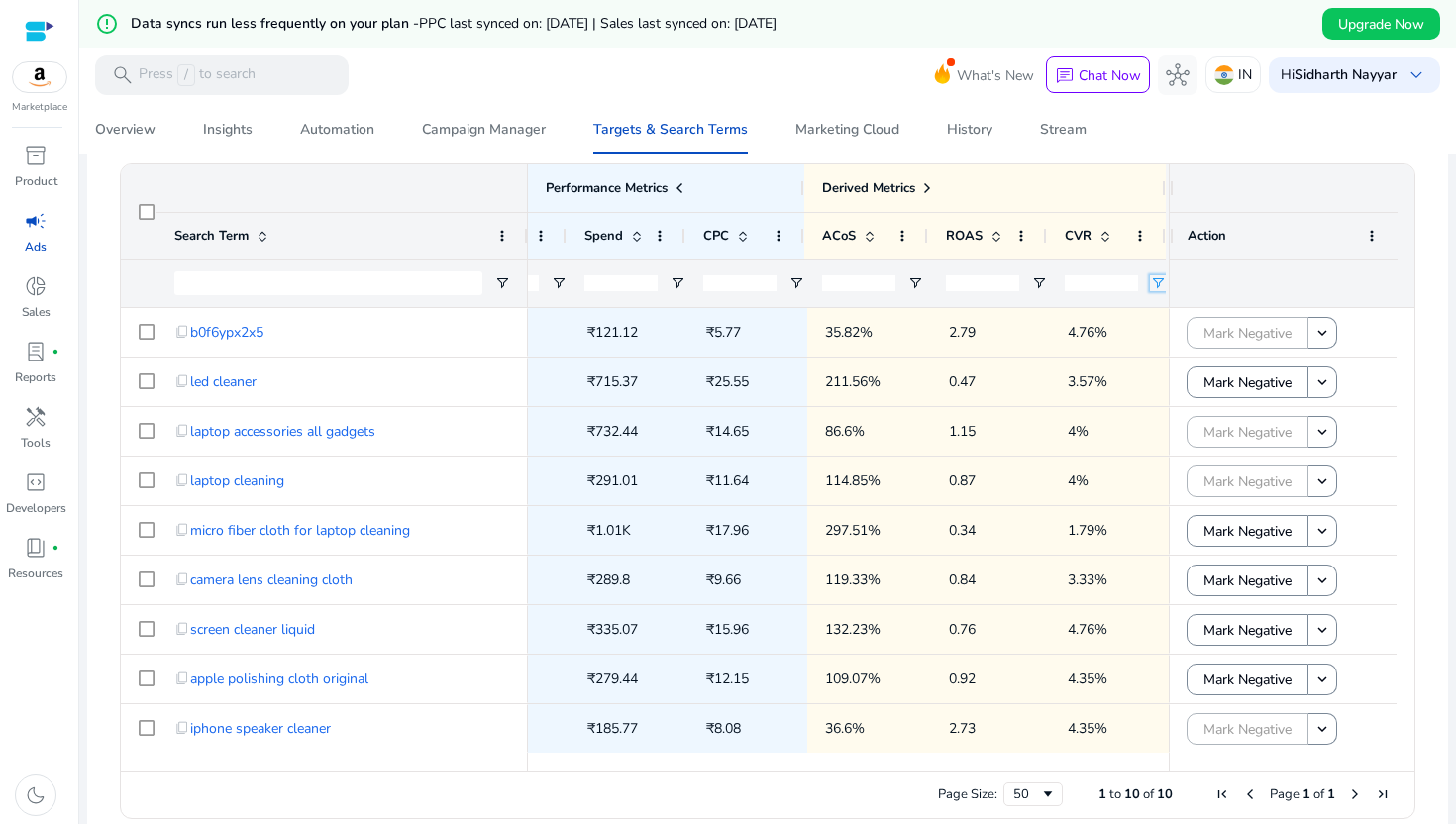 click 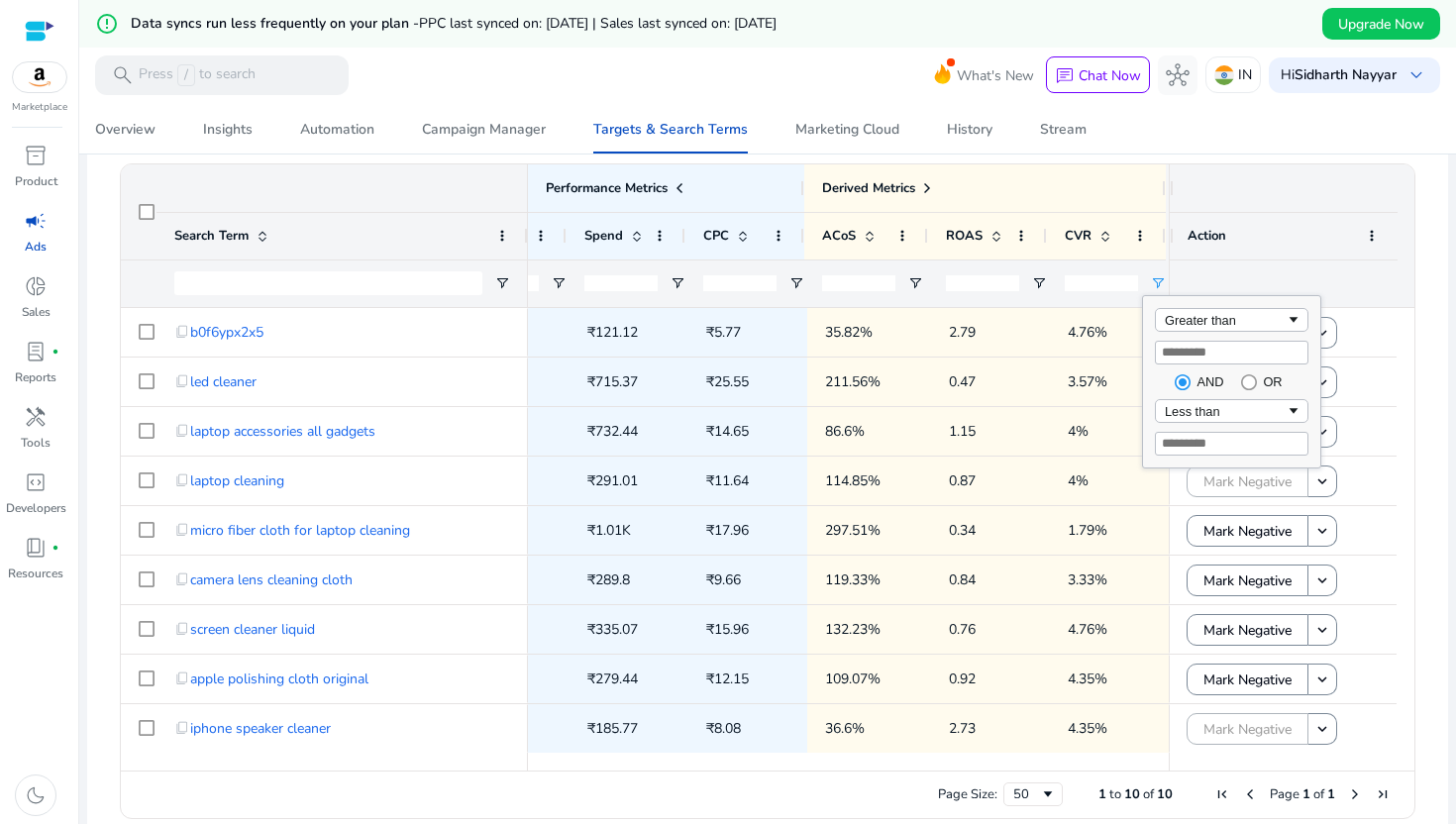 click on "*" at bounding box center (1231, 353) 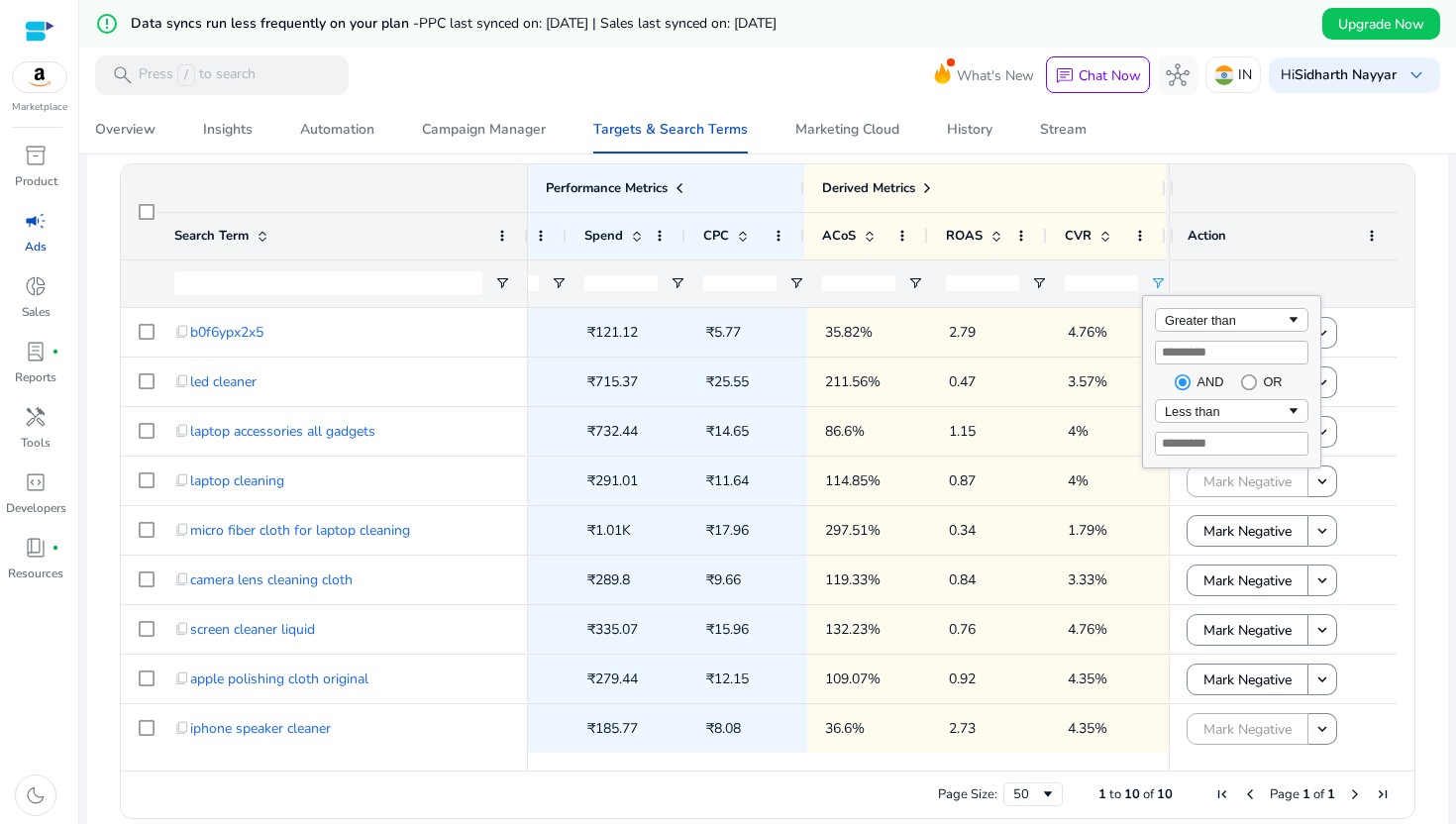 click on "*" at bounding box center (1231, 353) 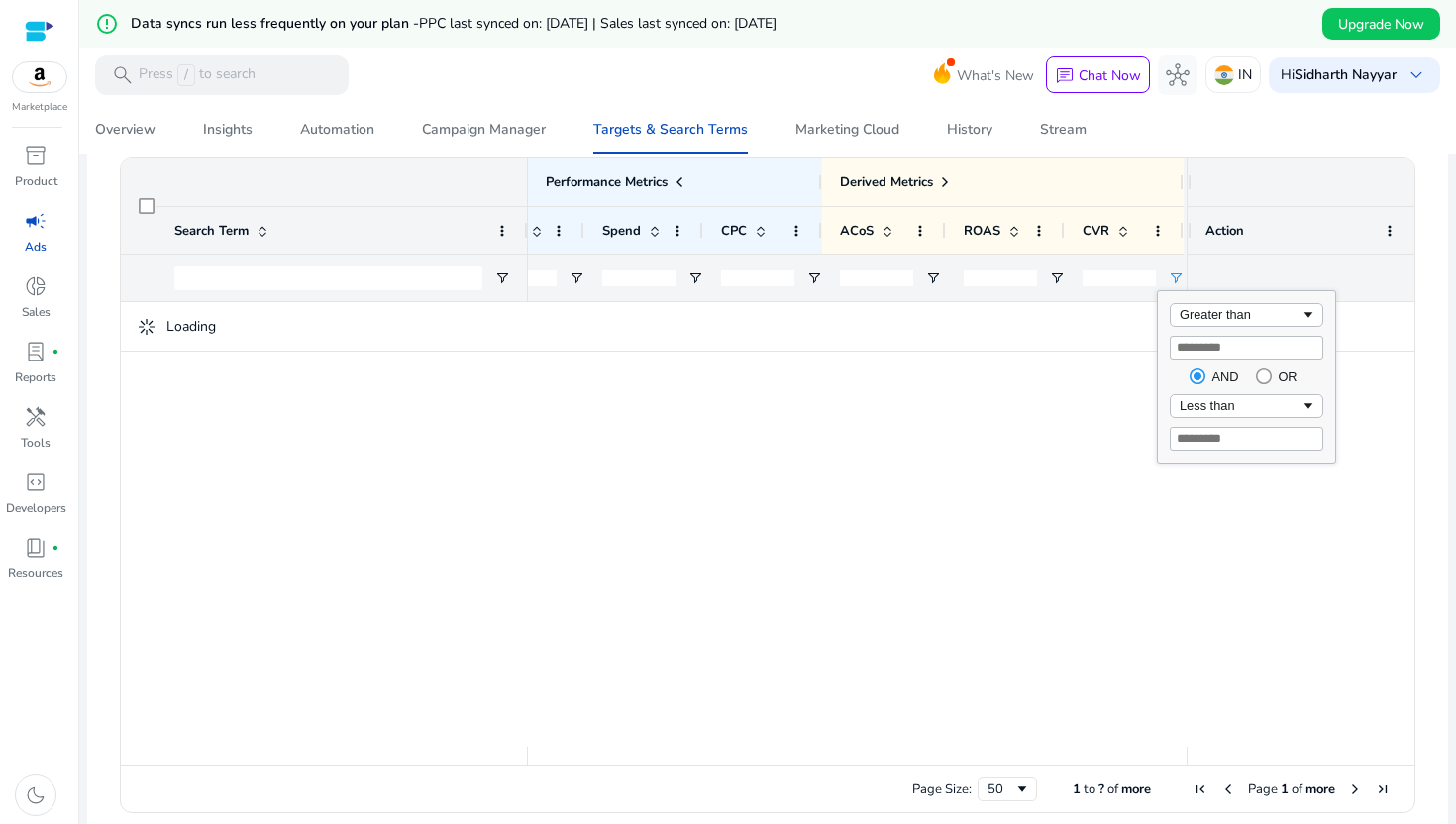 type on "*" 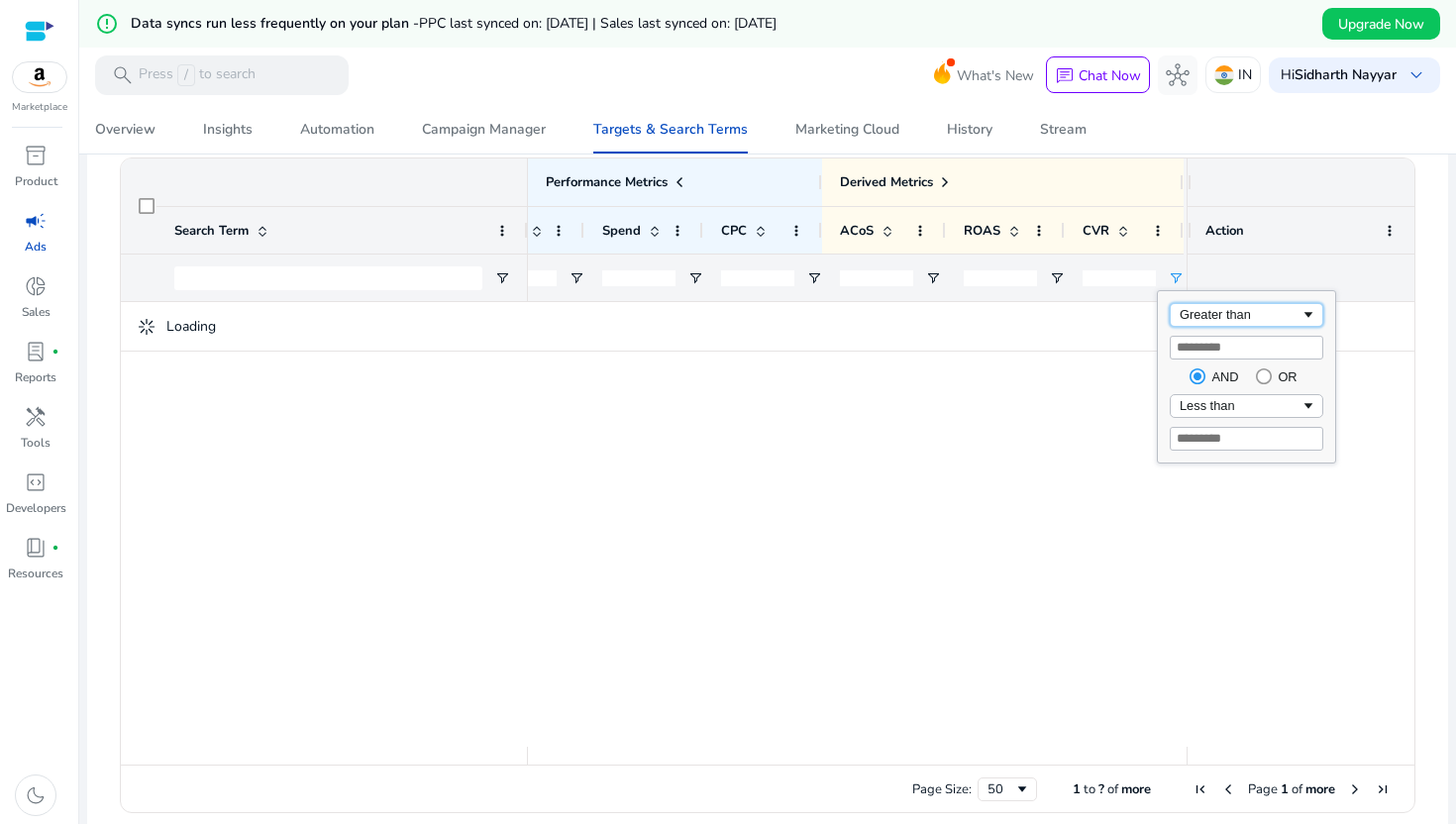 click on "Greater than" at bounding box center (1240, 314) 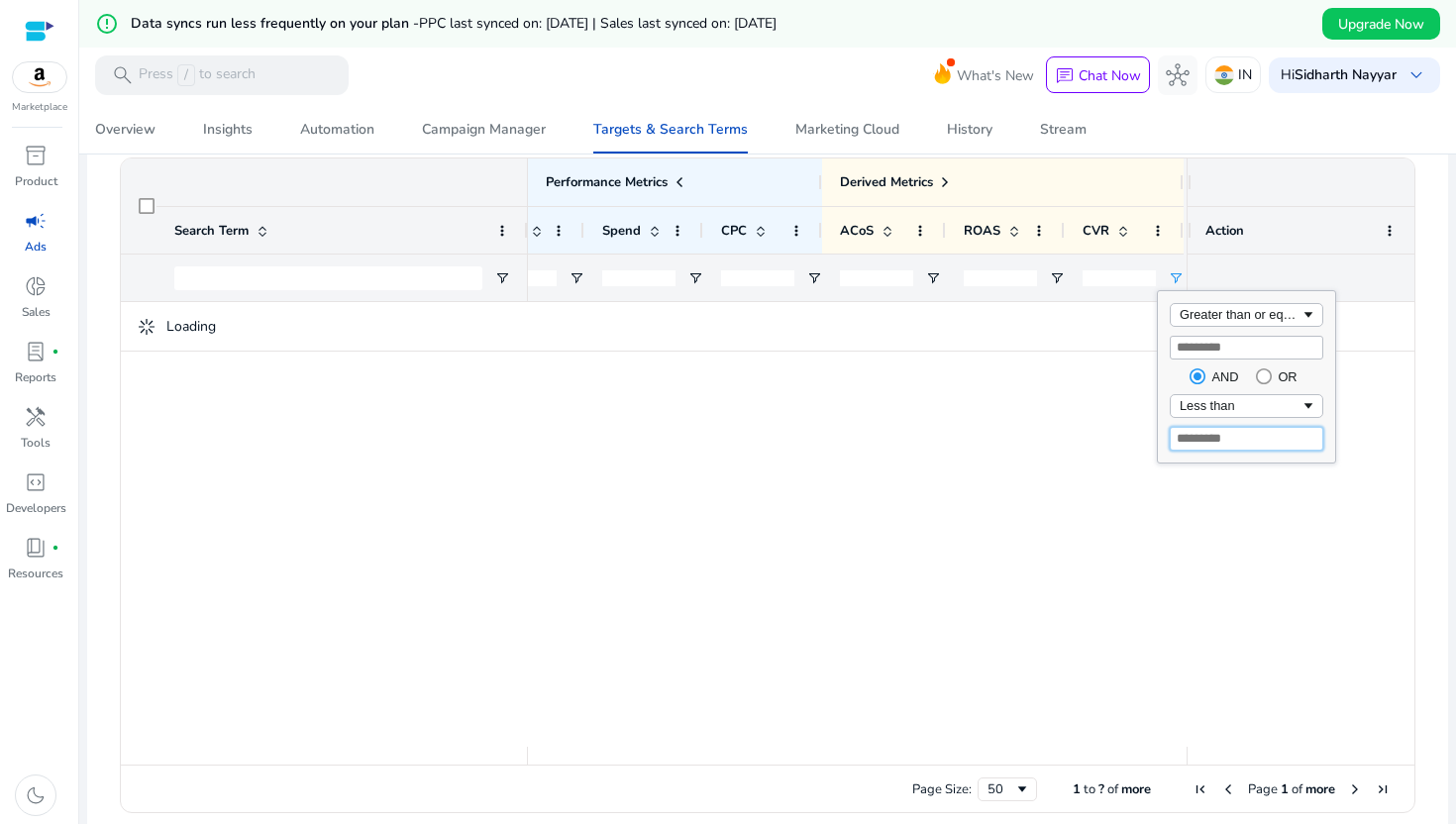 click on "*" at bounding box center [1246, 439] 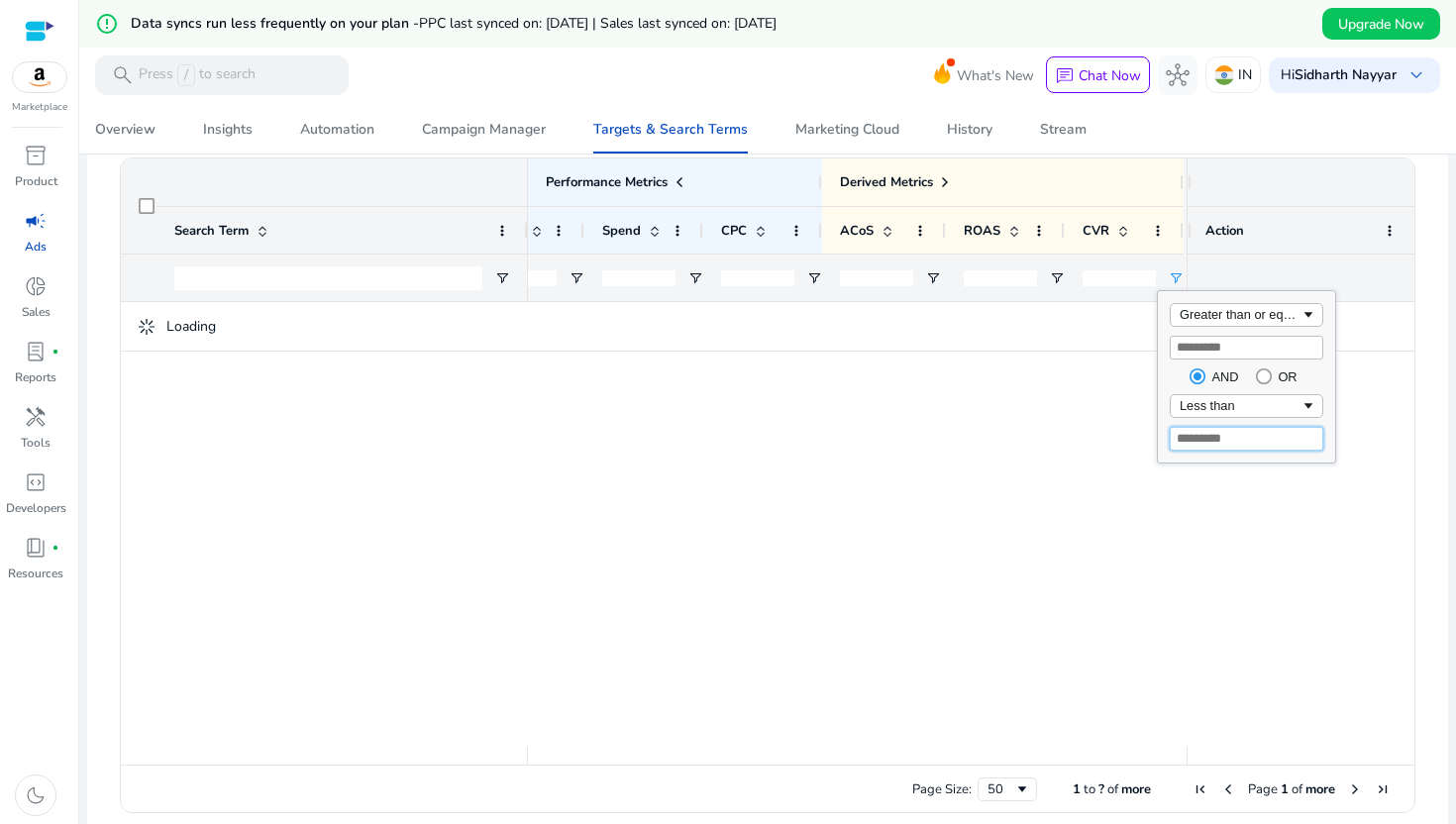 click on "*" at bounding box center [1246, 439] 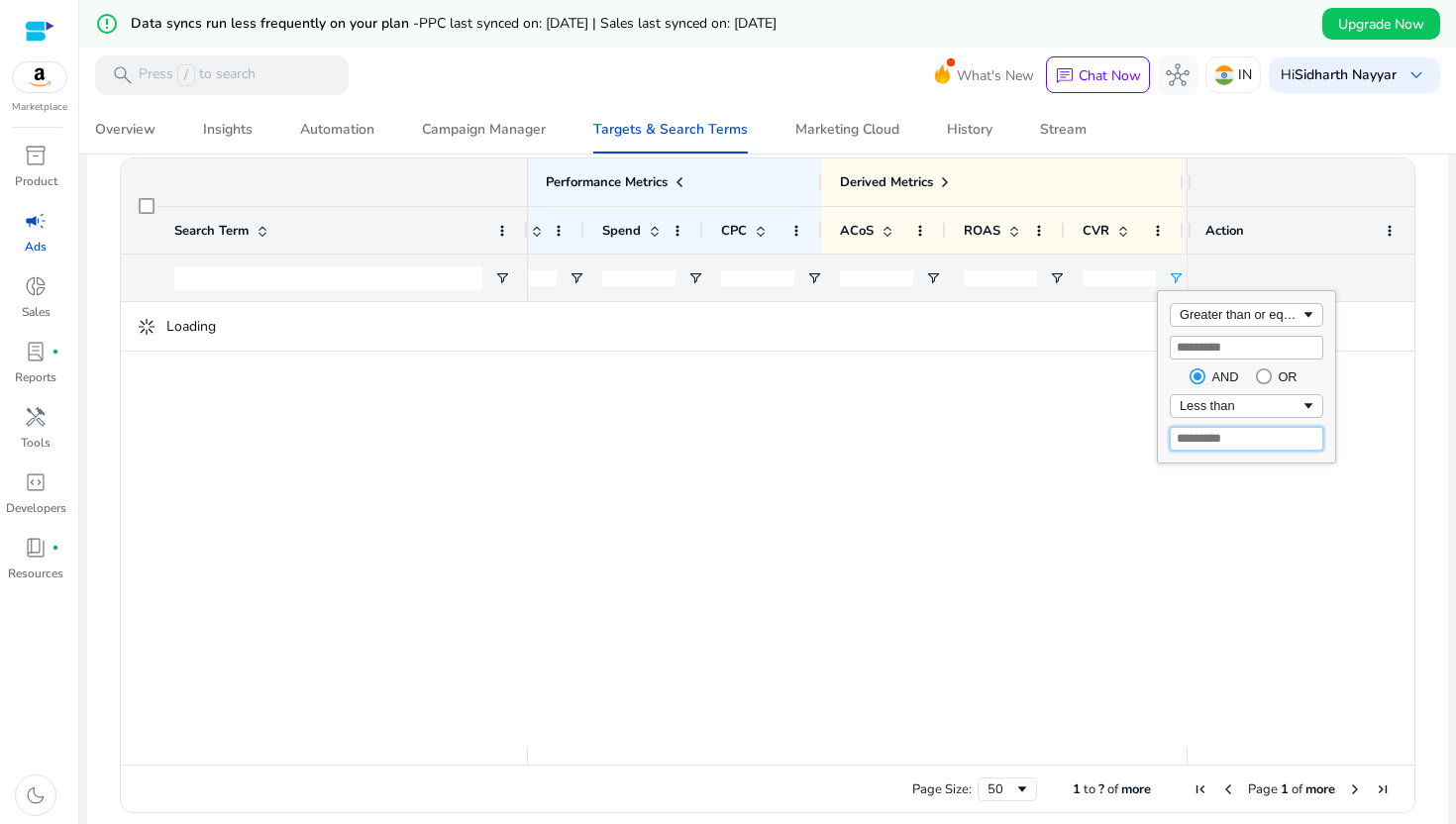 type on "**" 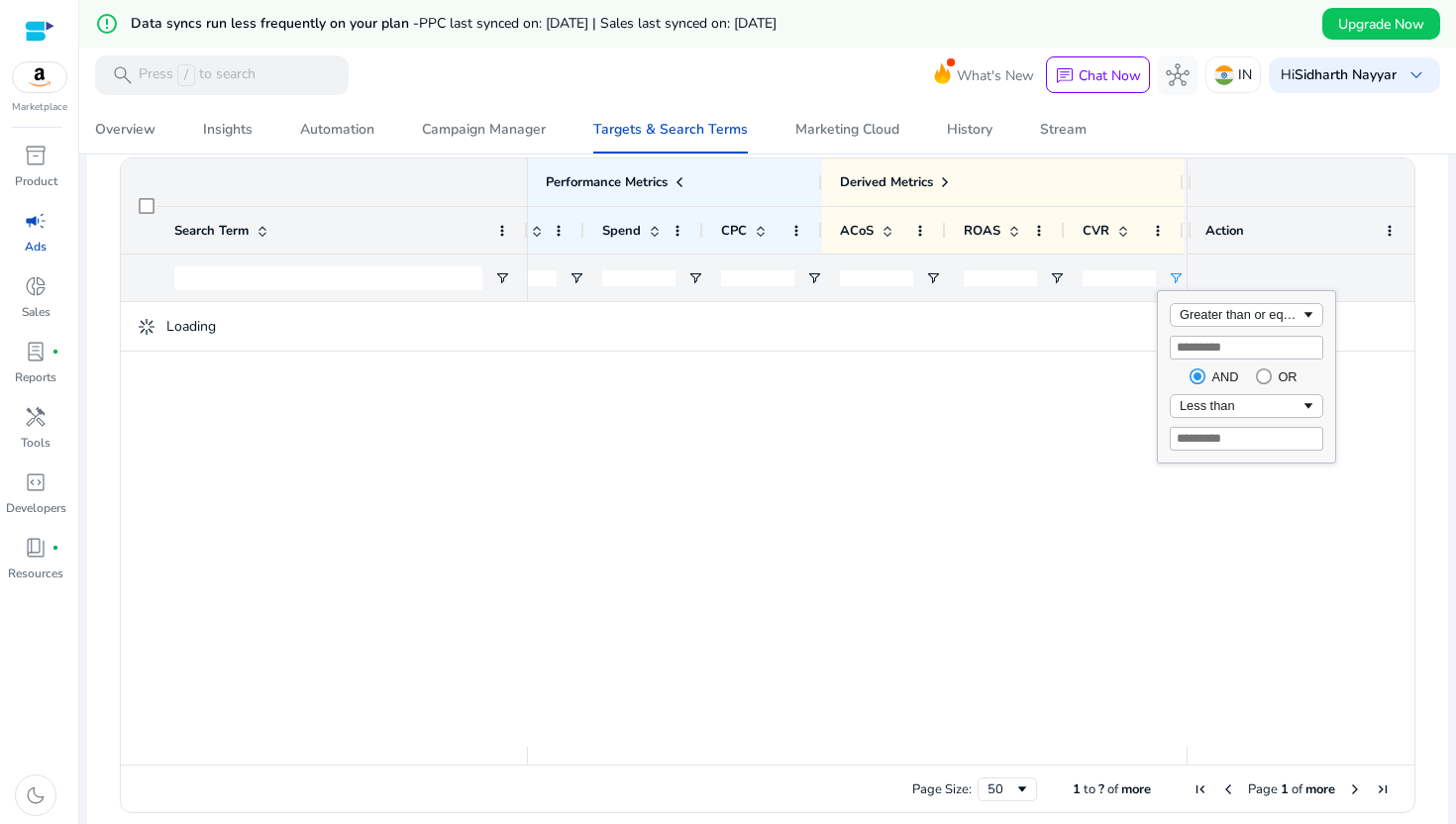 click 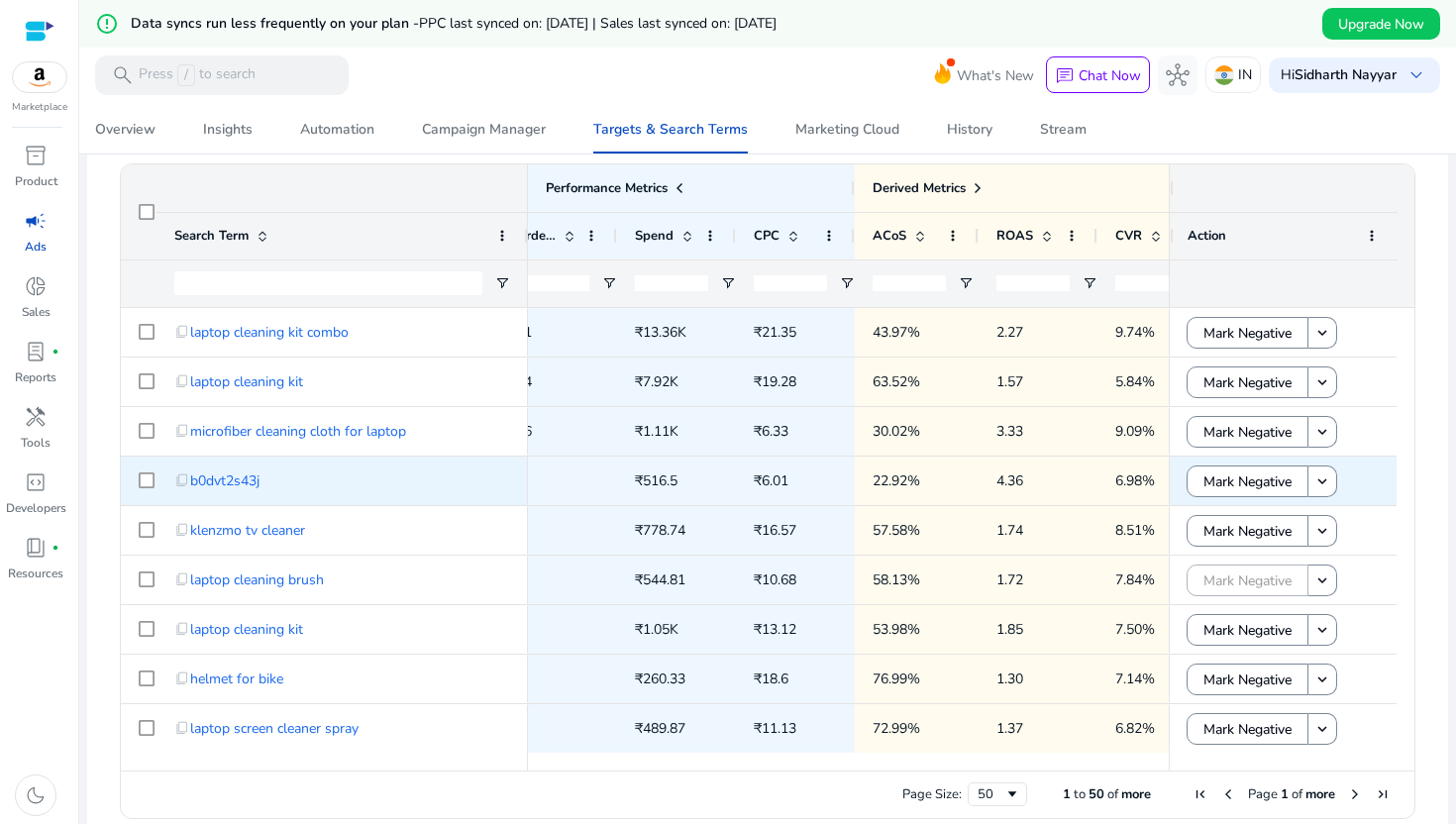 scroll, scrollTop: 0, scrollLeft: 1302, axis: horizontal 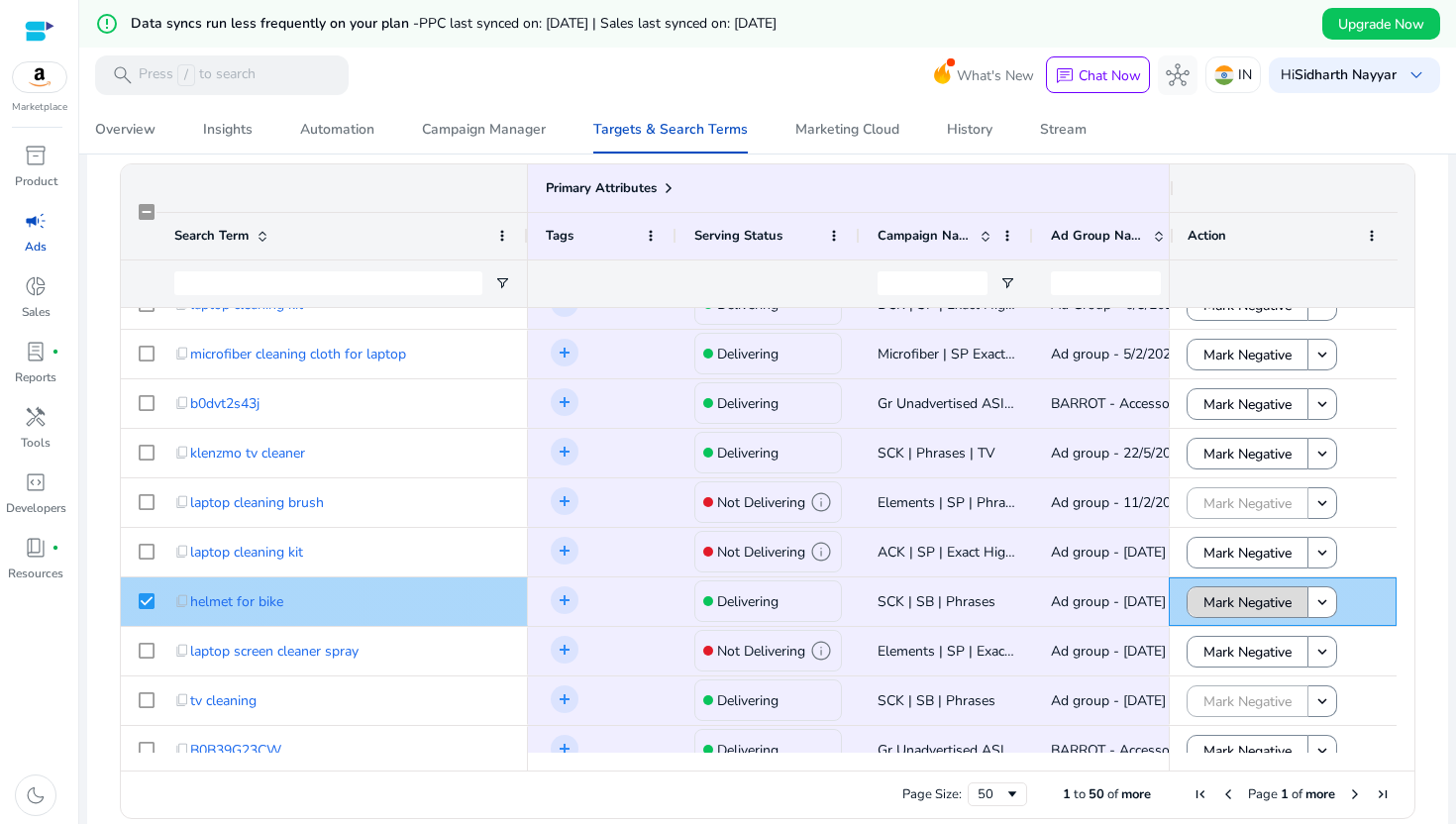 click on "Mark Negative" 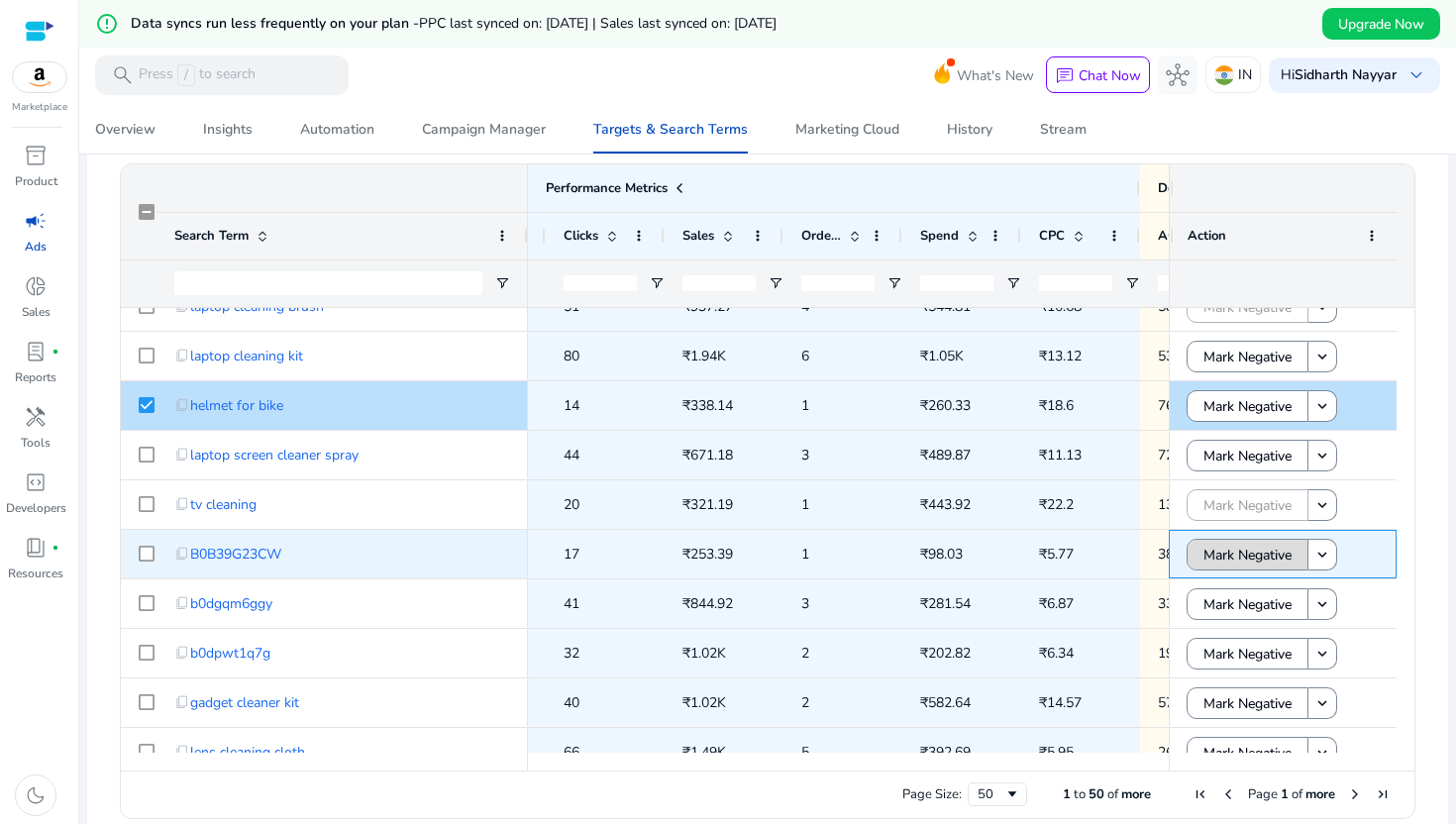click on "Mark Negative" 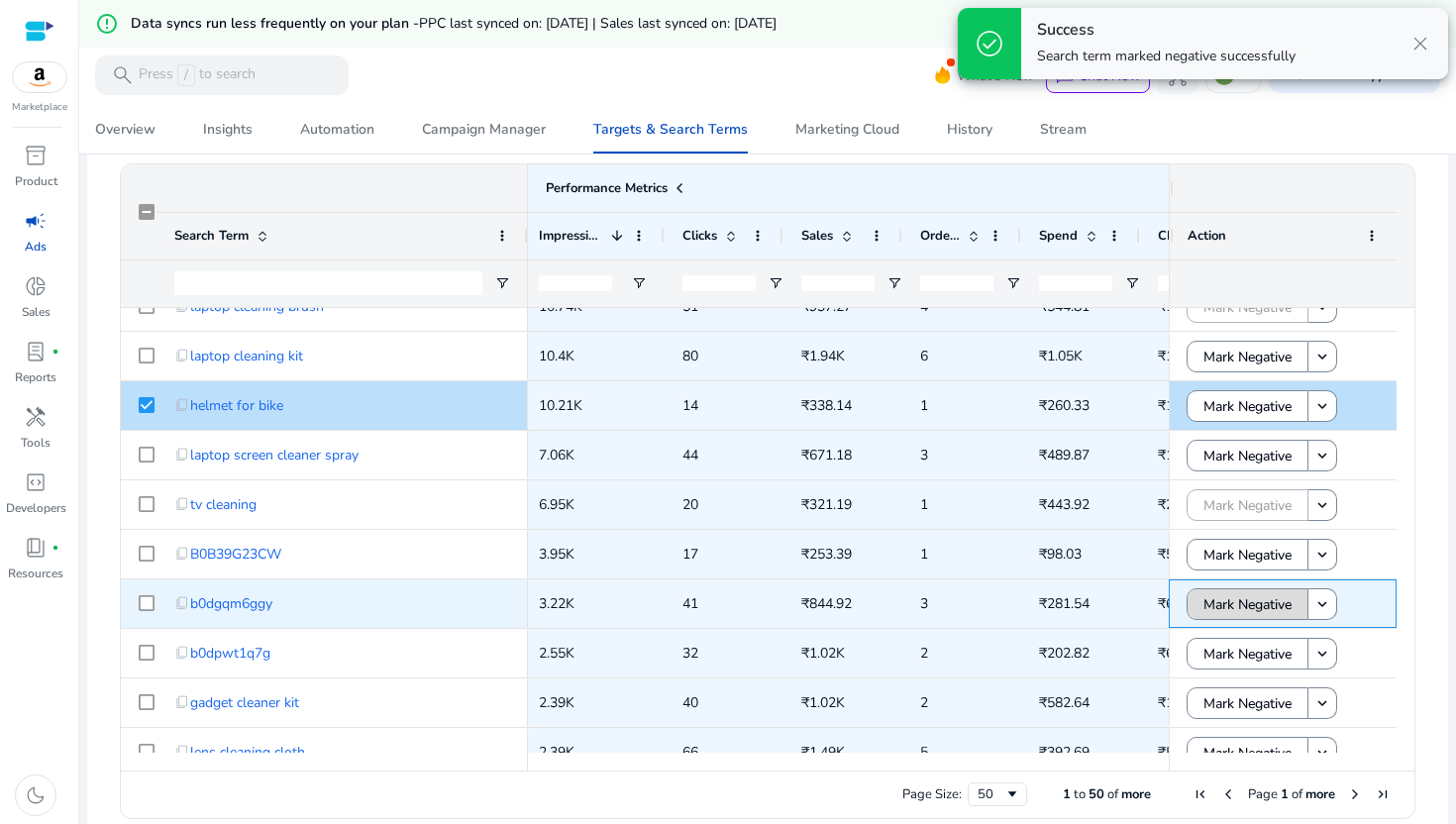click on "Mark Negative" 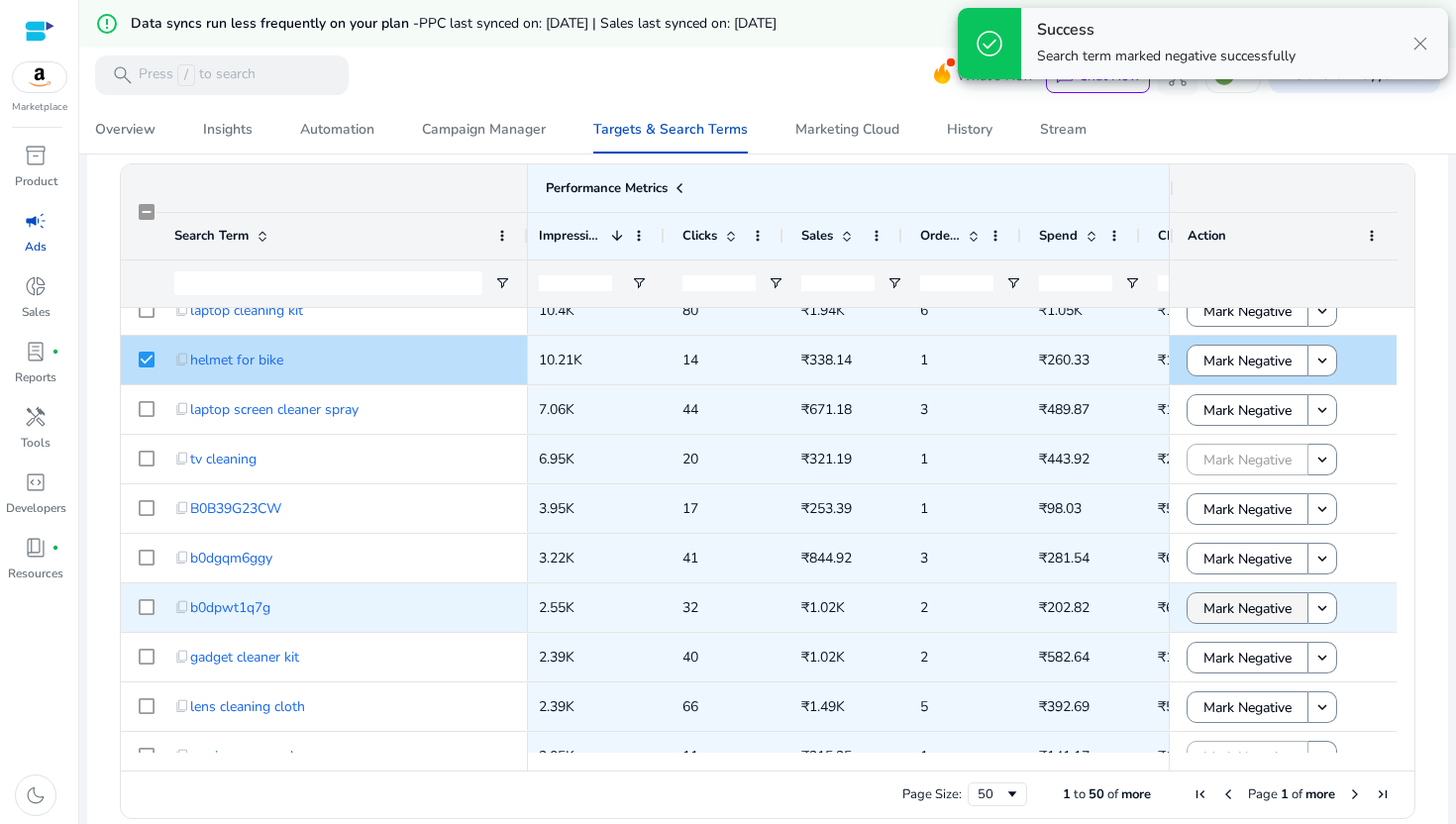 click on "Mark Negative" 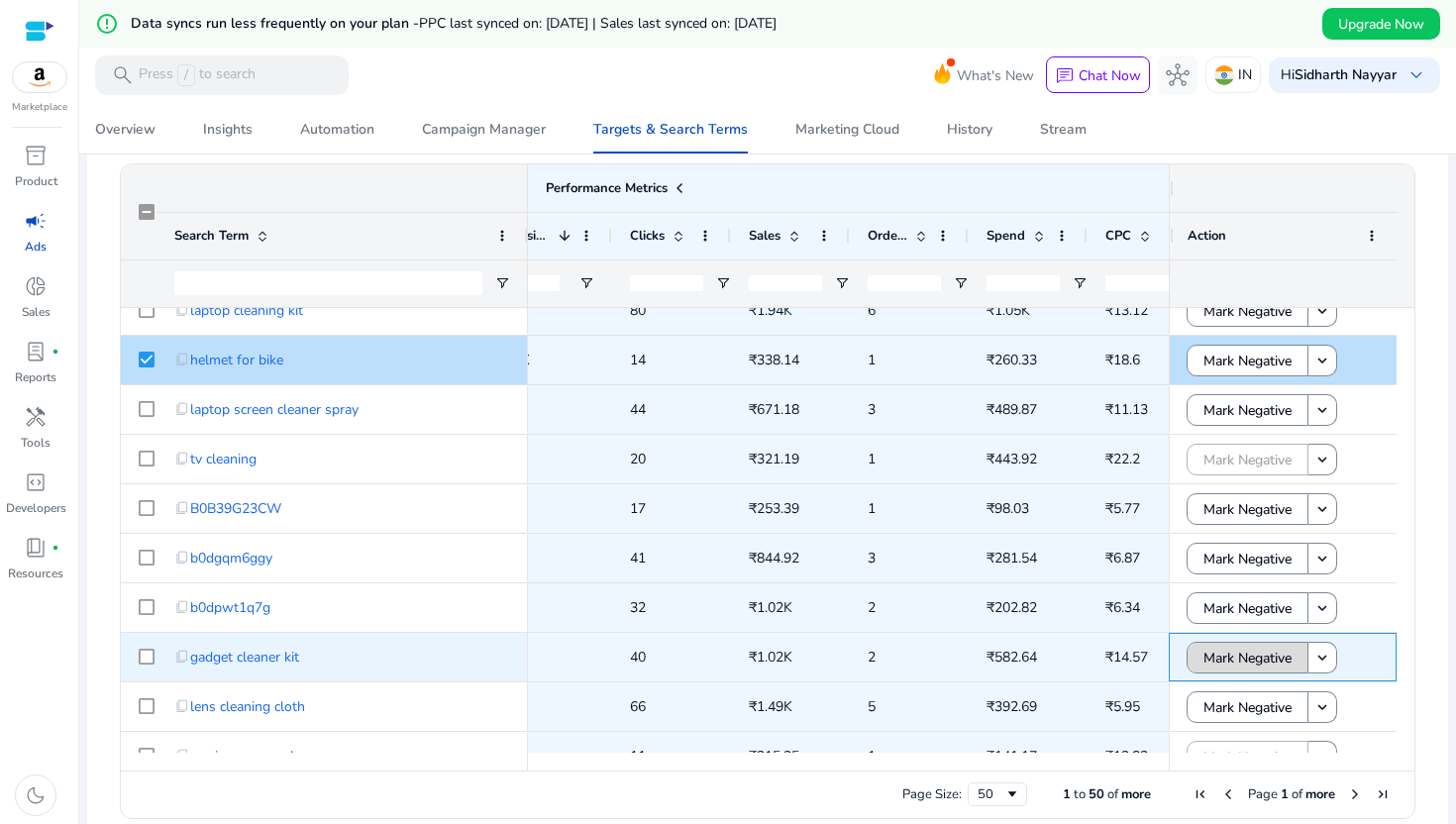 click on "Mark Negative" 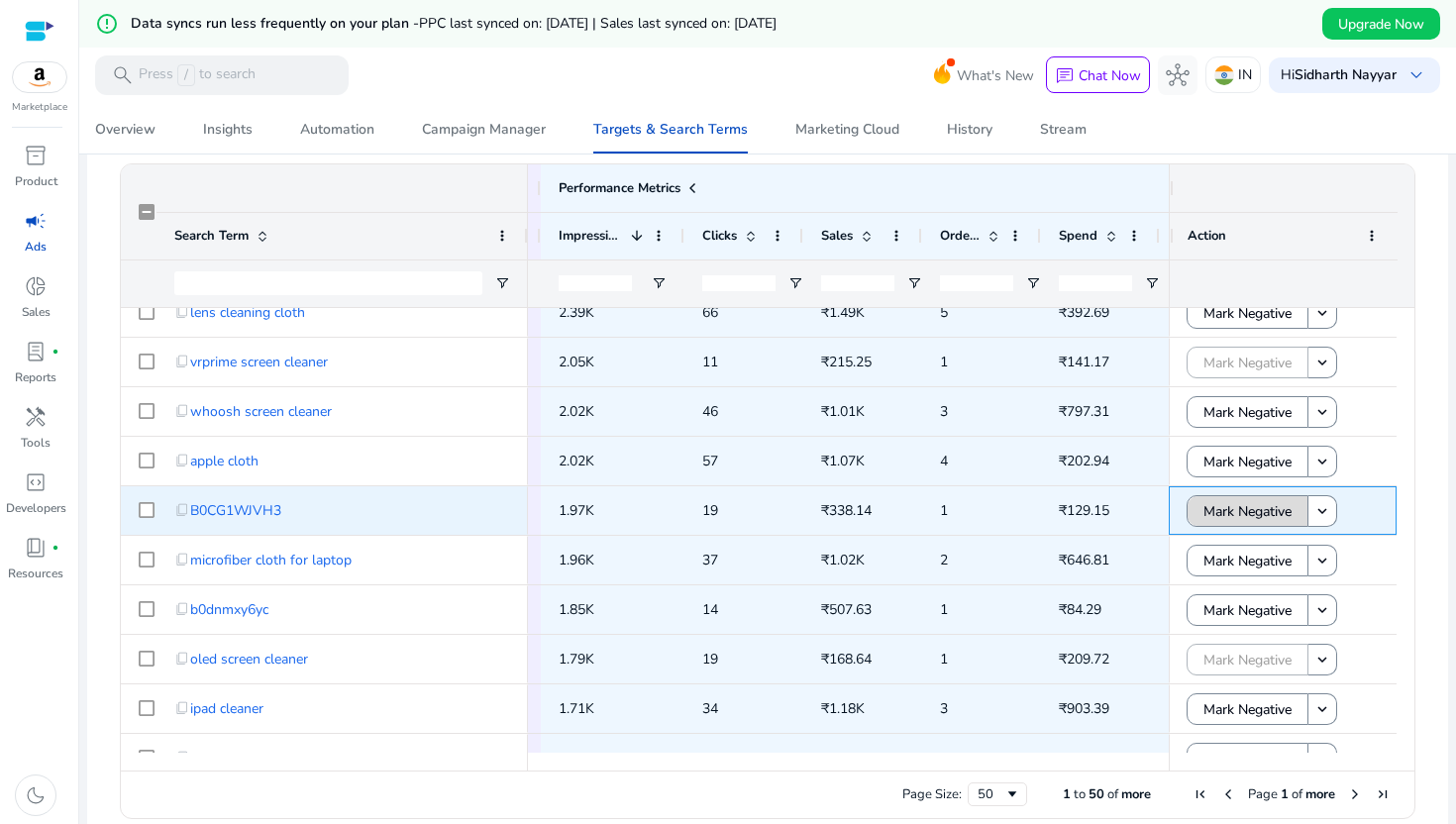 click on "Mark Negative" 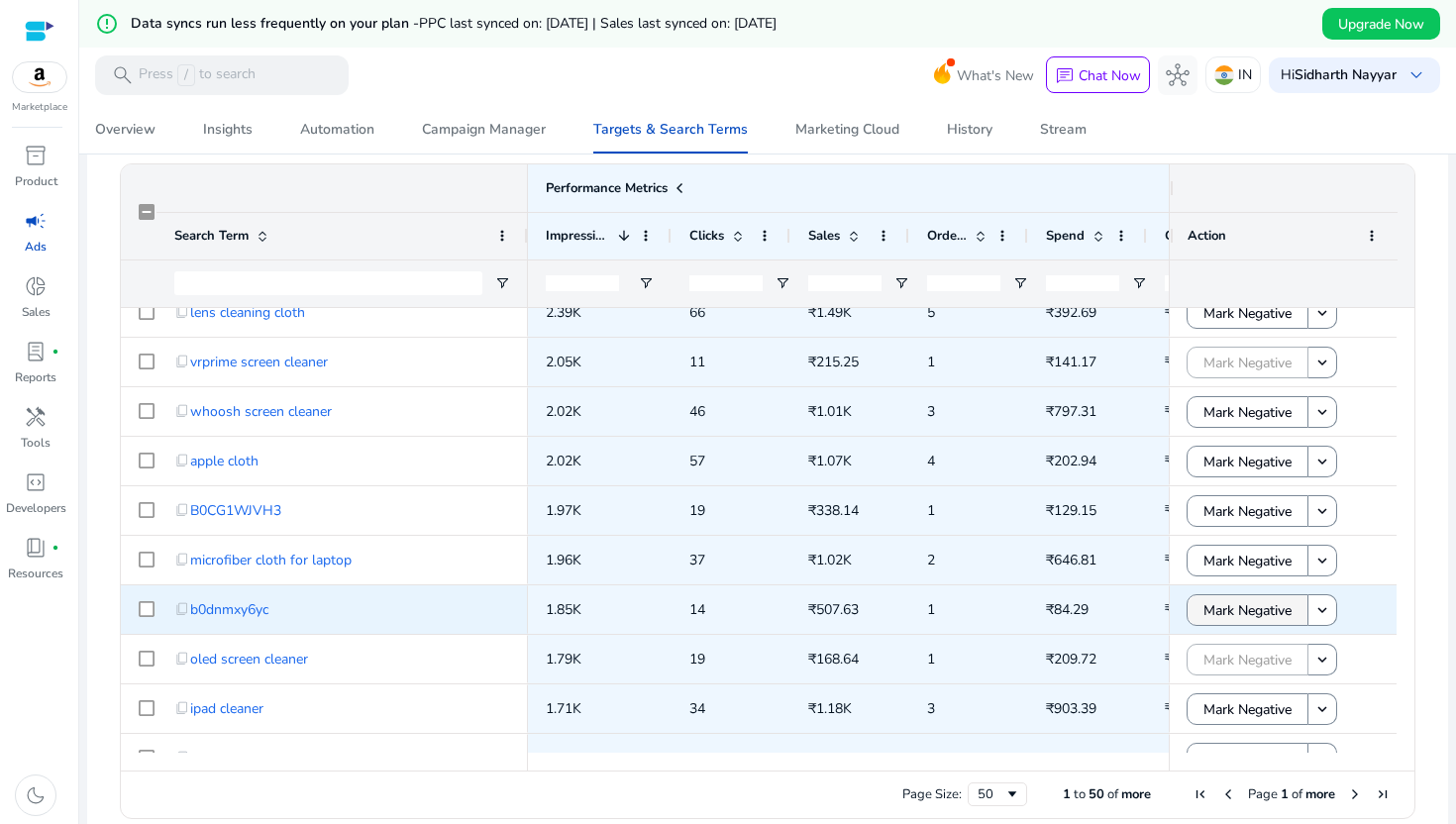 click on "Mark Negative" 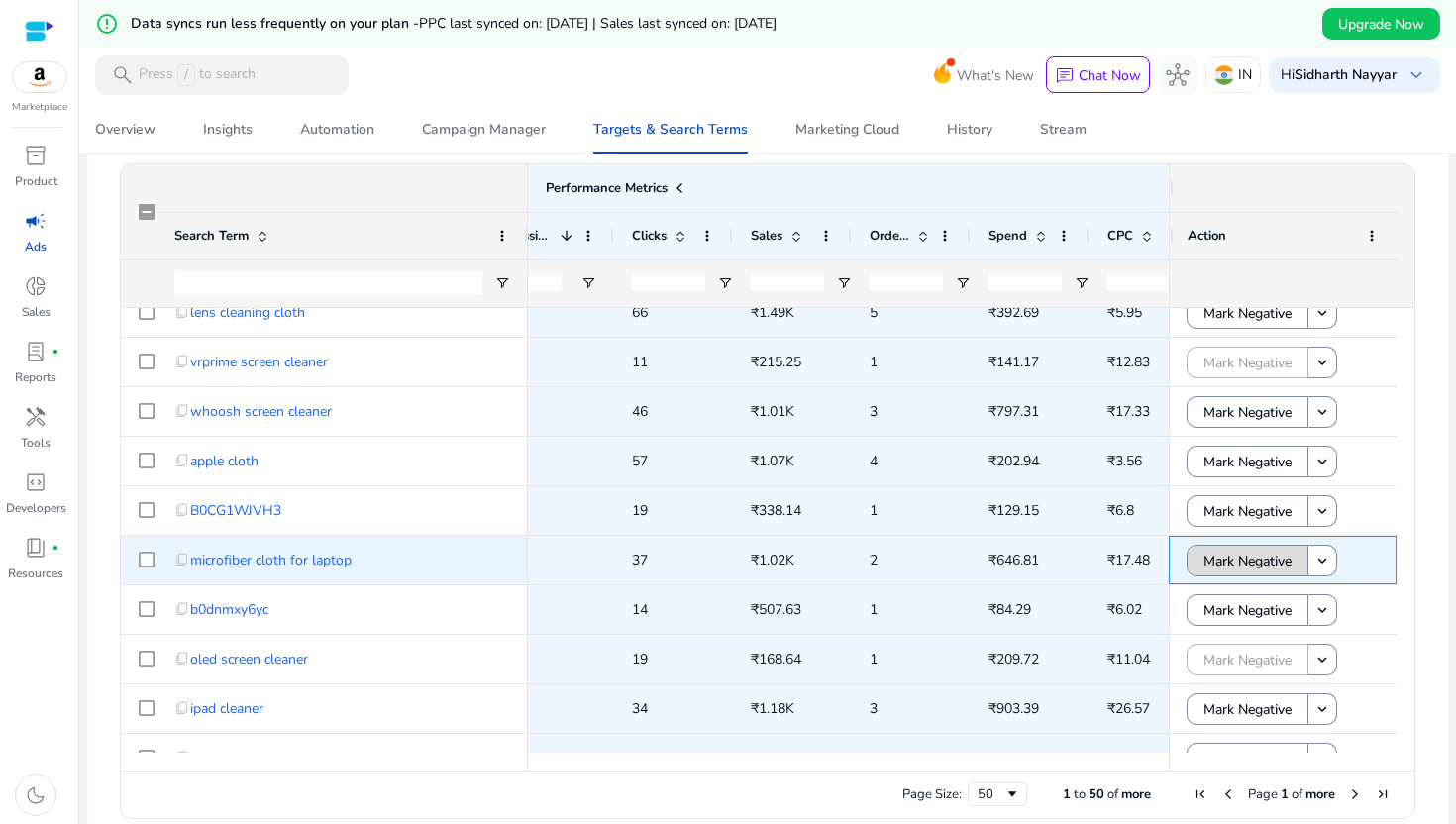 click on "Mark Negative" 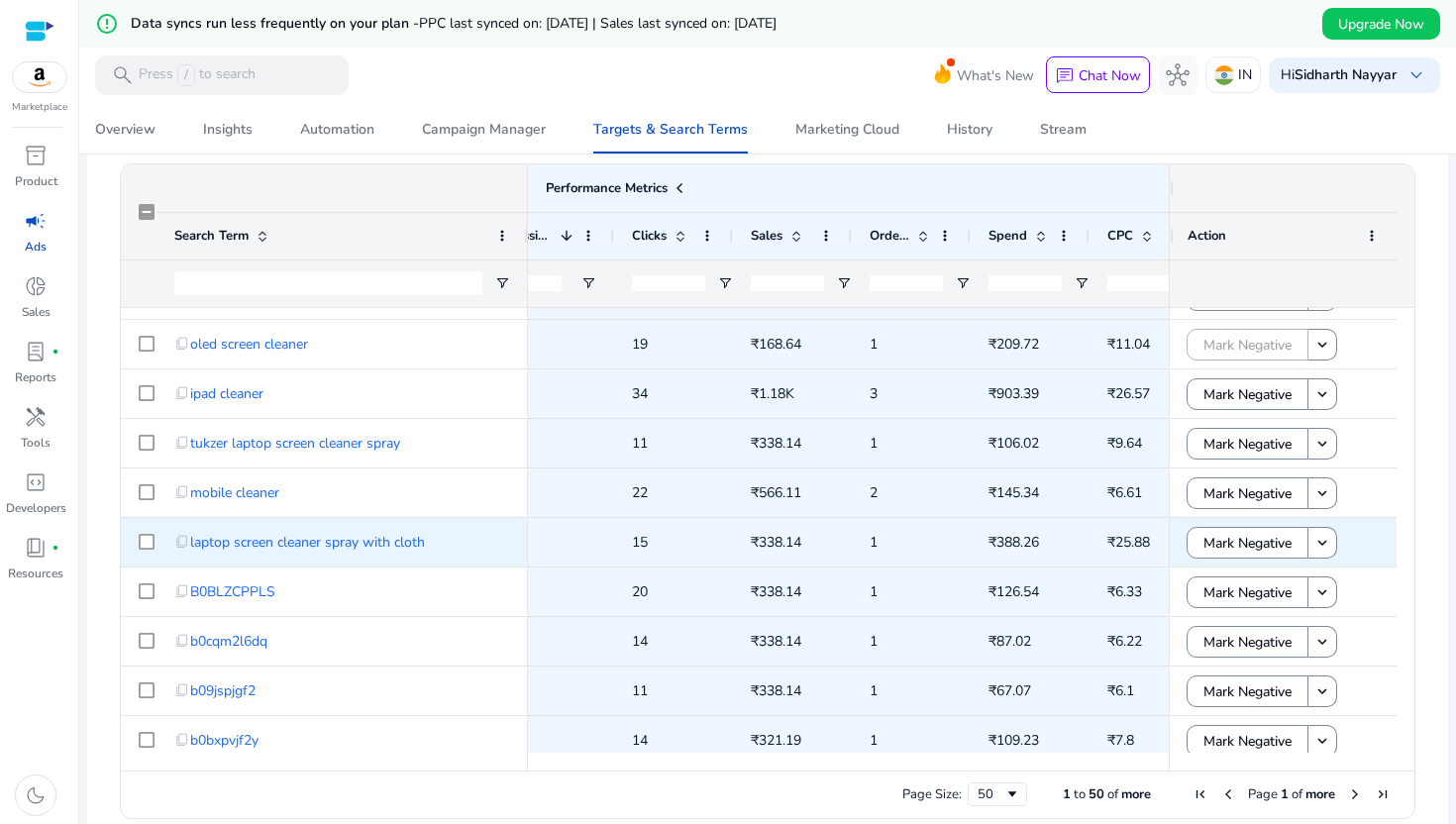 click on "1" 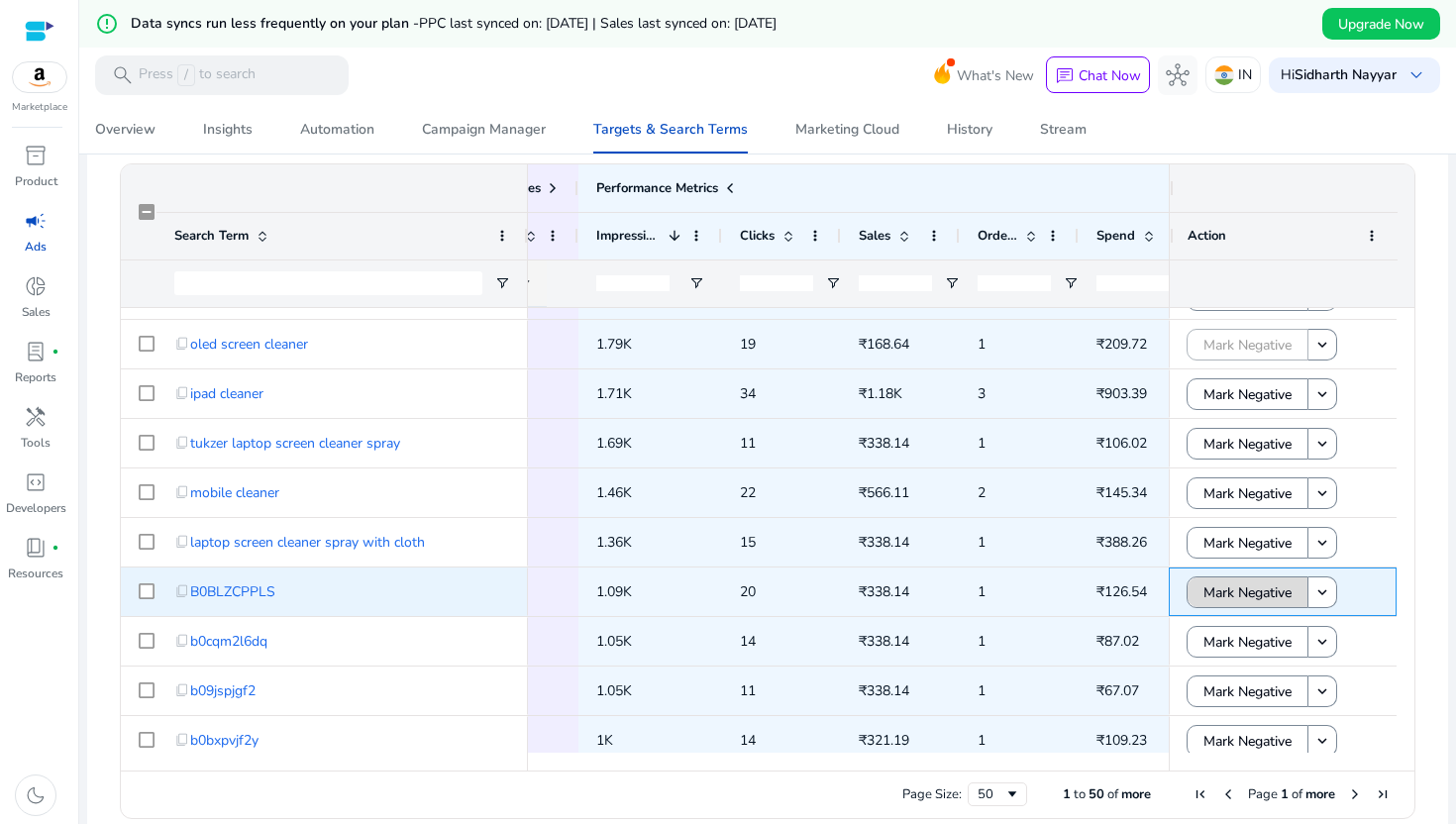click on "Mark Negative" 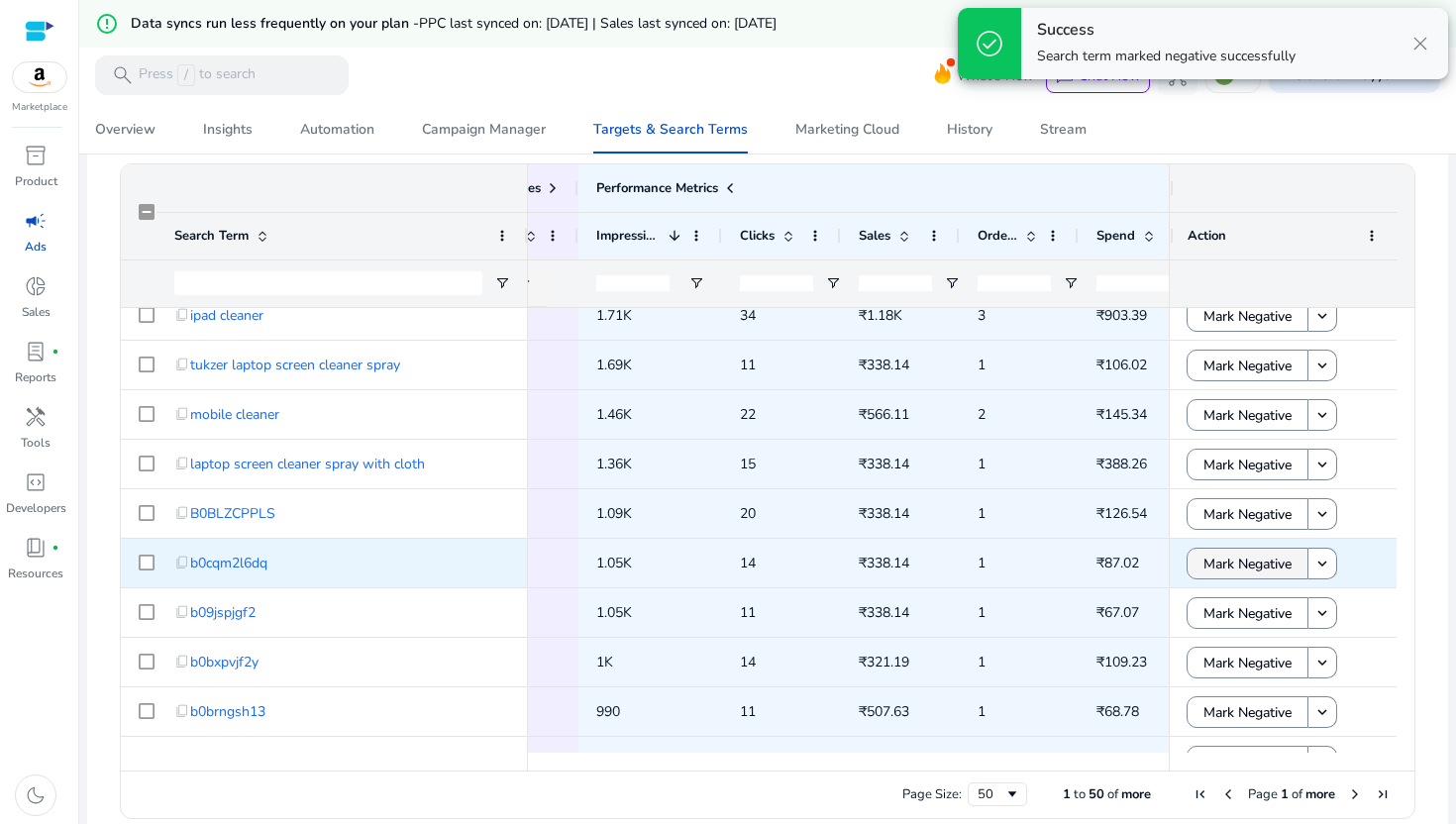 click on "Mark Negative" 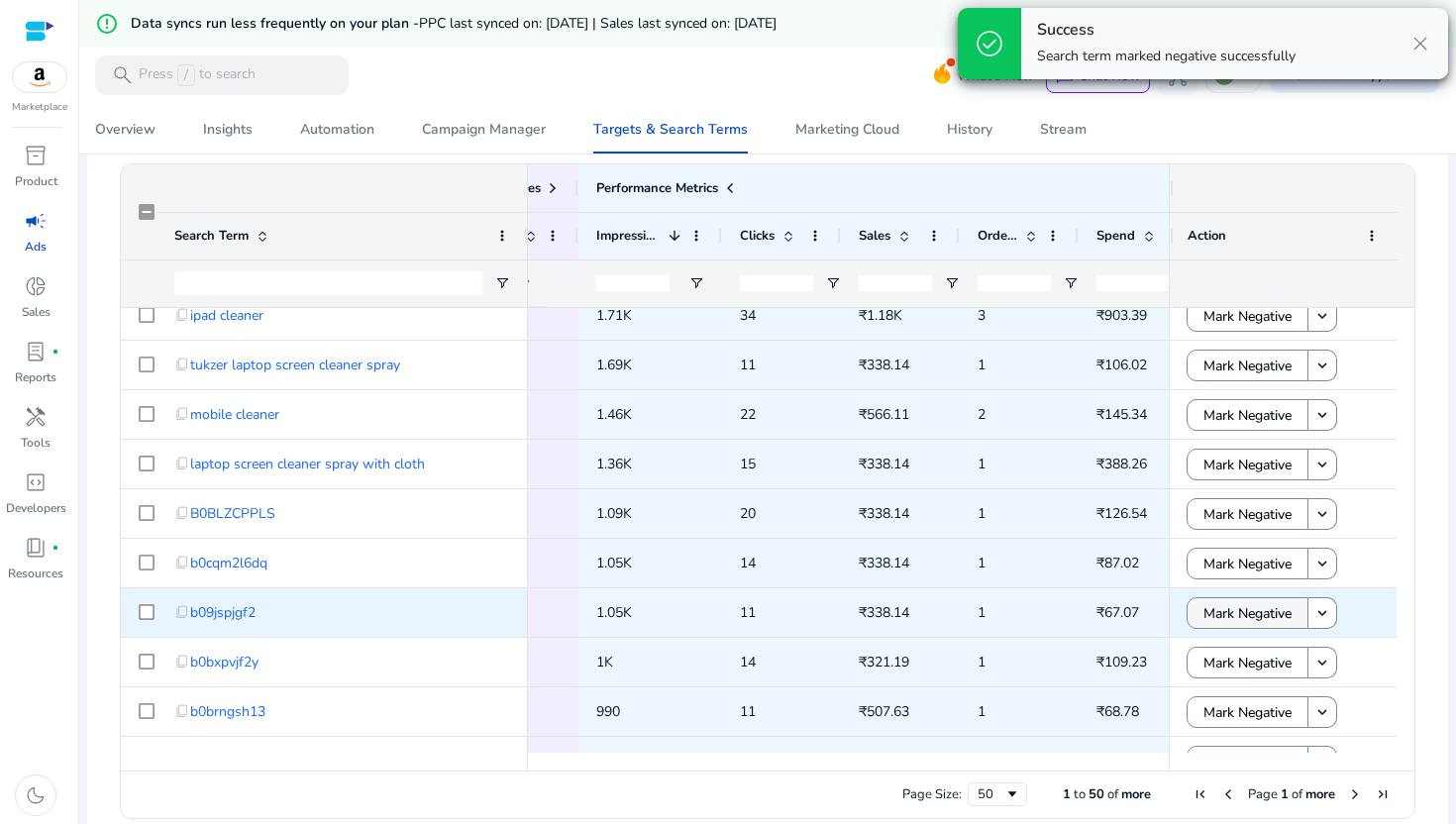click on "Mark Negative" 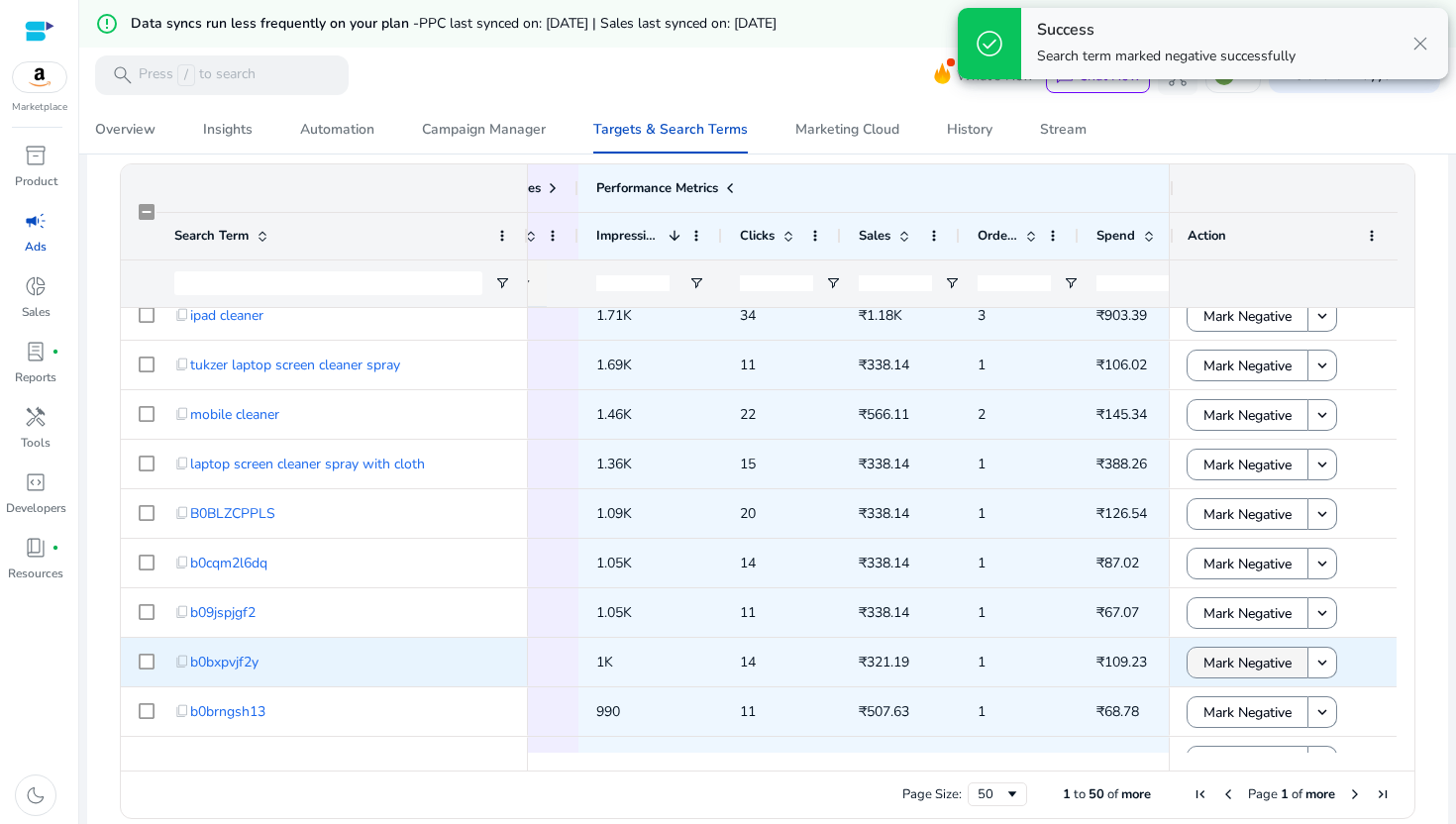 click on "Mark Negative" 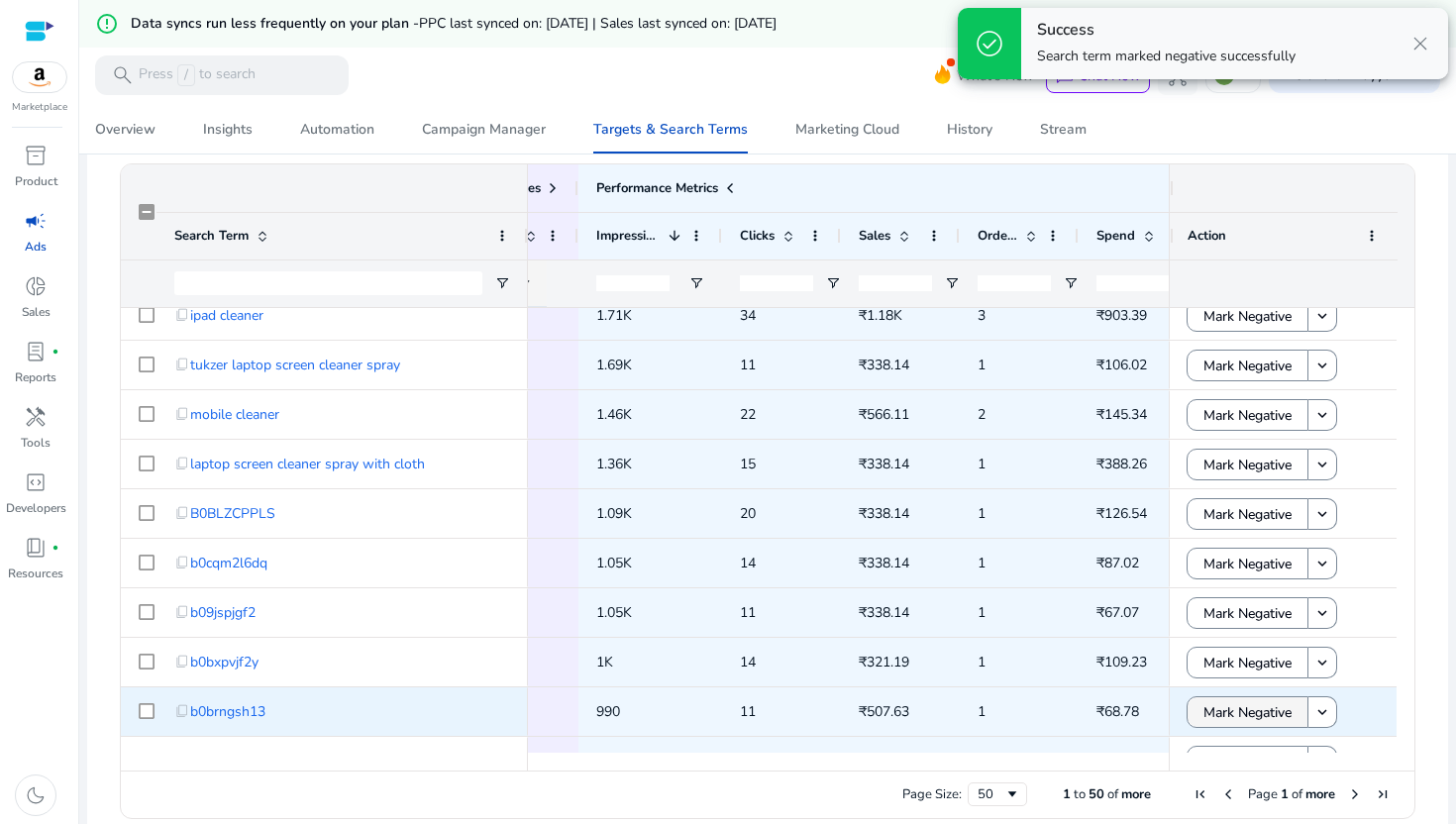 click on "Mark Negative" 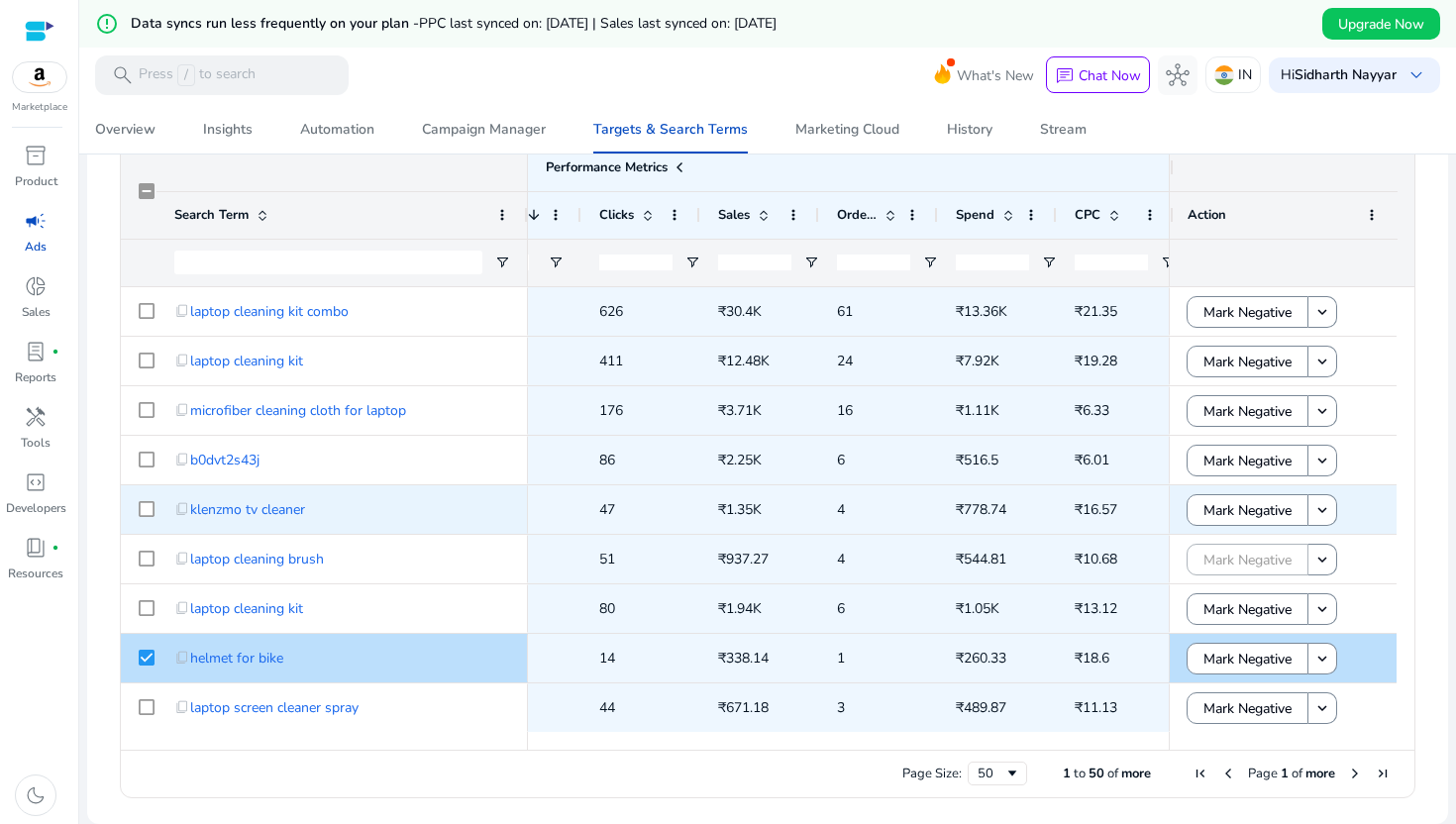 scroll, scrollTop: 0, scrollLeft: 1151, axis: horizontal 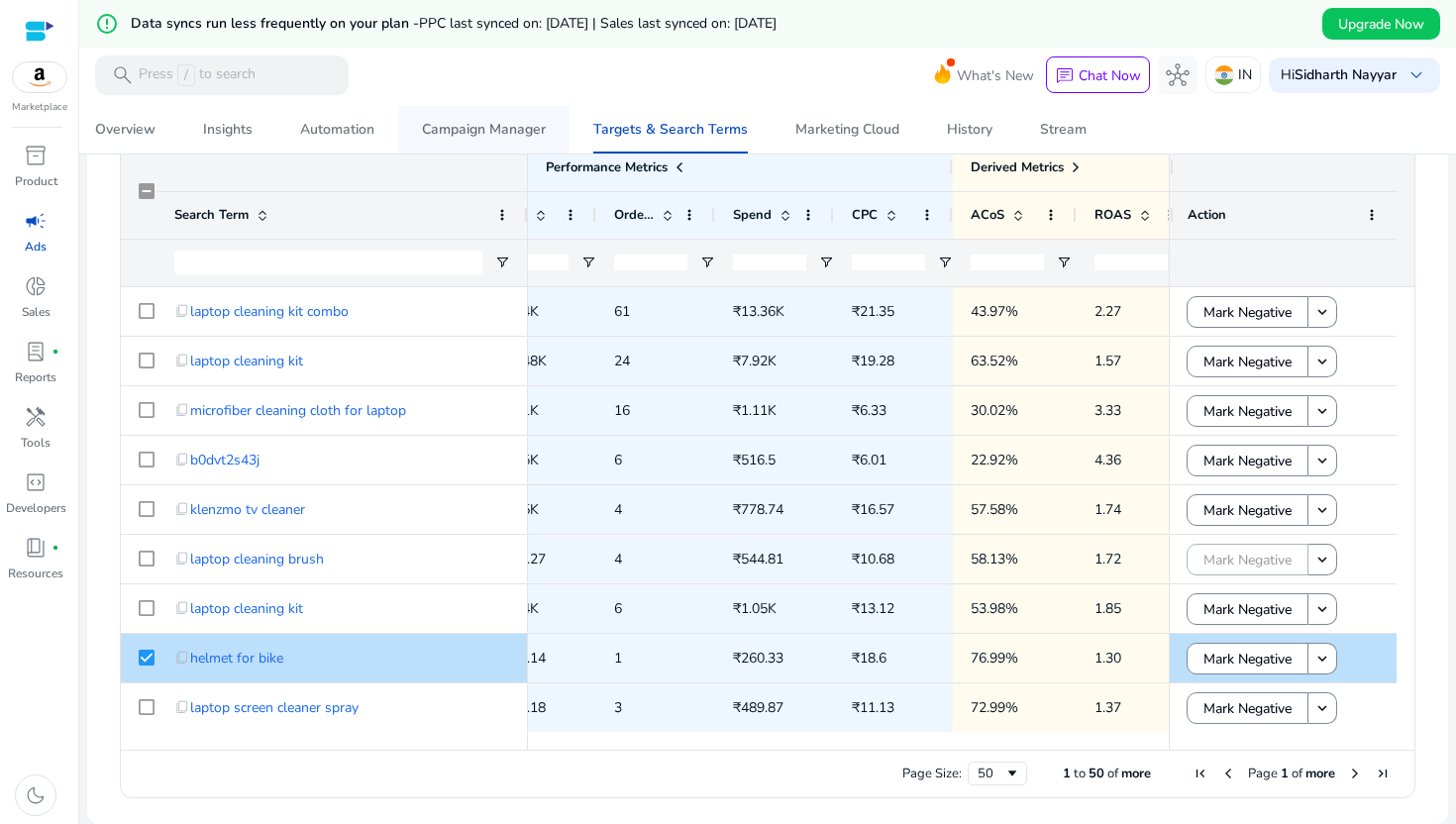 click on "Campaign Manager" at bounding box center [483, 130] 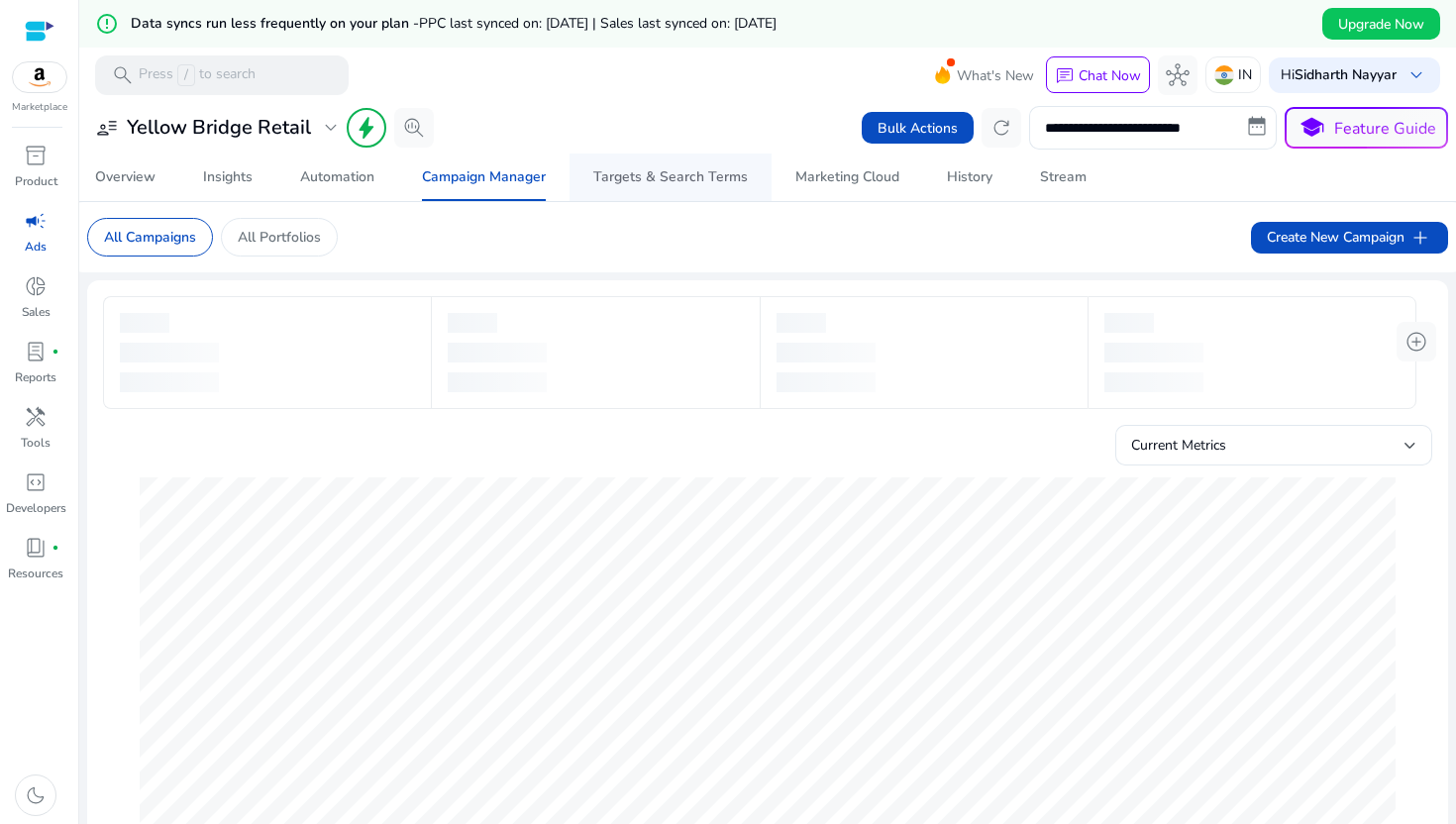 click on "Targets & Search Terms" at bounding box center (671, 177) 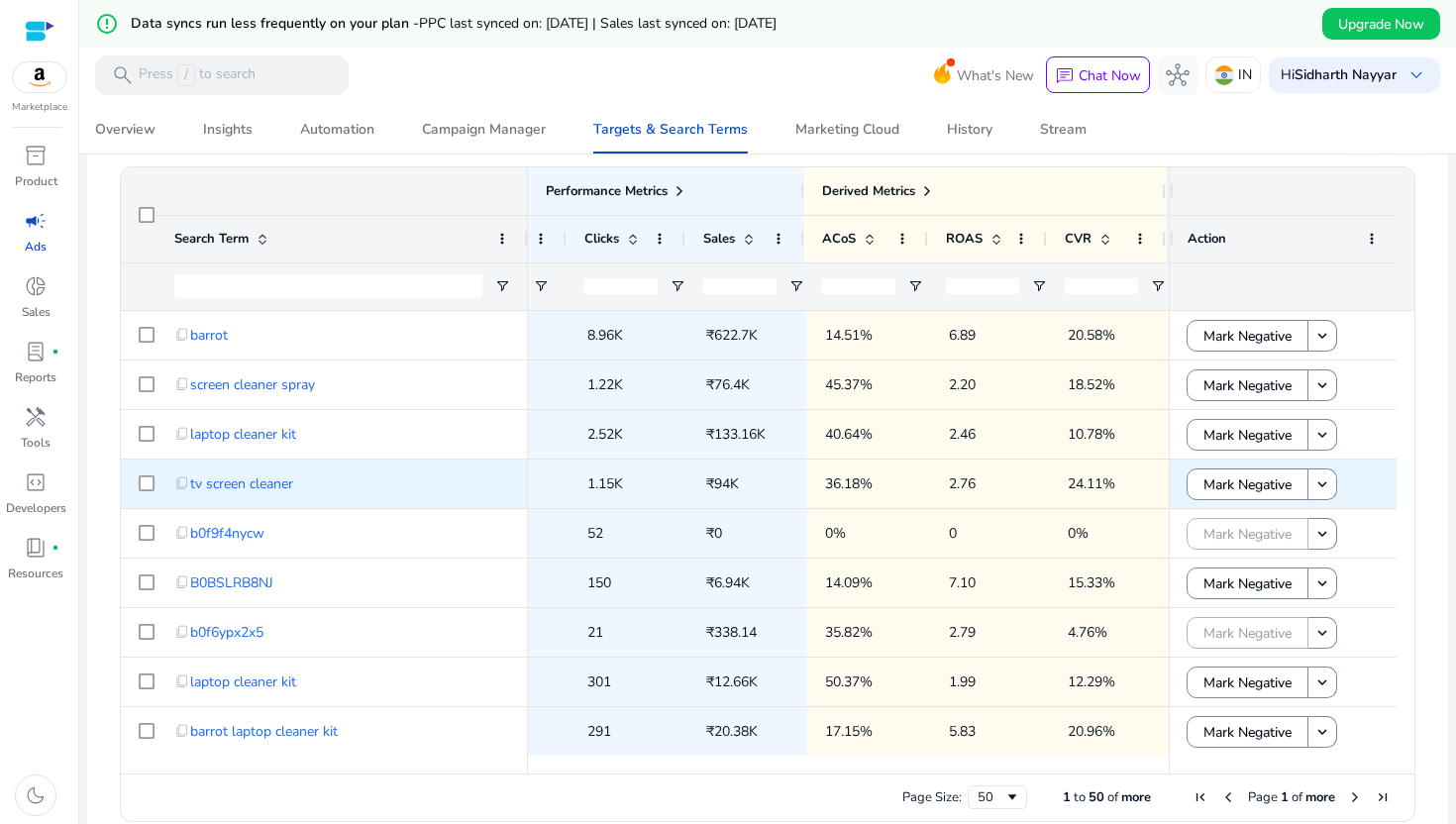 scroll, scrollTop: 0, scrollLeft: 883, axis: horizontal 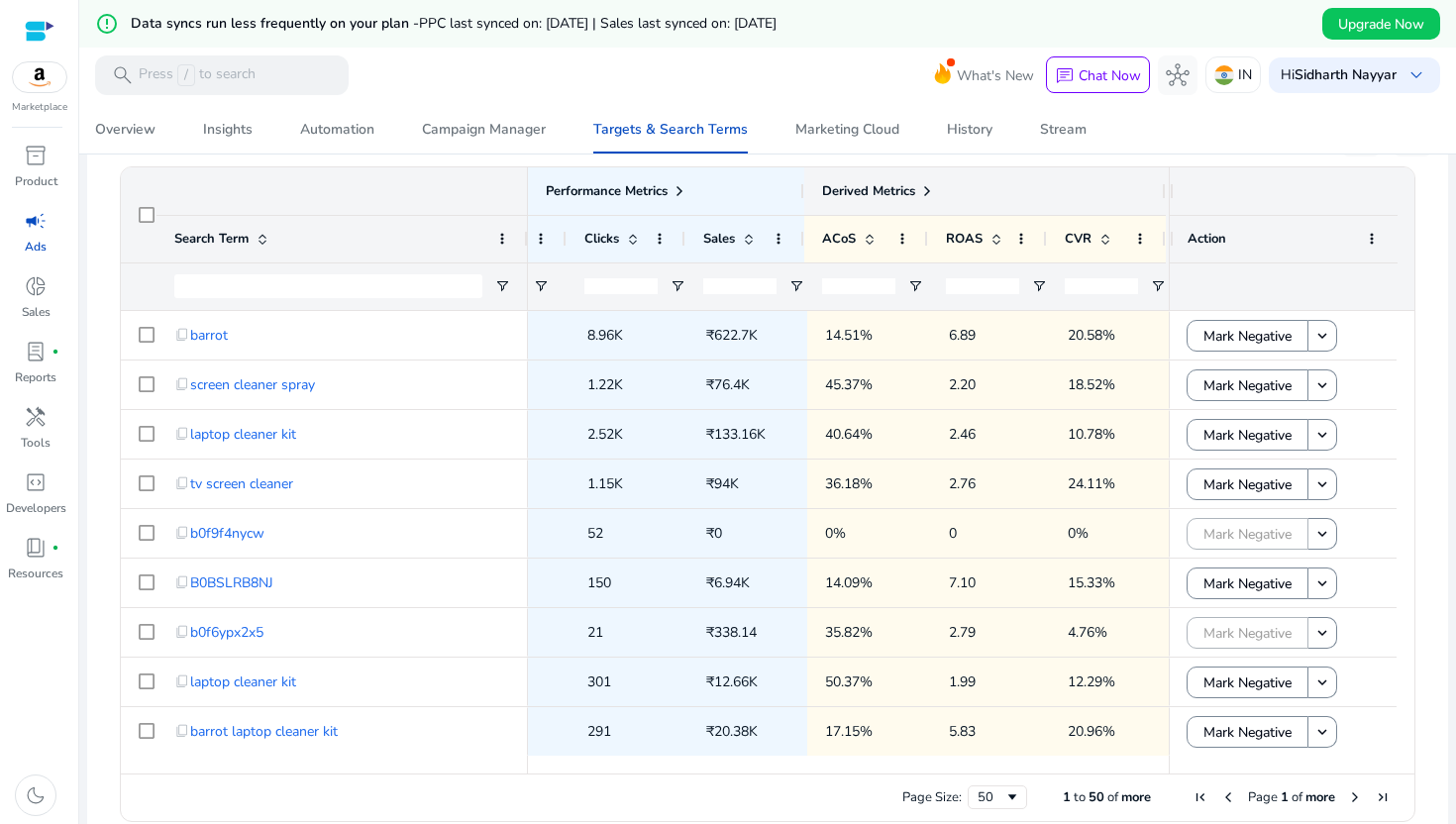 click 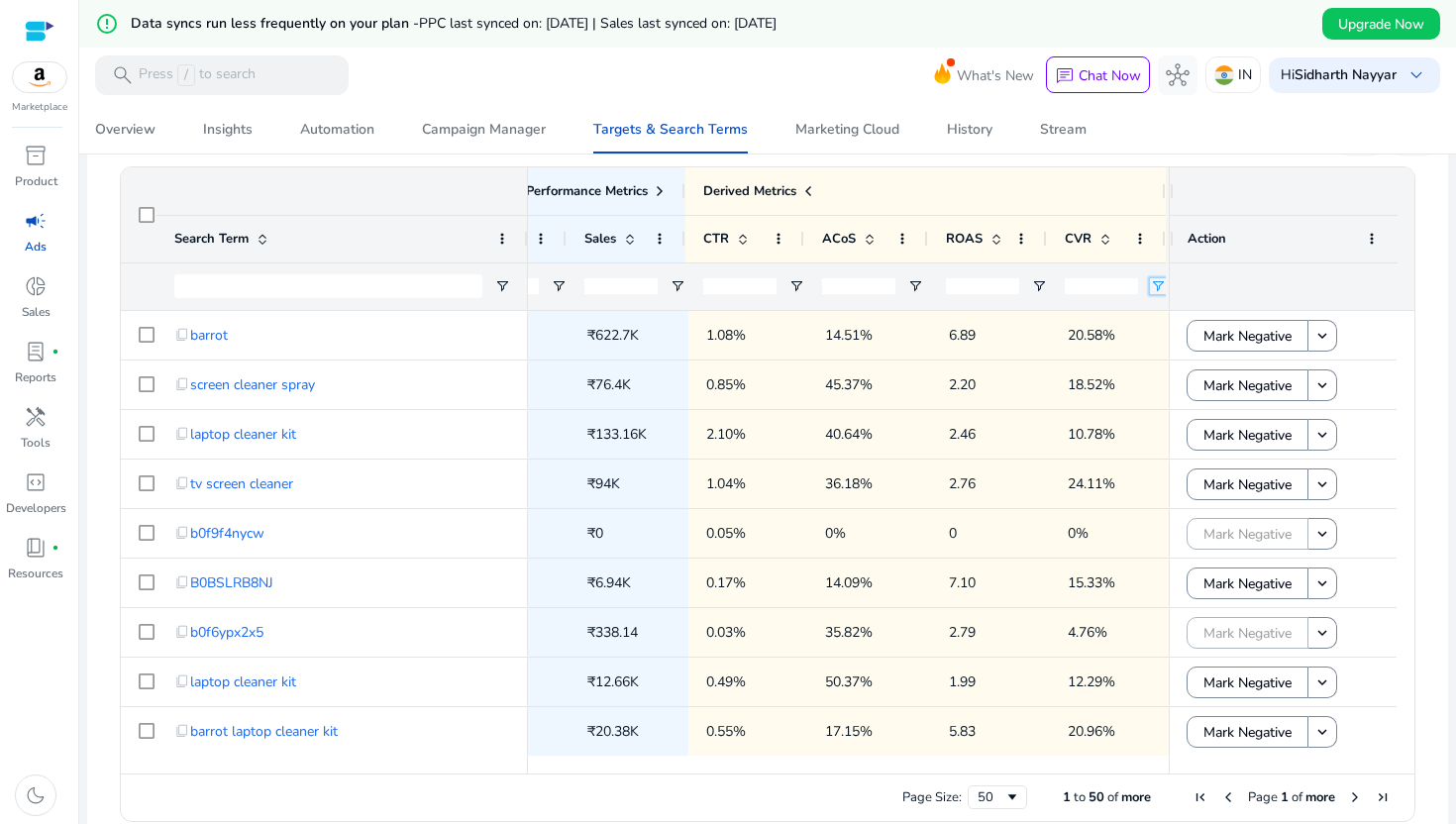 click 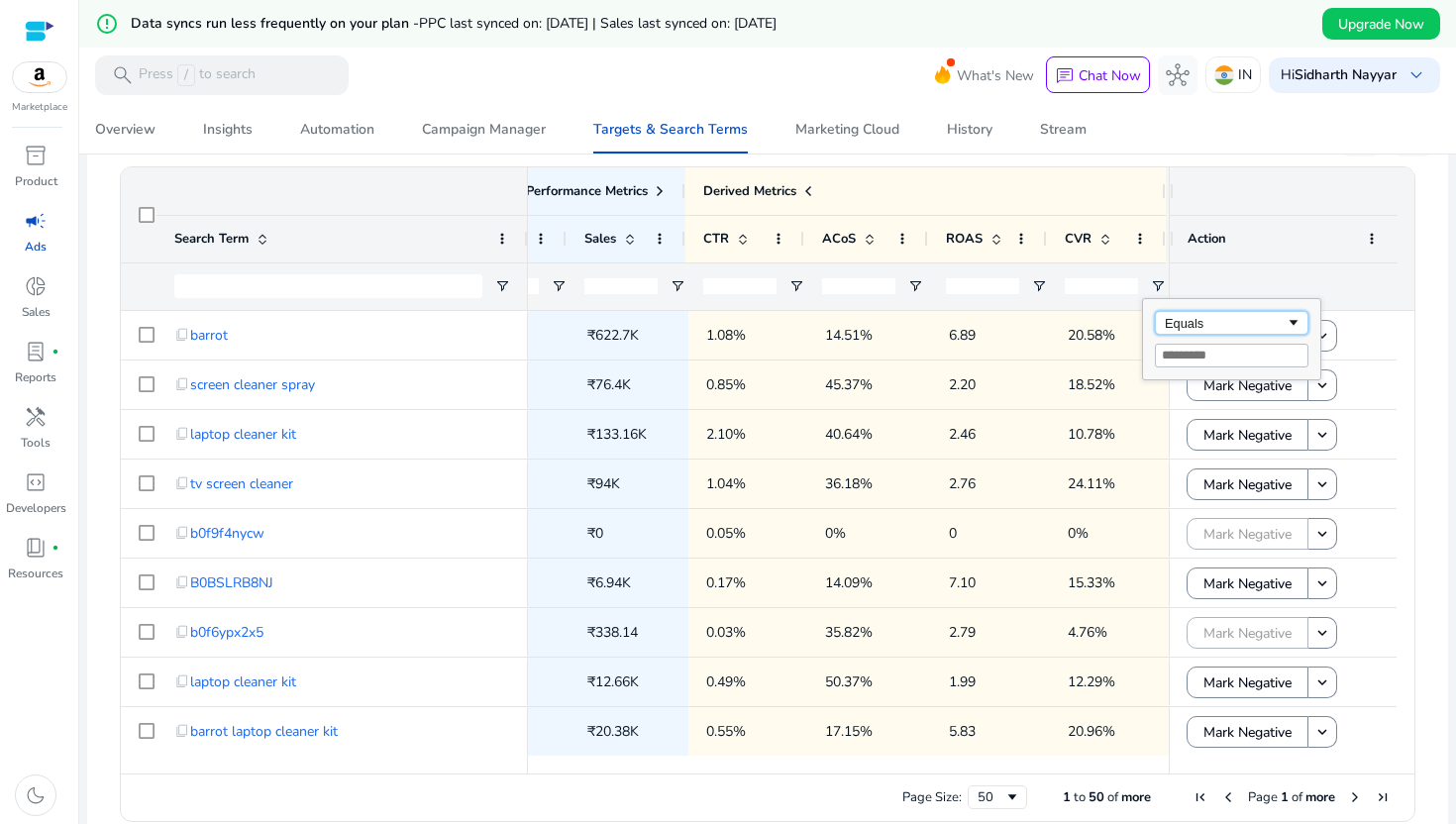 click on "Equals" 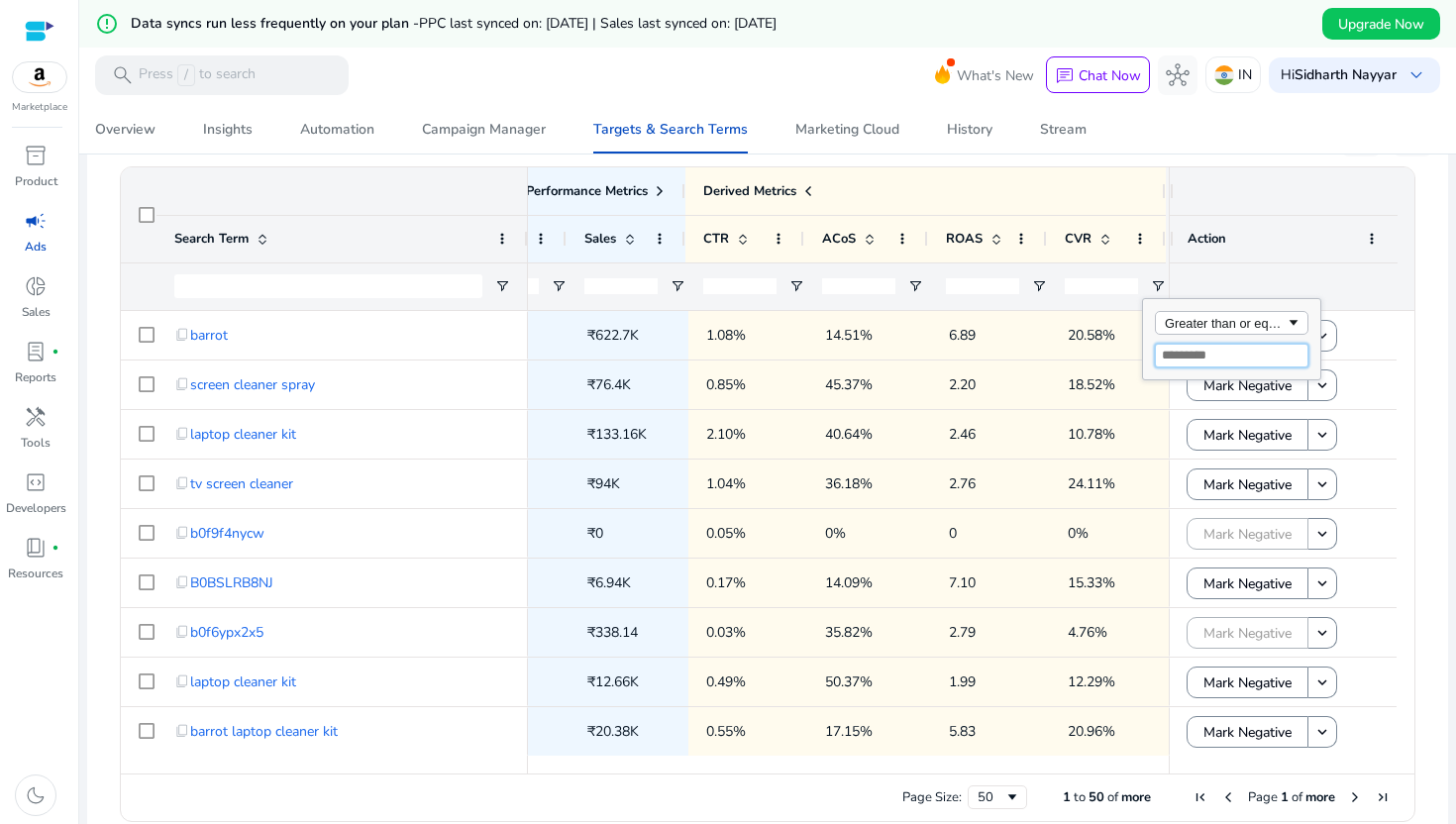 click at bounding box center [1231, 356] 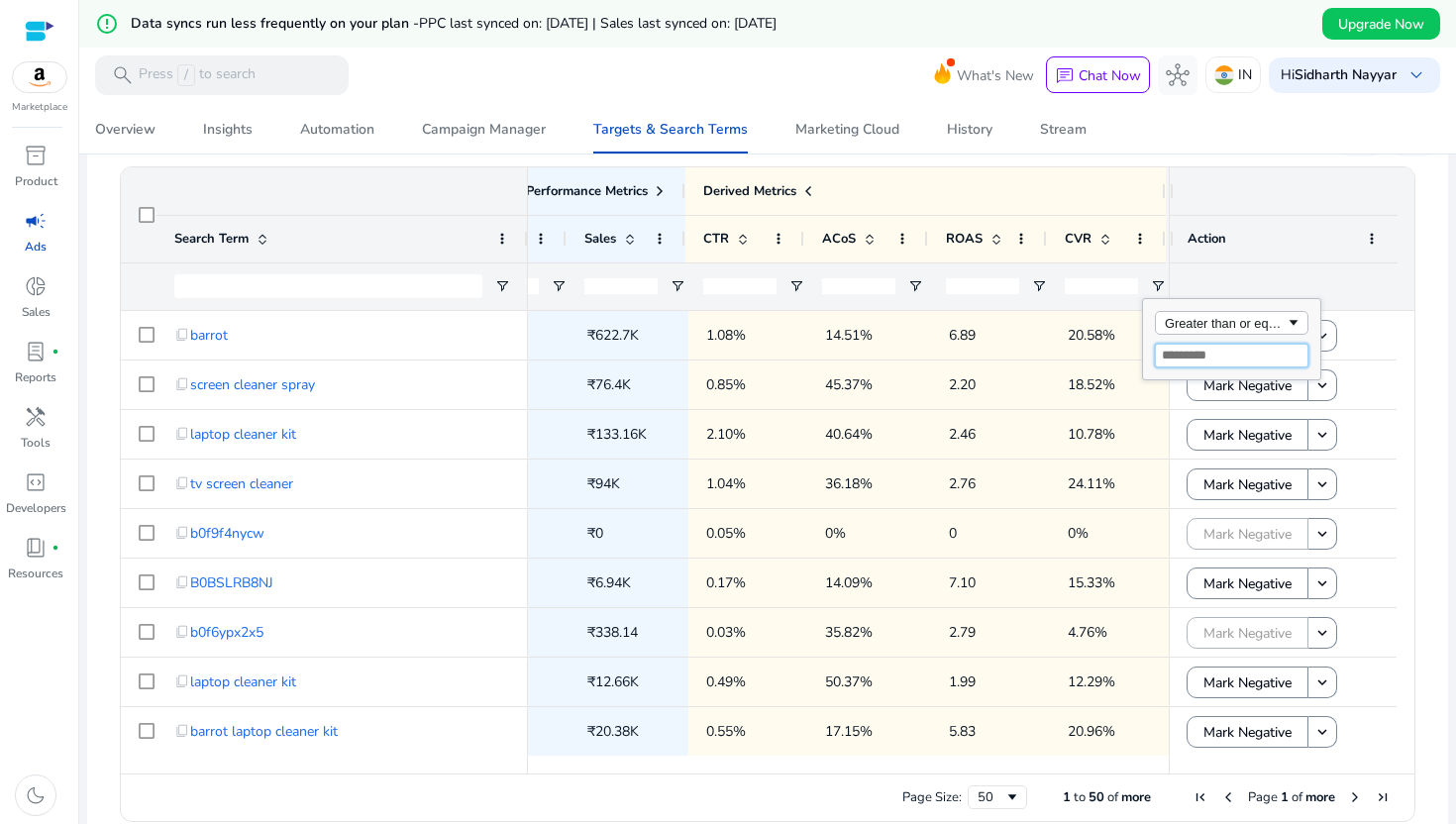 type on "*" 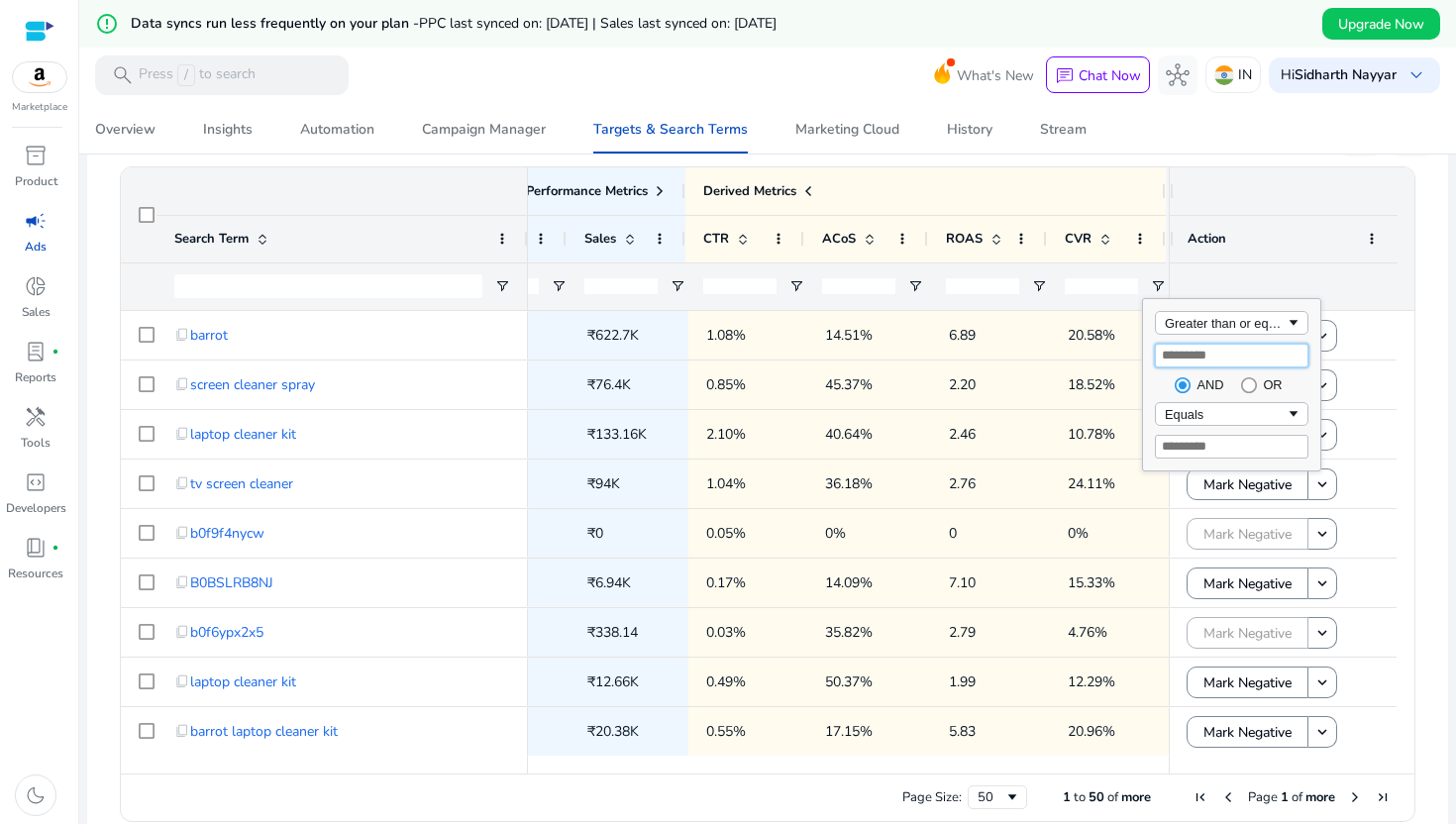 type on "*" 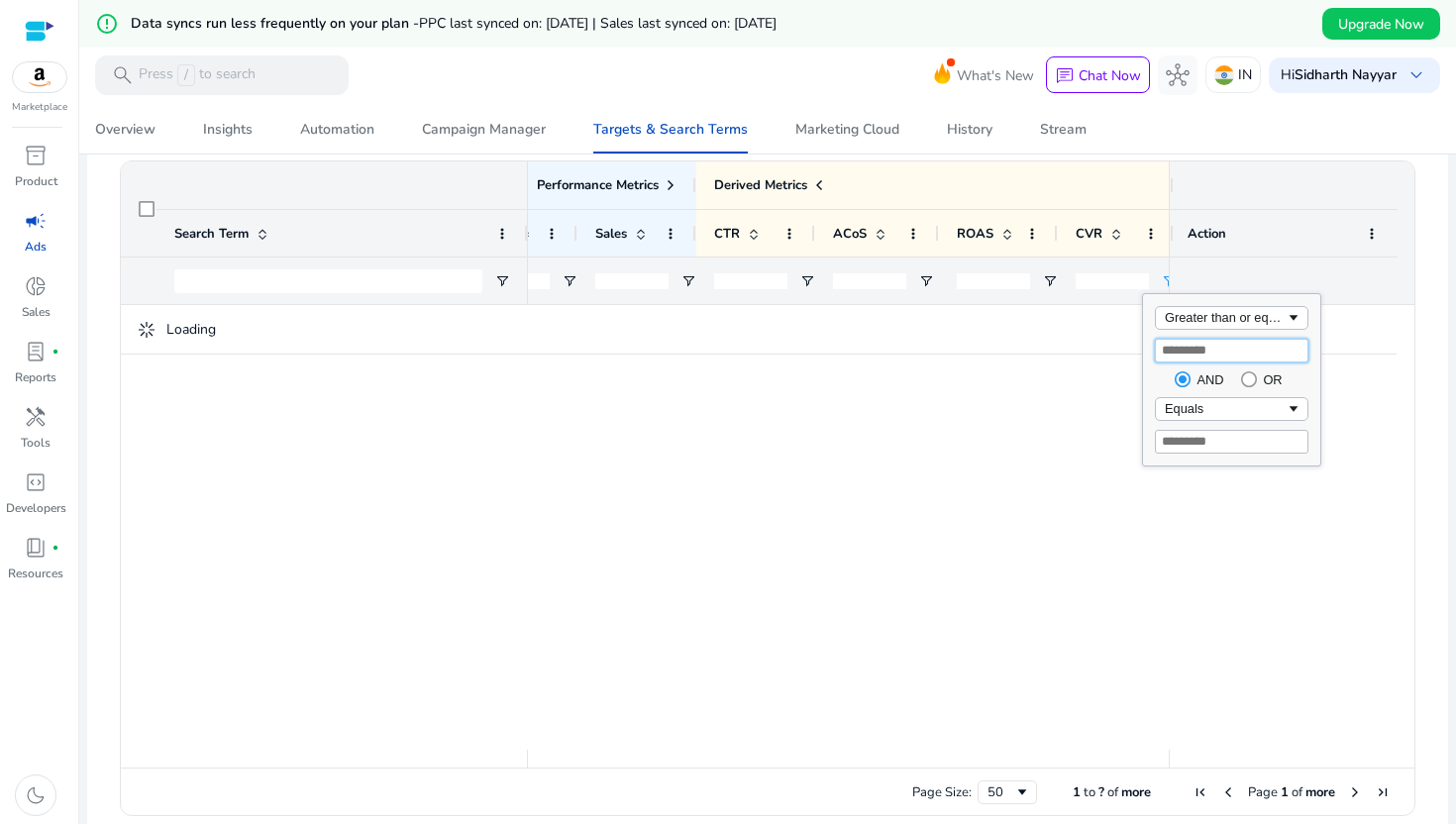 type on "*" 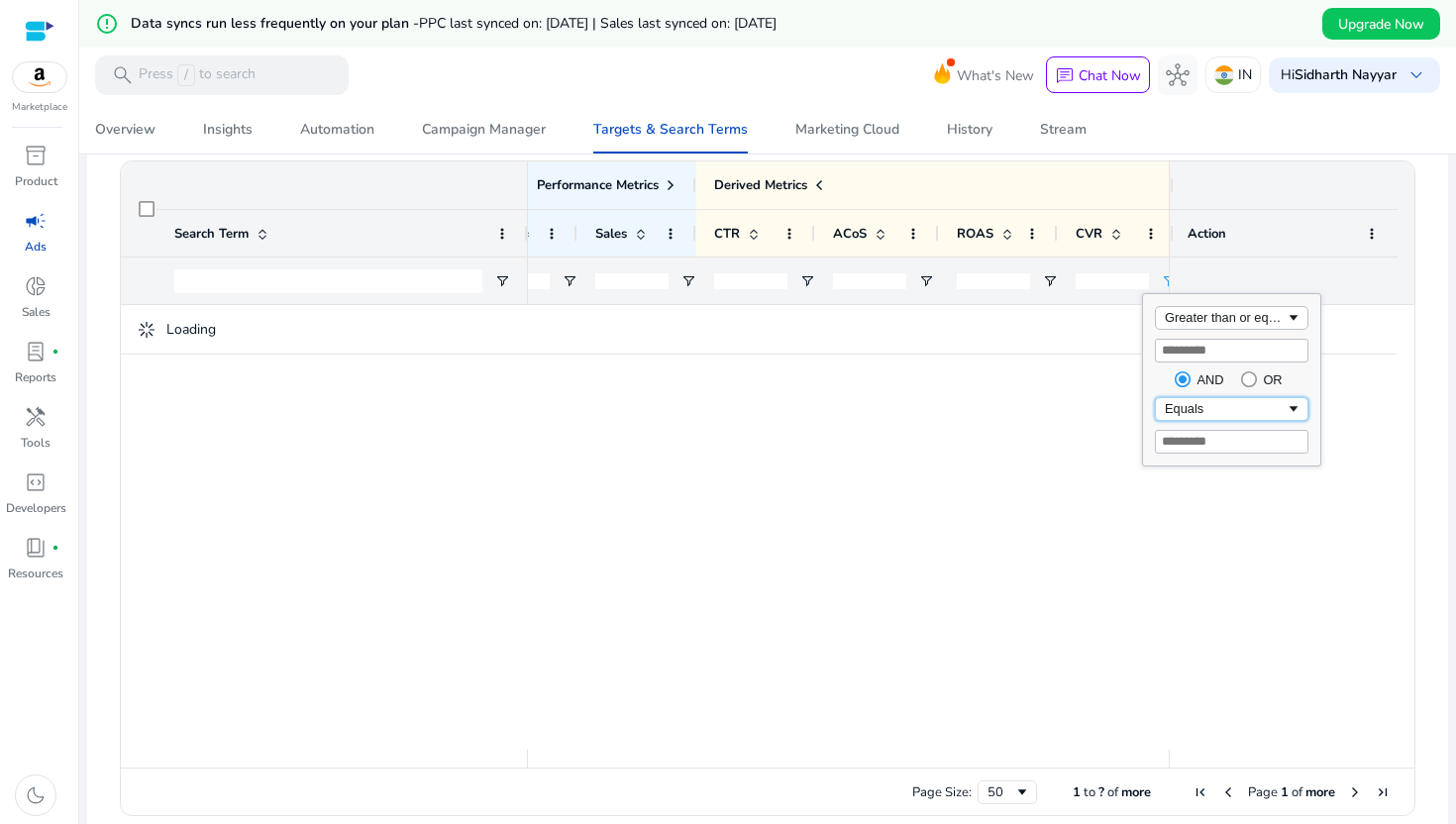 click on "Equals" at bounding box center [1225, 408] 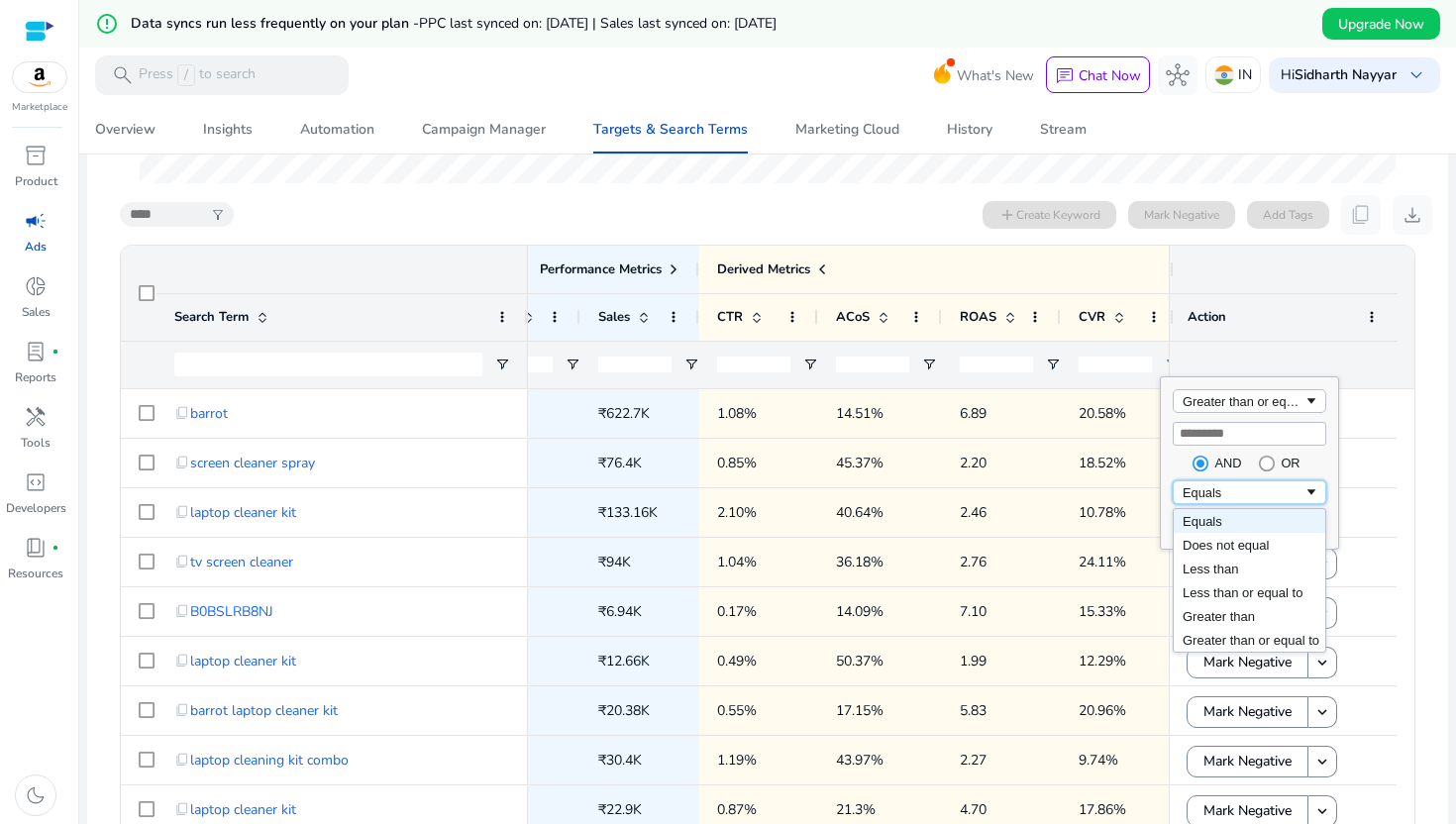 click on "Equals" 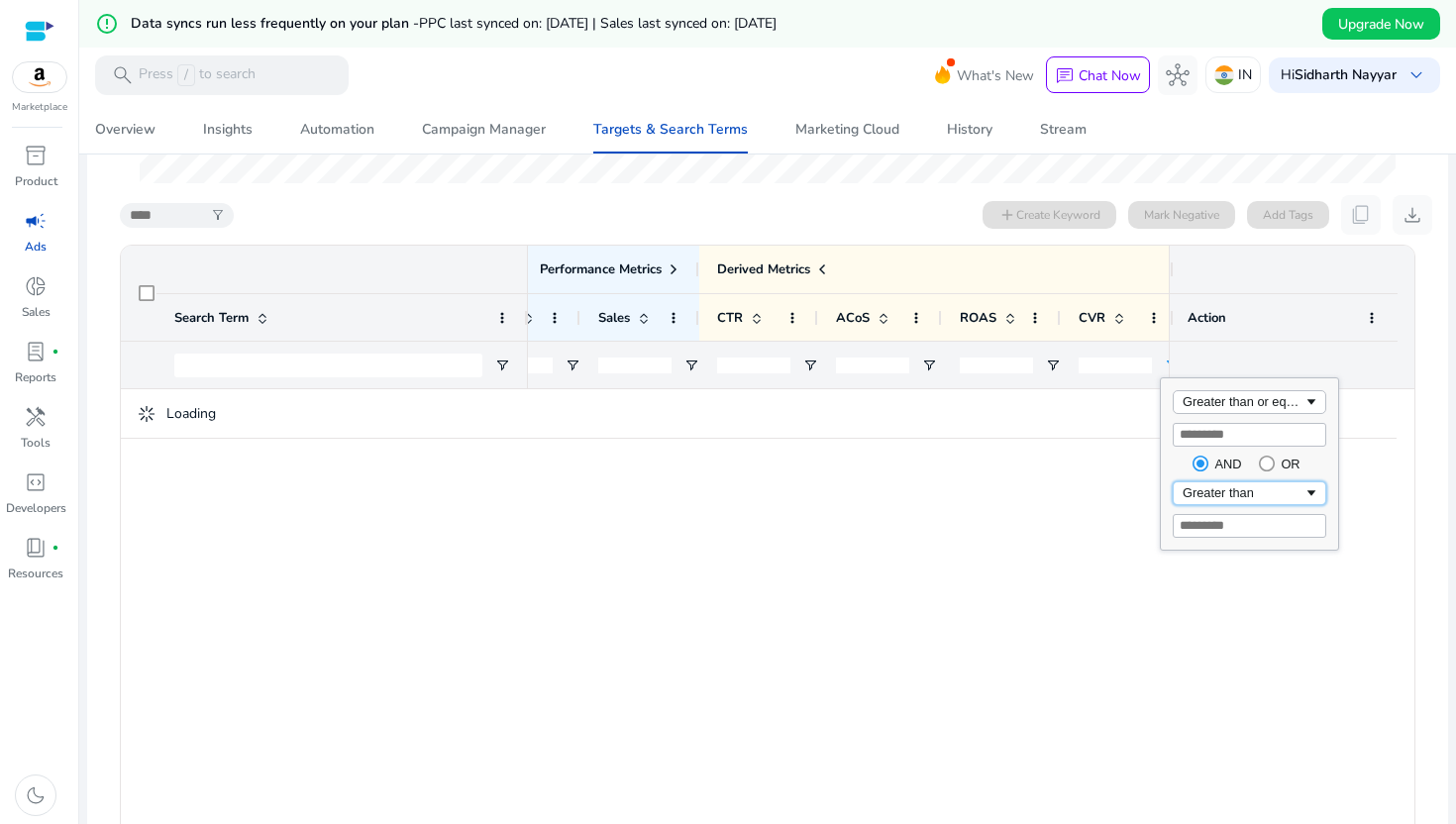 click on "Greater than" 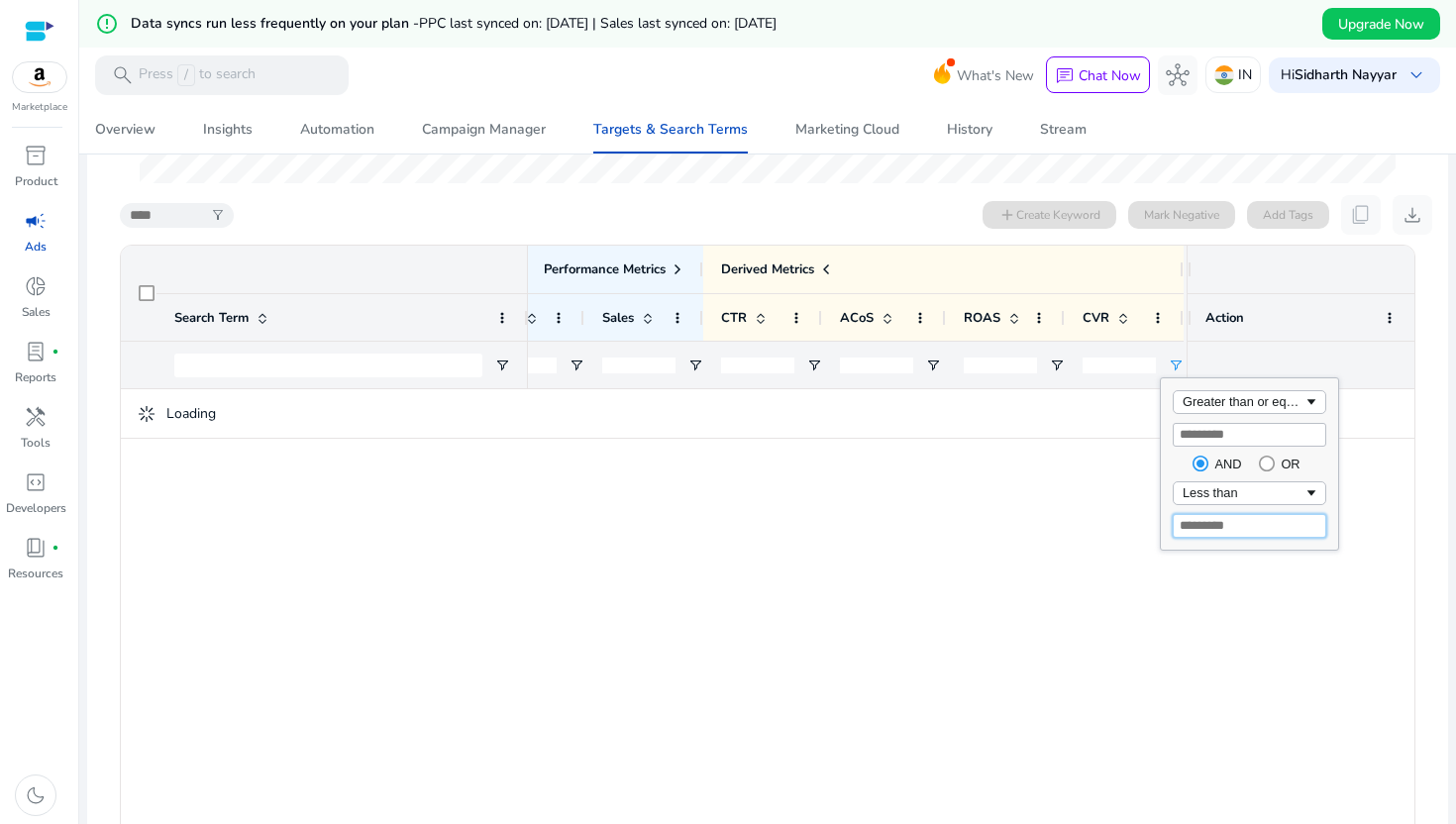 click at bounding box center (1249, 526) 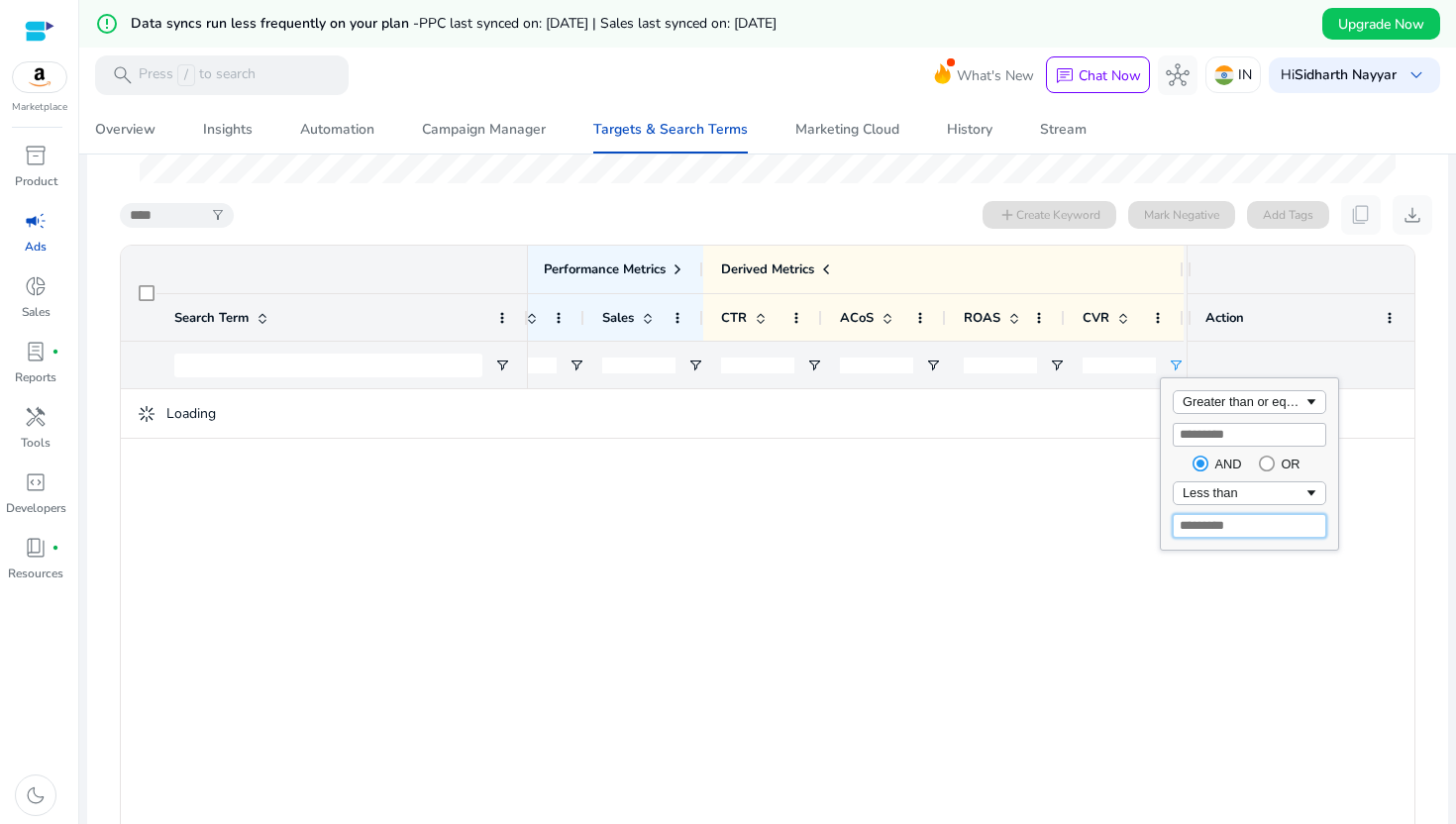 type on "**" 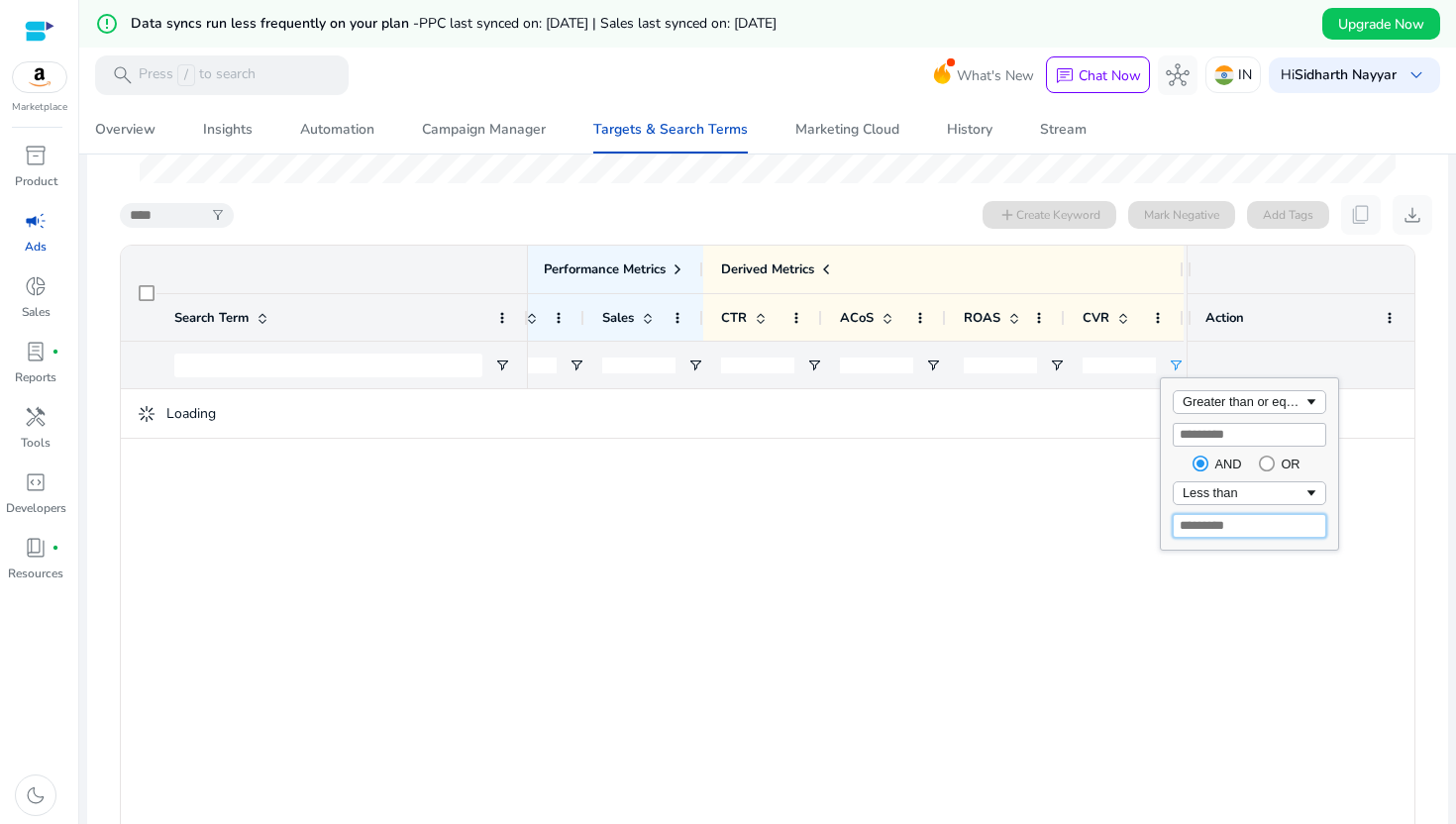type 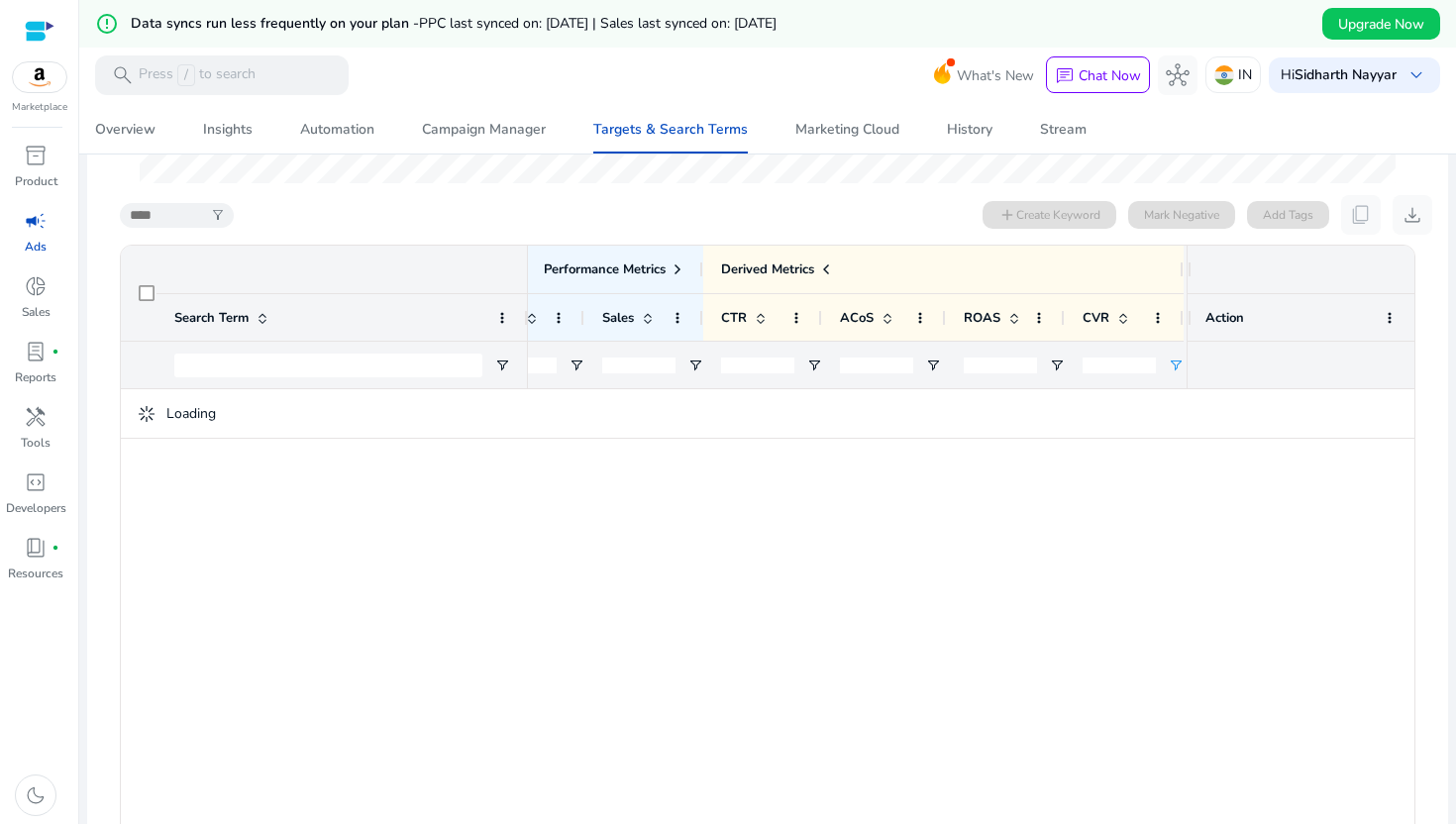 click 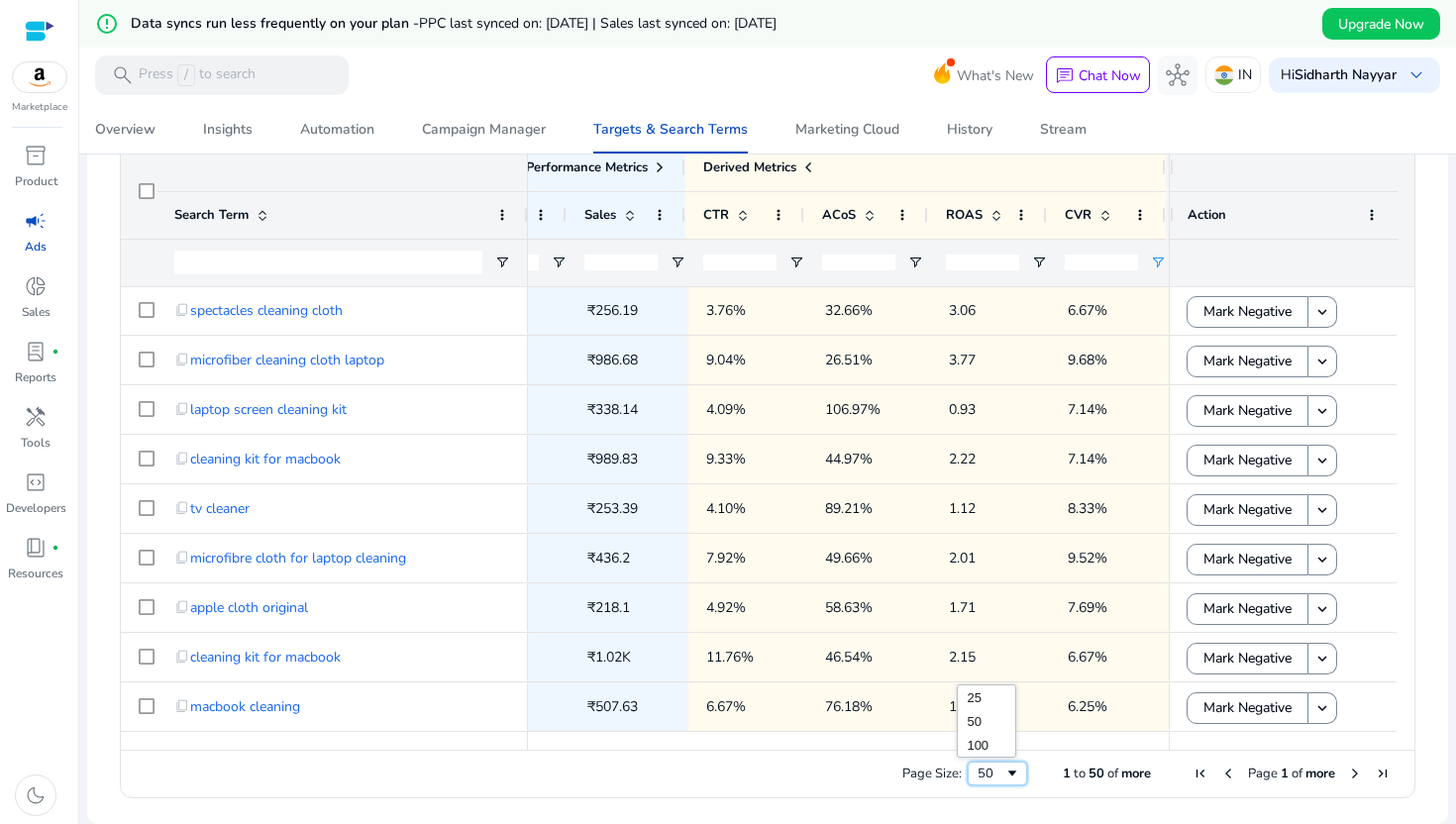 click on "50" at bounding box center [990, 773] 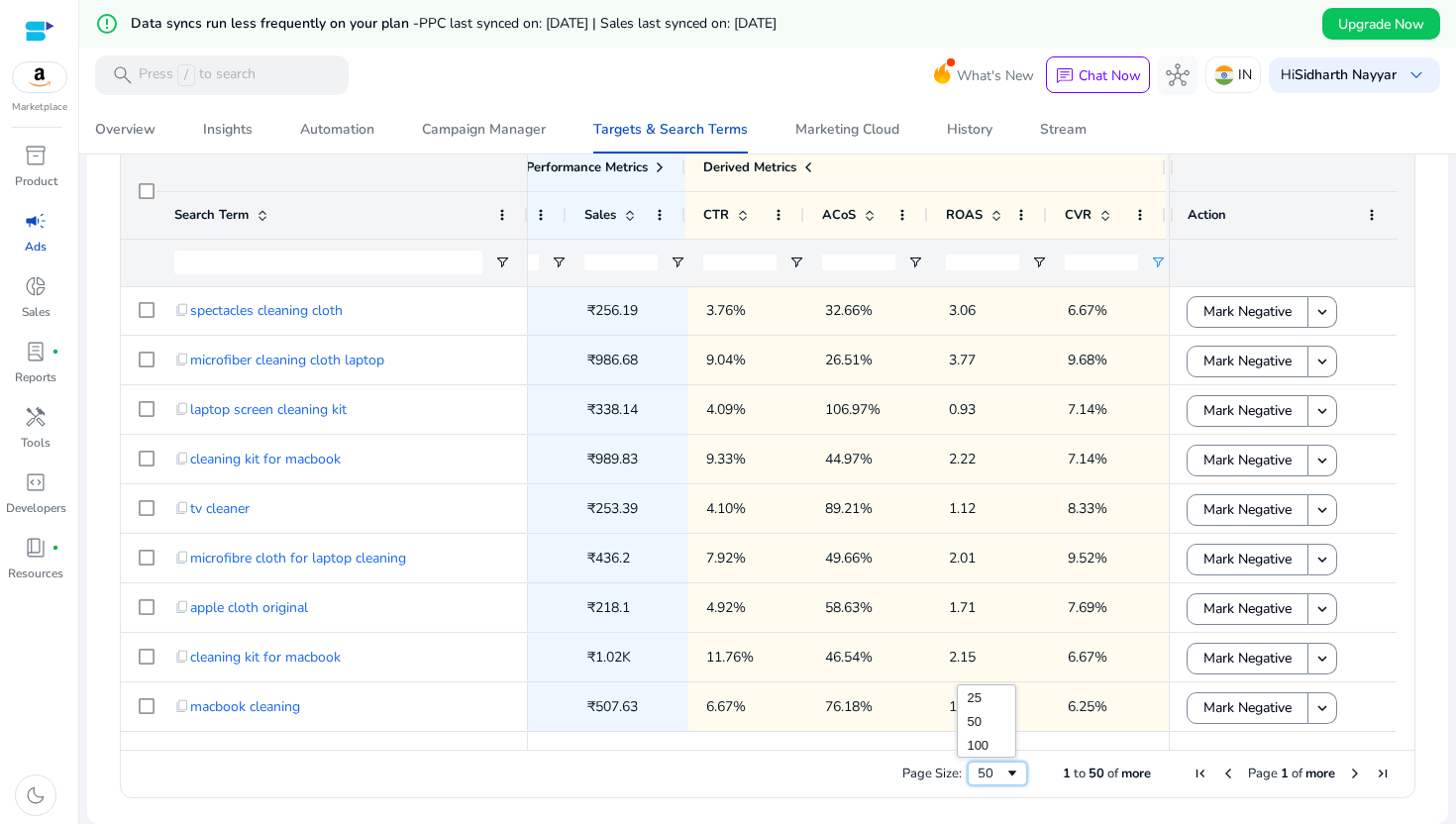 click on "50" at bounding box center (990, 773) 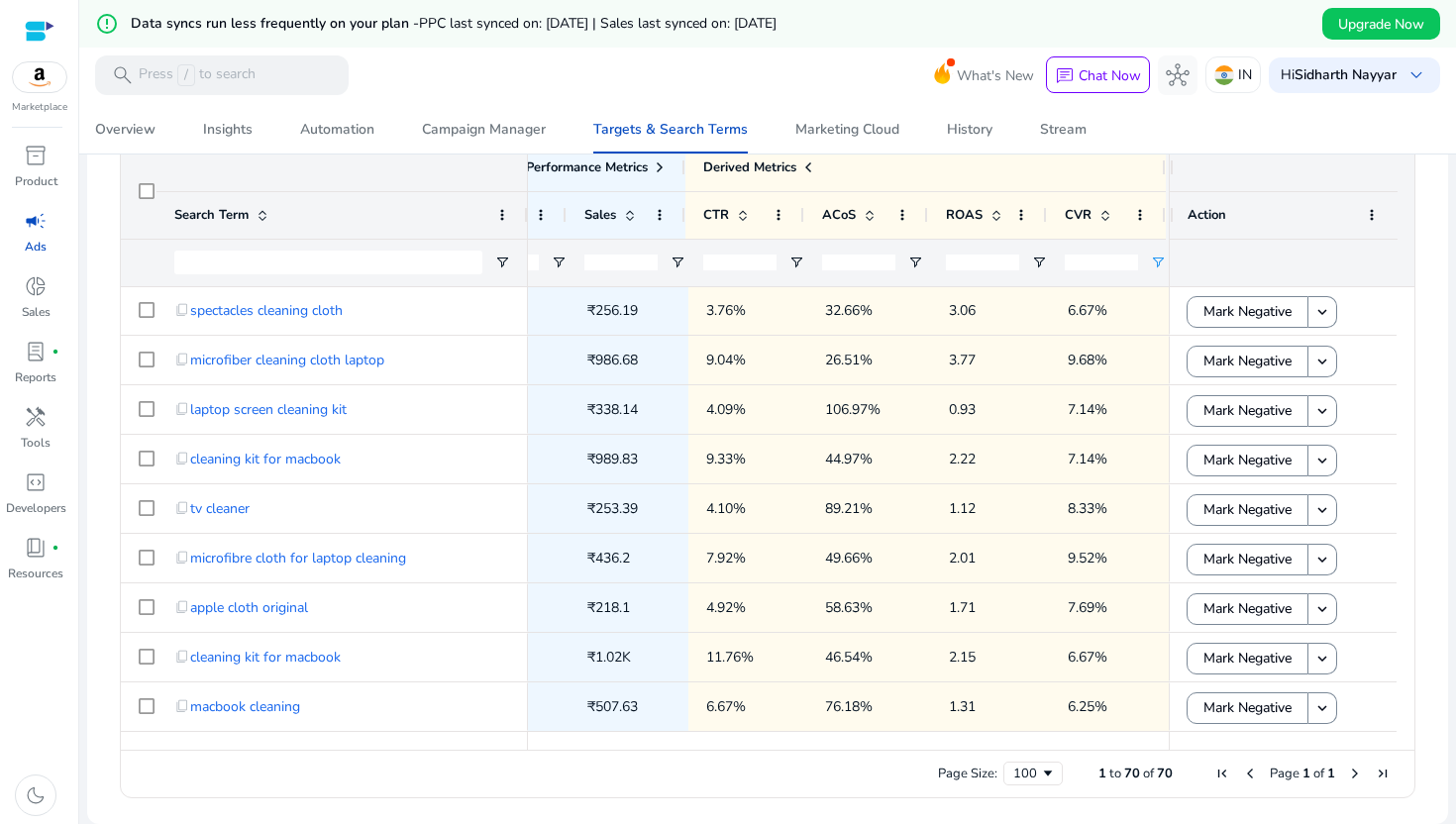 click on "Page Size:
100
1
to
70
of
70
Page
1
of
1" at bounding box center [768, 773] 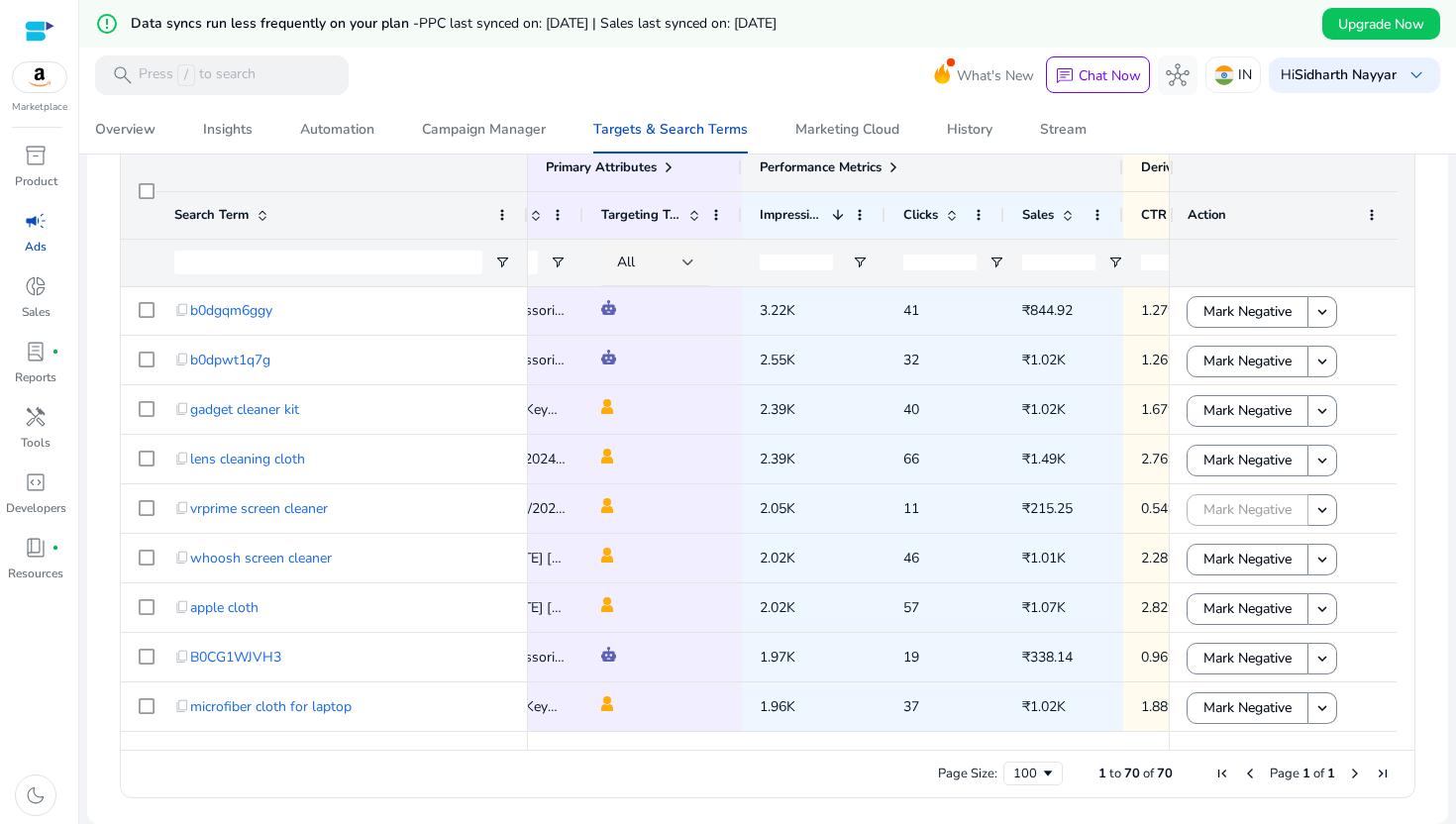 click 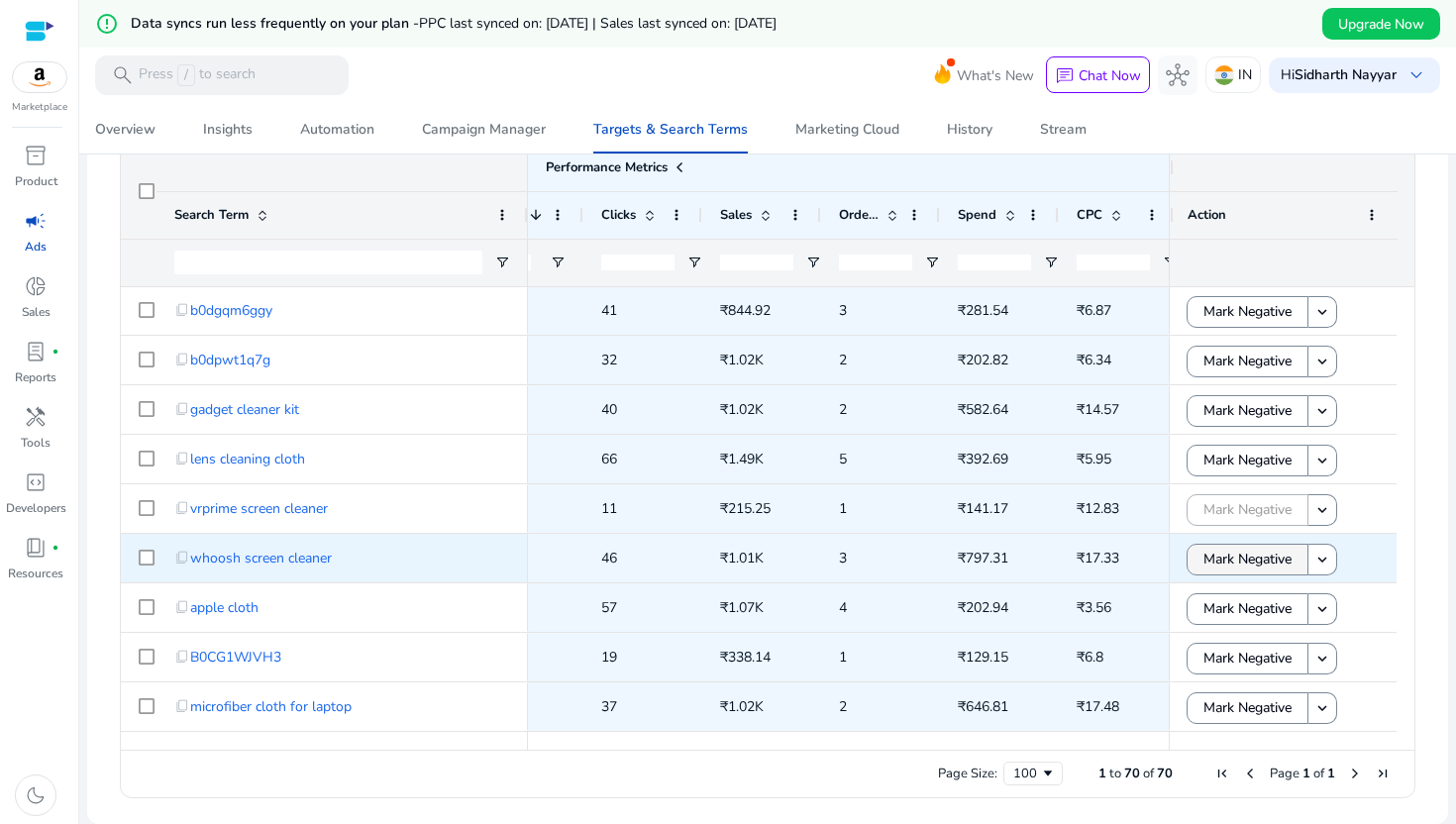 click on "Mark Negative" 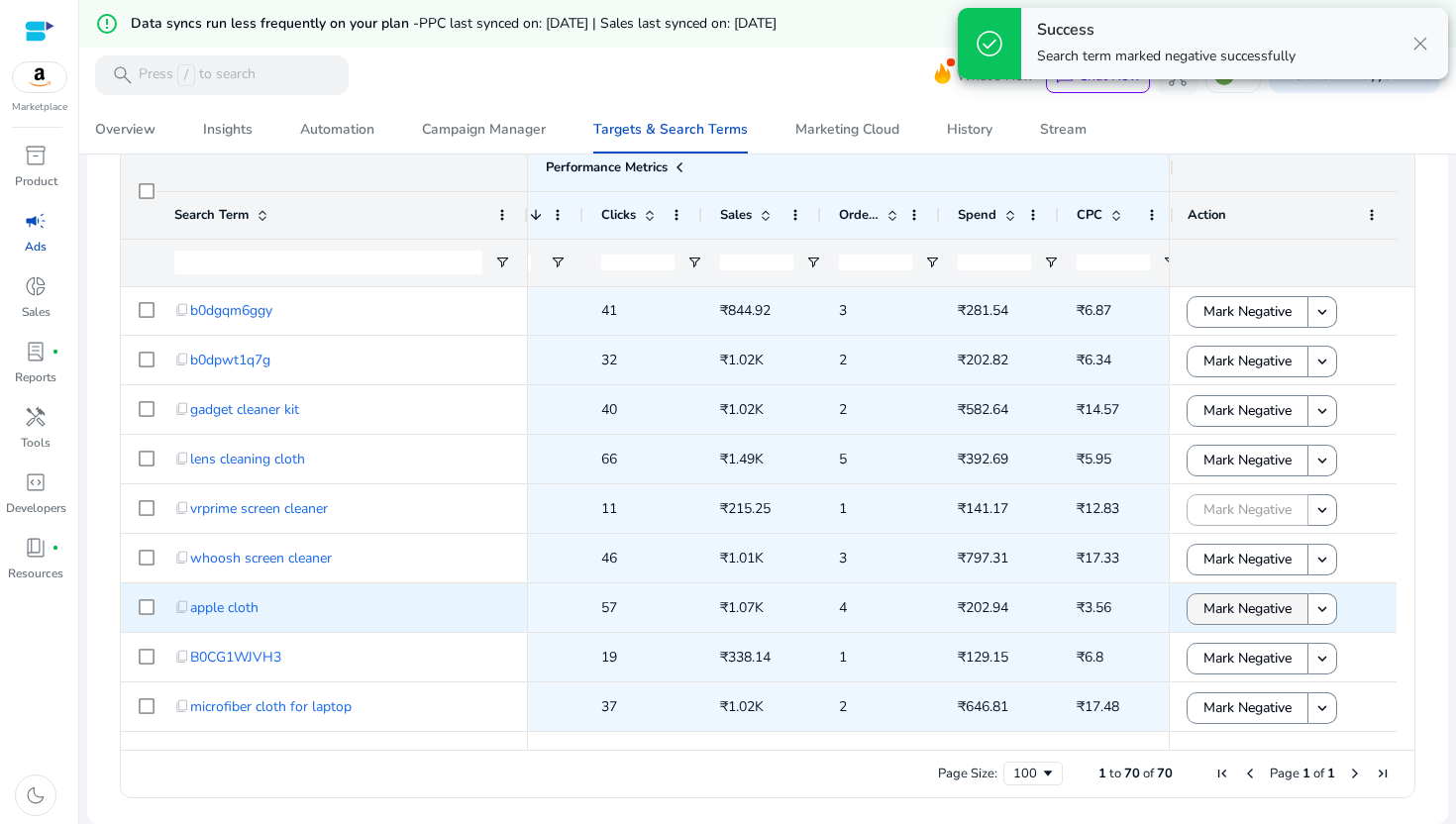 click on "Mark Negative" 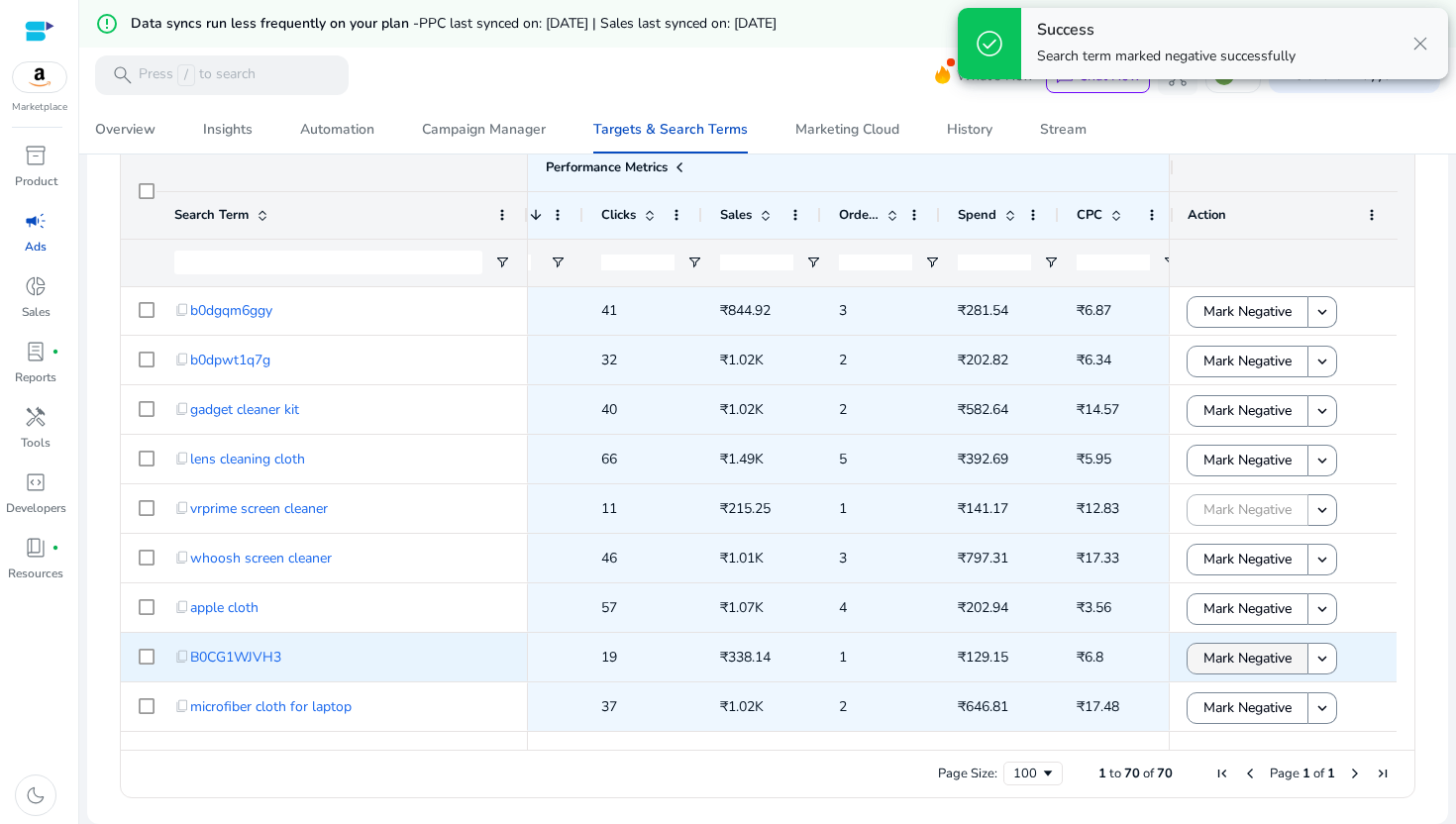 click on "Mark Negative" 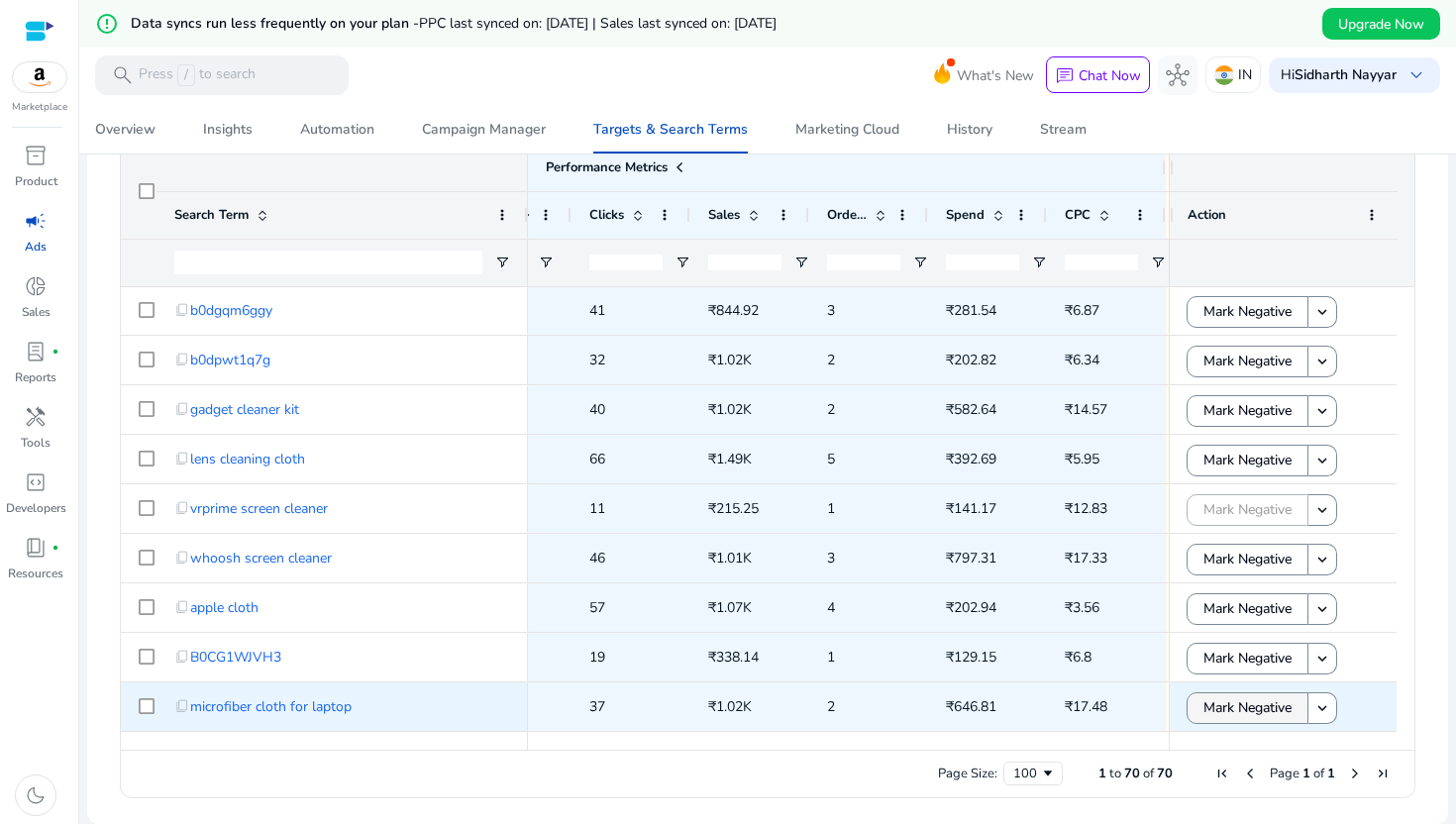 click on "Mark Negative" 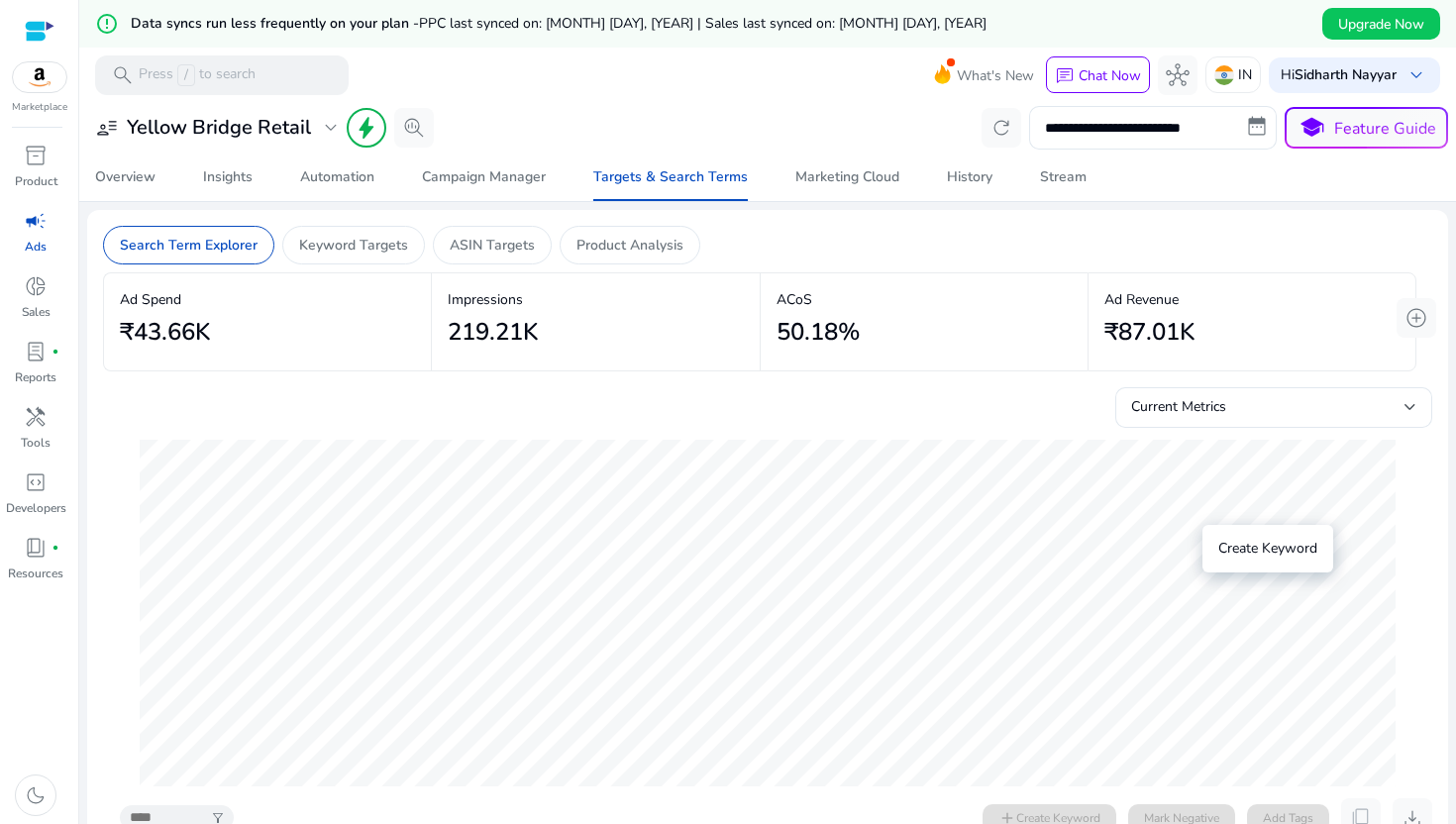 scroll, scrollTop: 0, scrollLeft: 0, axis: both 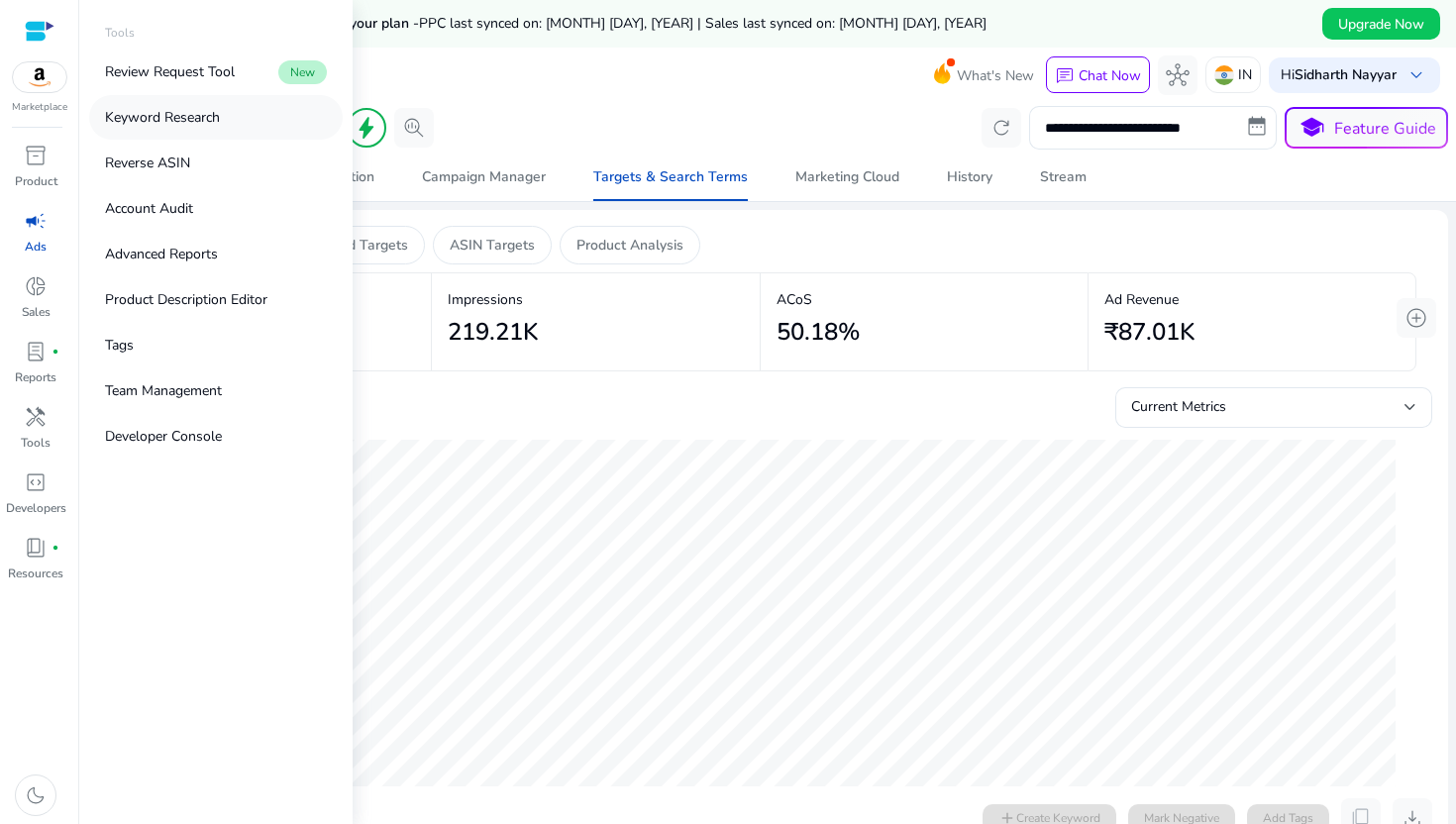 click on "Keyword Research" at bounding box center [162, 117] 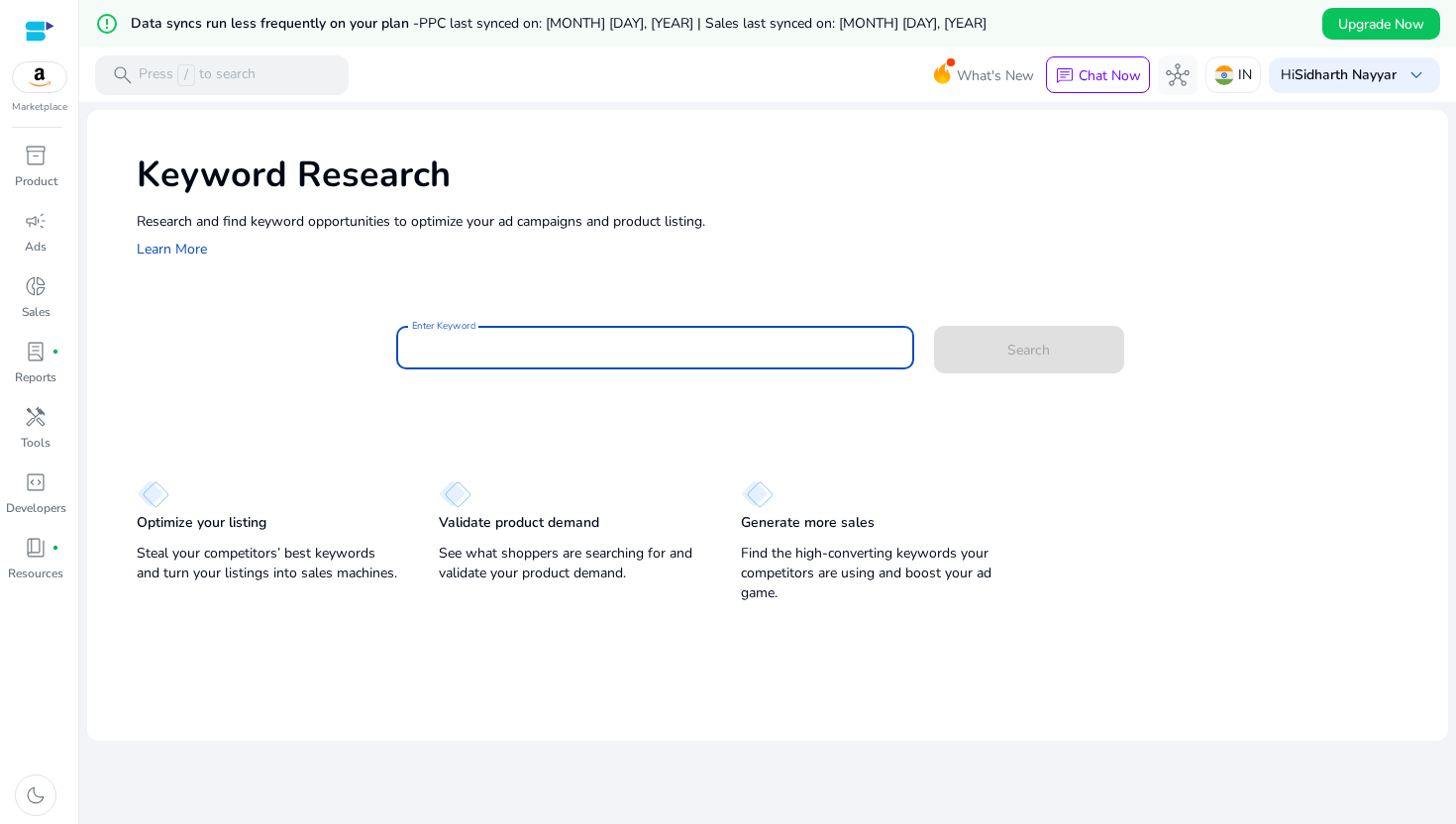 click on "Enter Keyword" at bounding box center [655, 348] 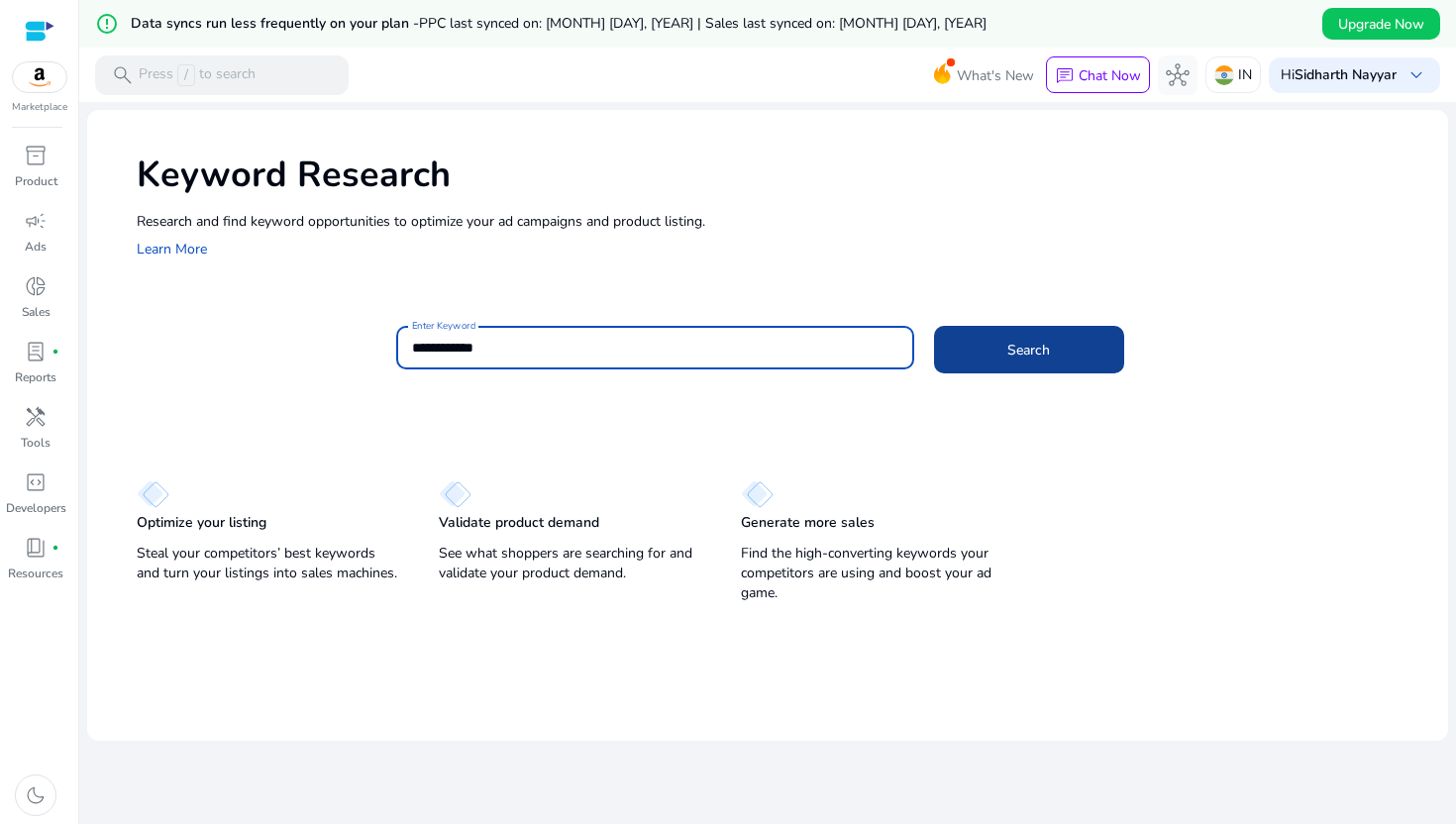 type on "**********" 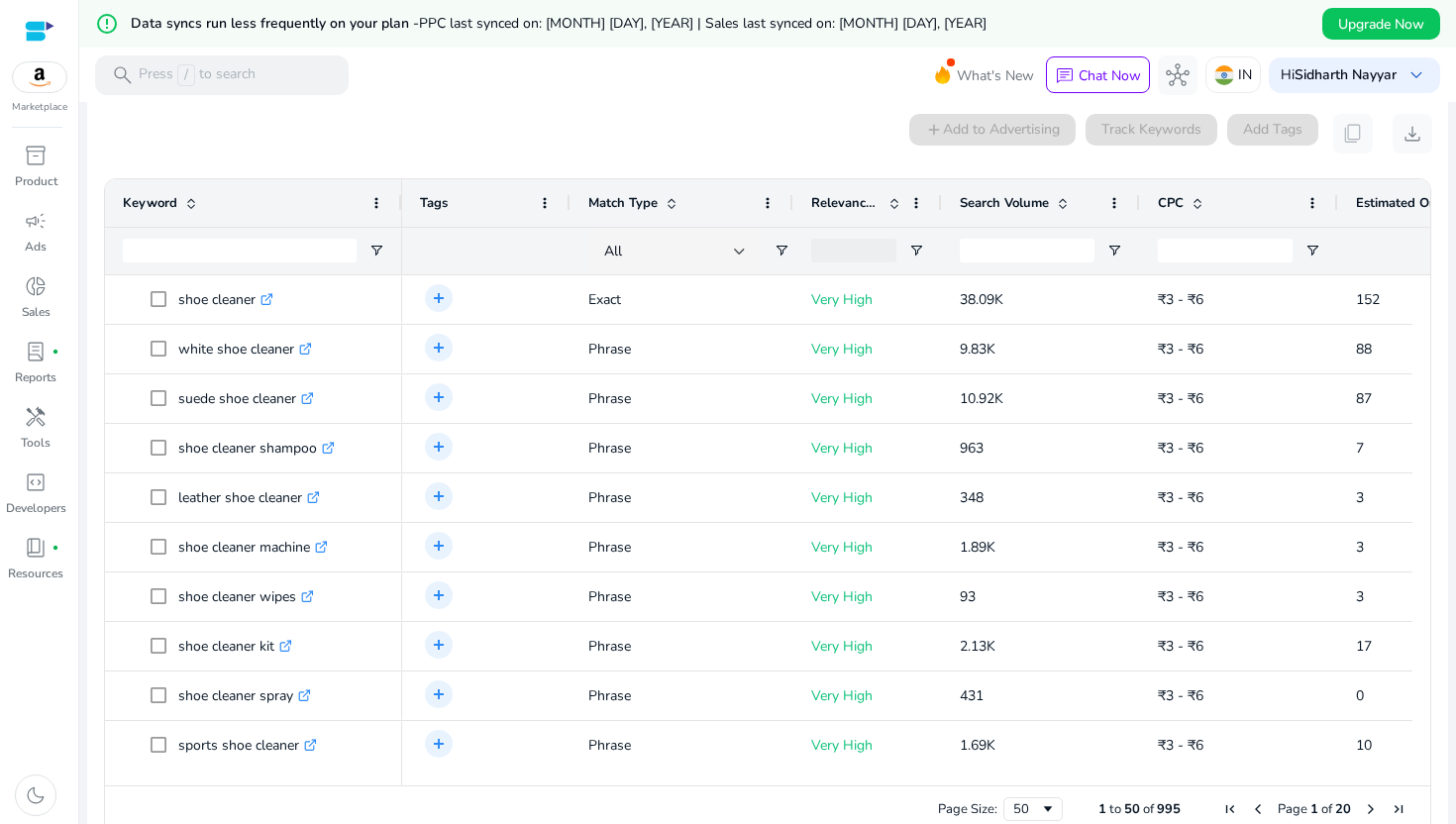 scroll, scrollTop: 216, scrollLeft: 0, axis: vertical 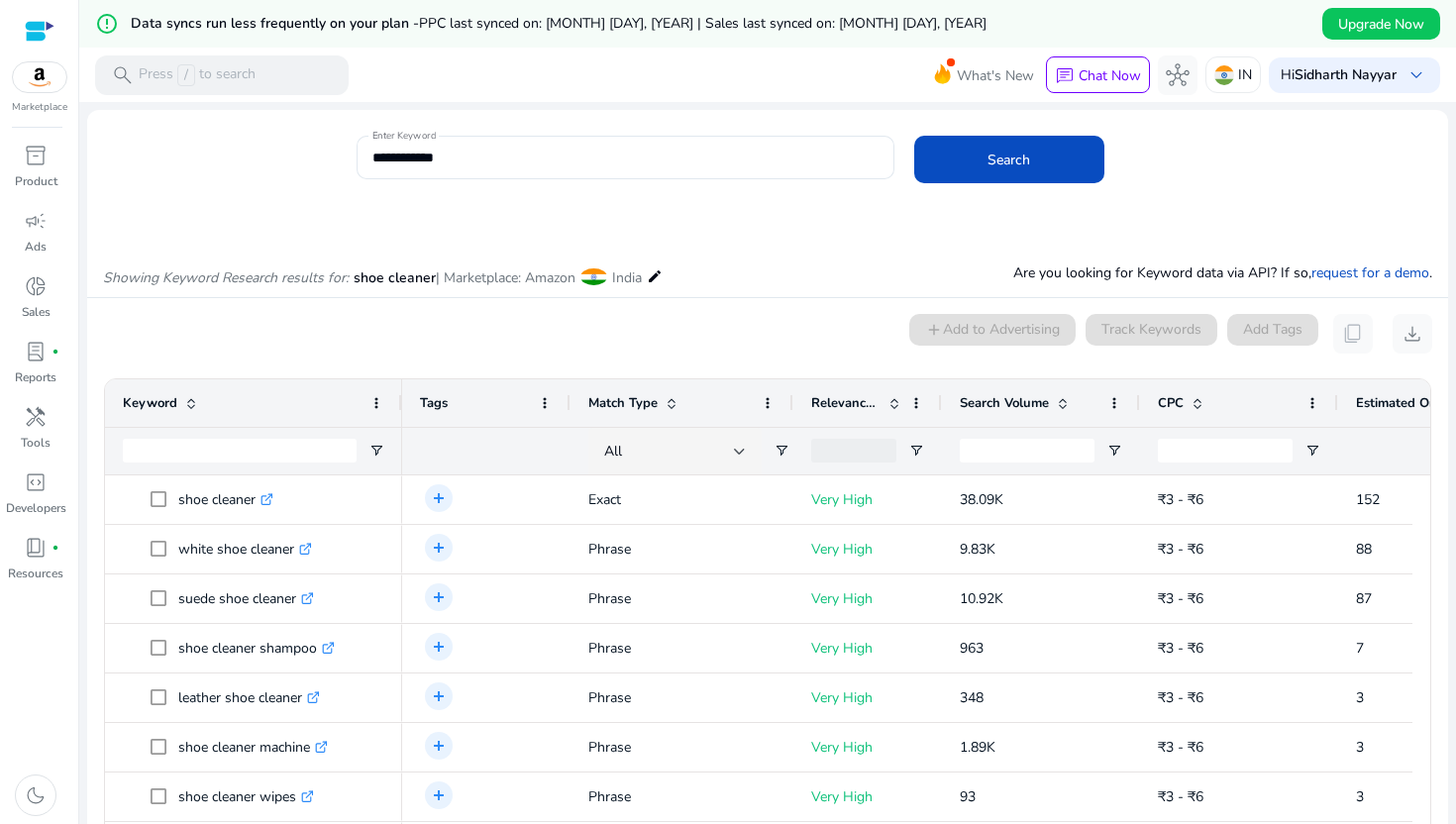 click at bounding box center [1063, 403] 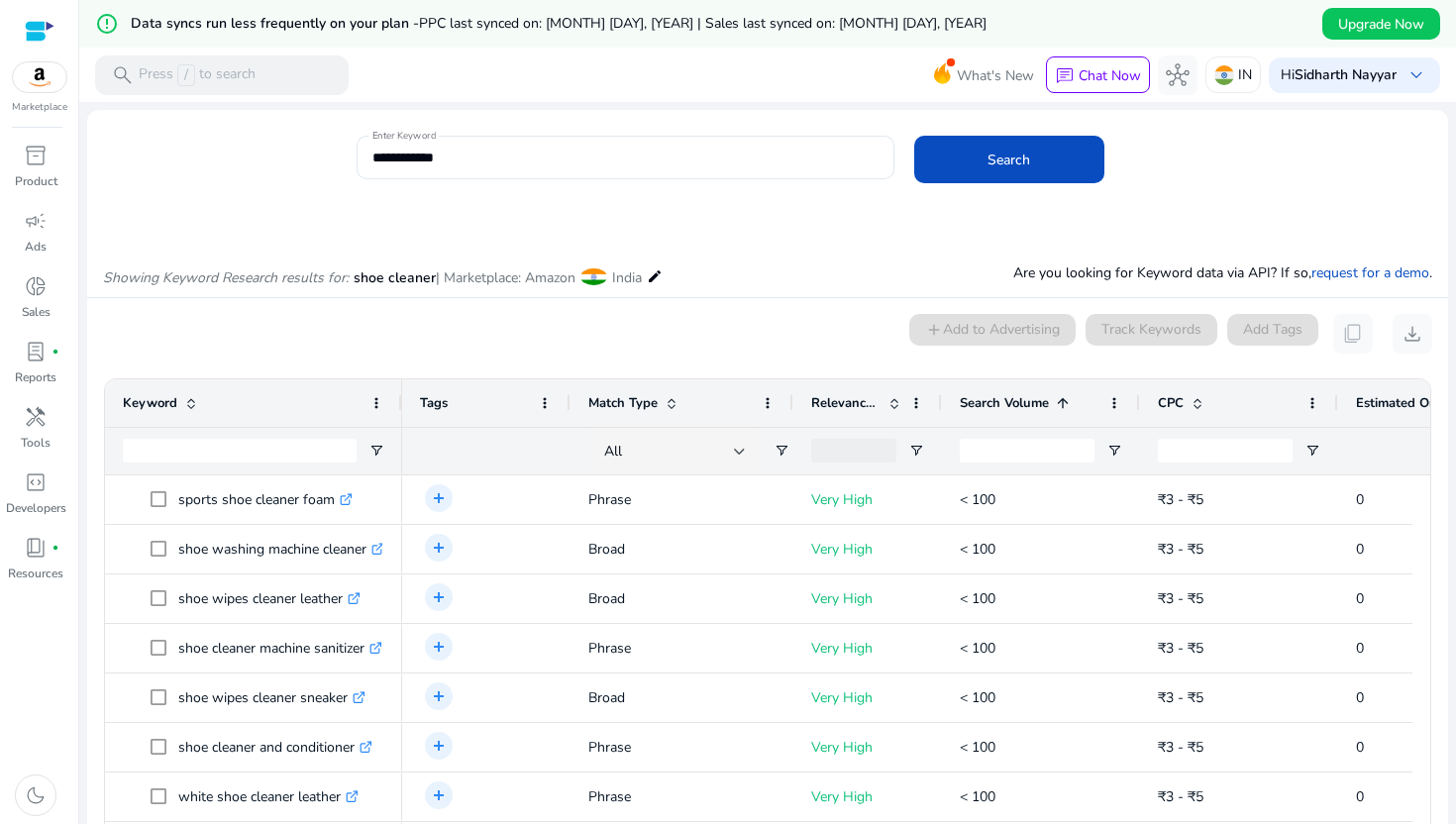 click at bounding box center (1063, 403) 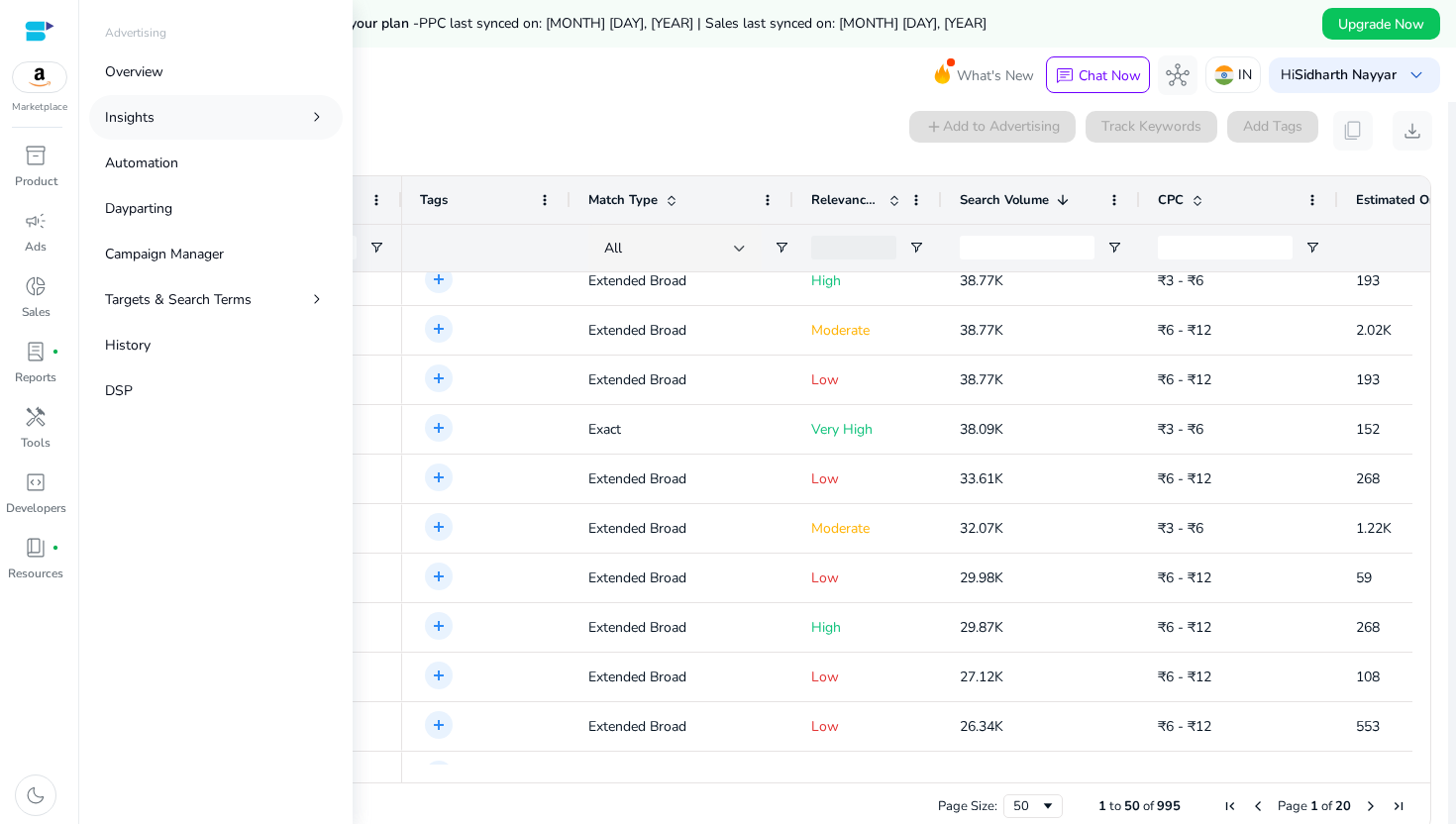 click on "Insights   chevron_right" at bounding box center (216, 117) 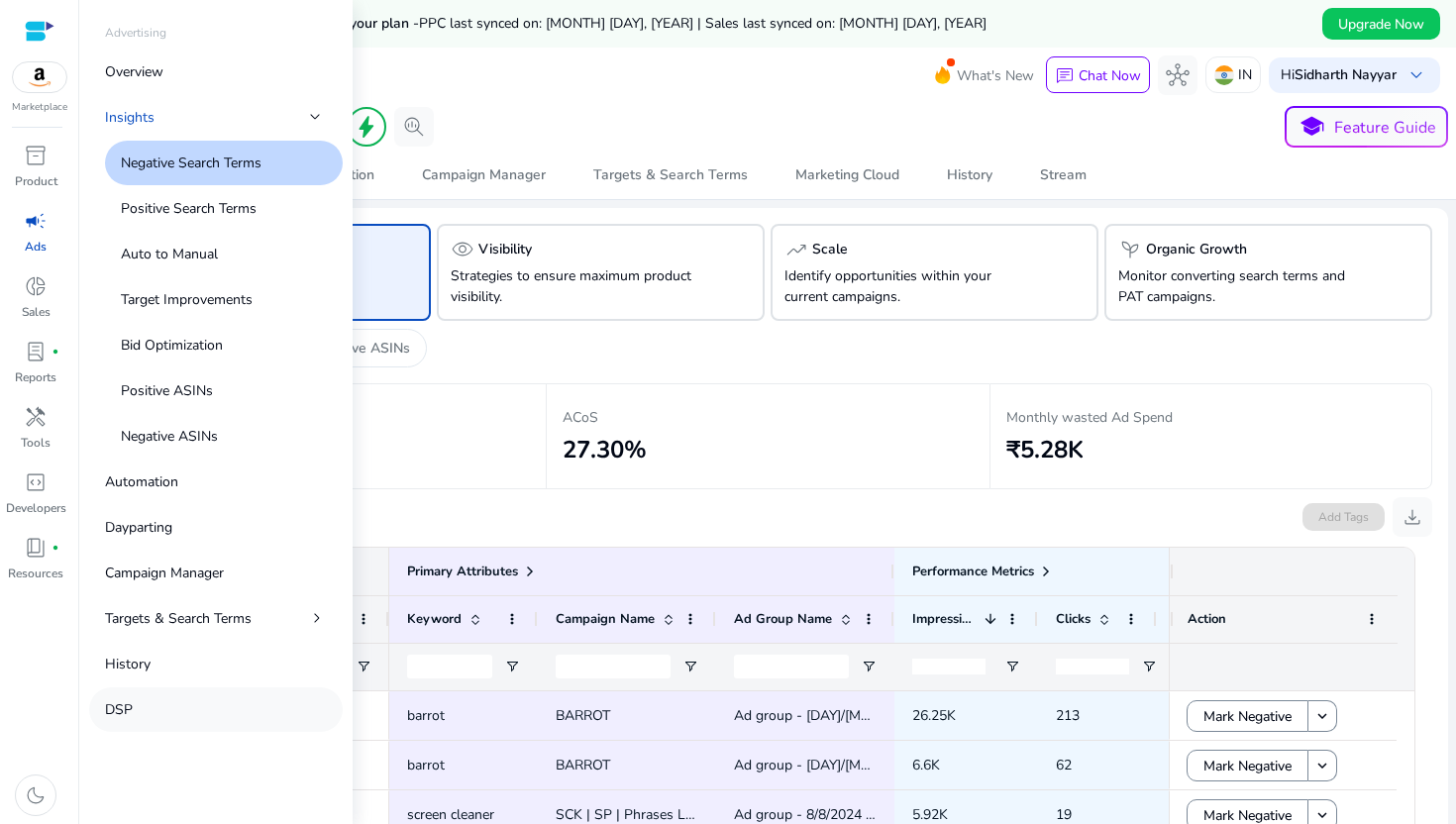 click on "DSP" at bounding box center (216, 709) 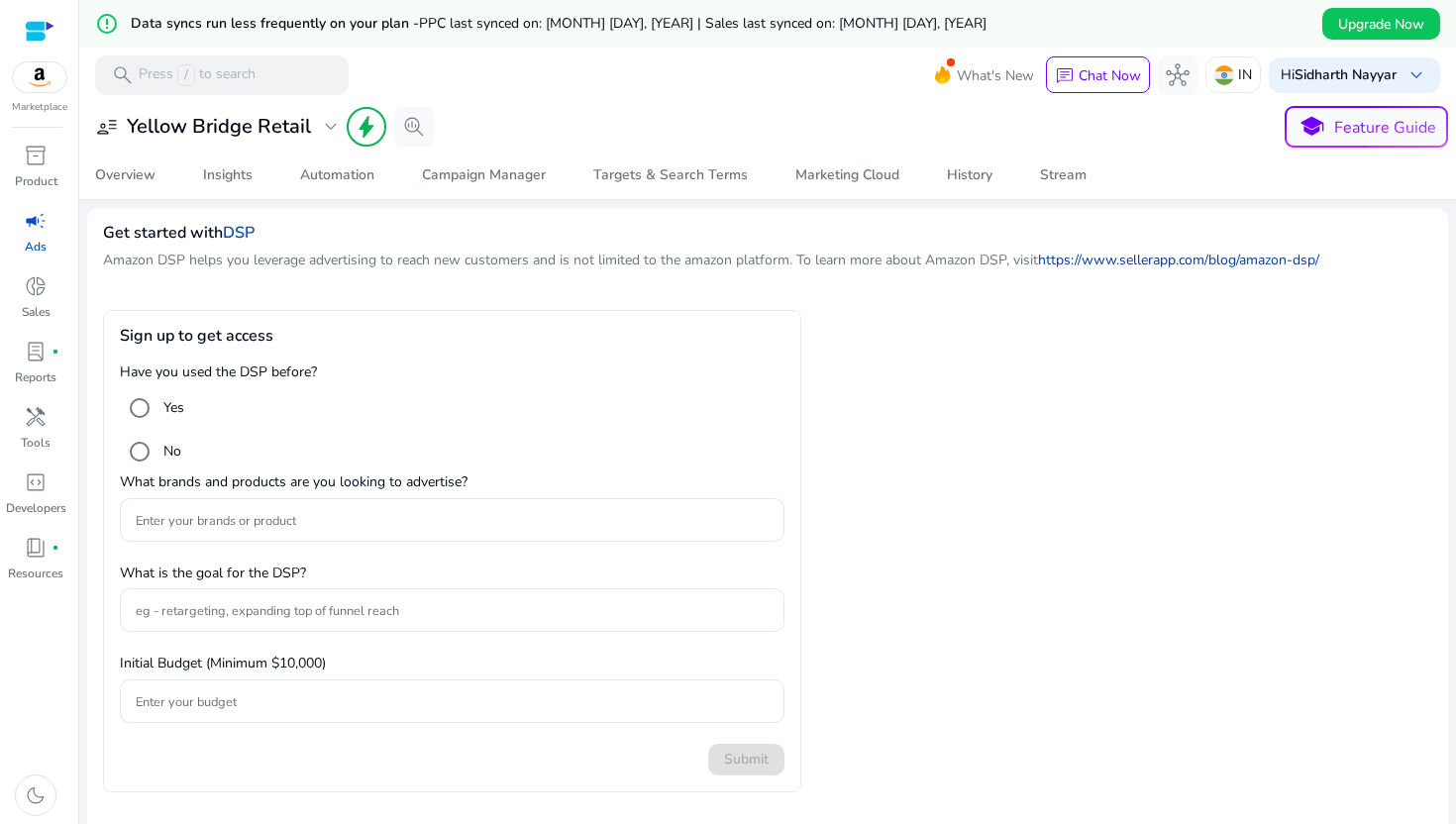 click on "https://www.sellerapp.com/blog/amazon-dsp/" 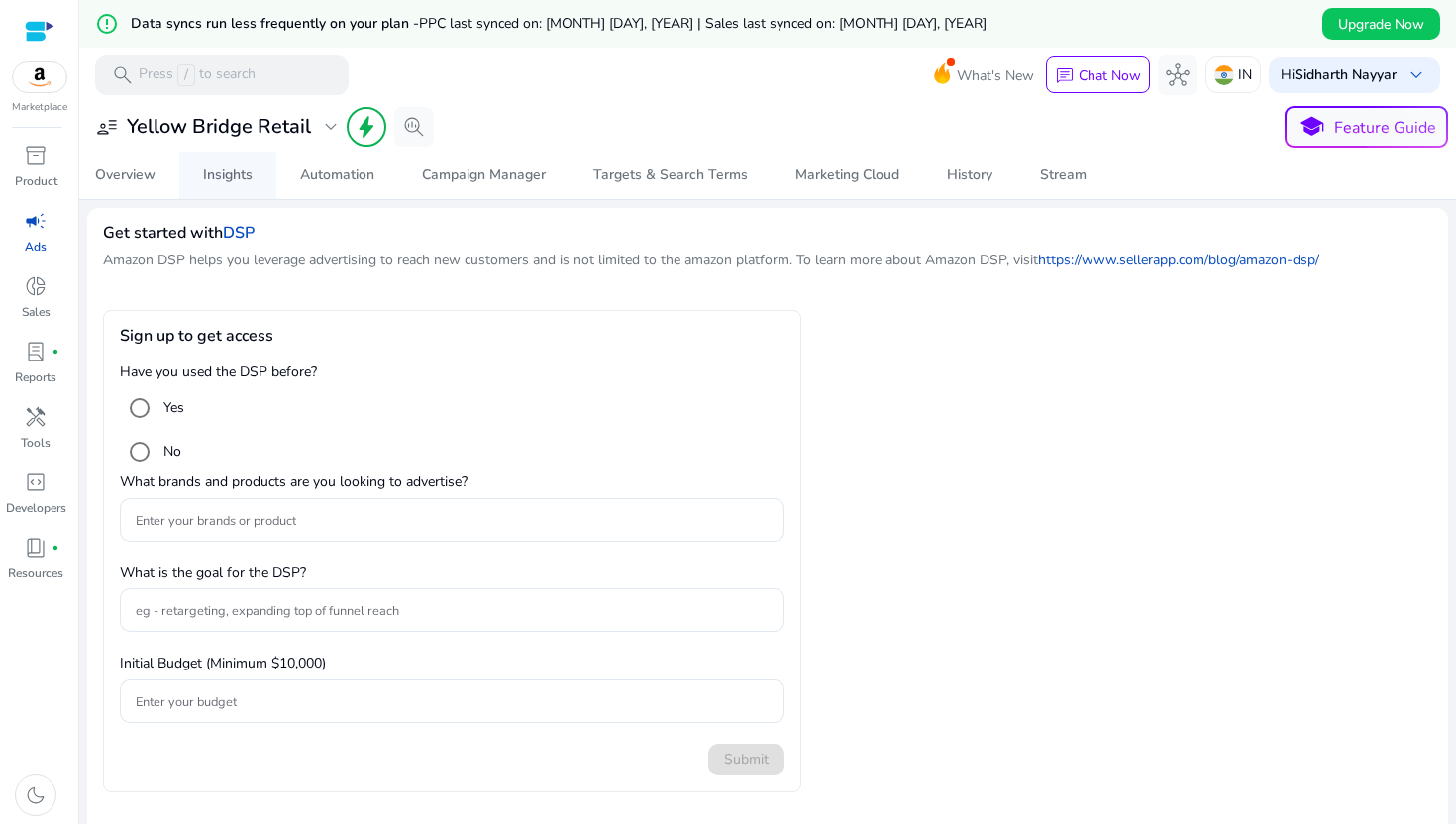 click on "Insights" at bounding box center (228, 175) 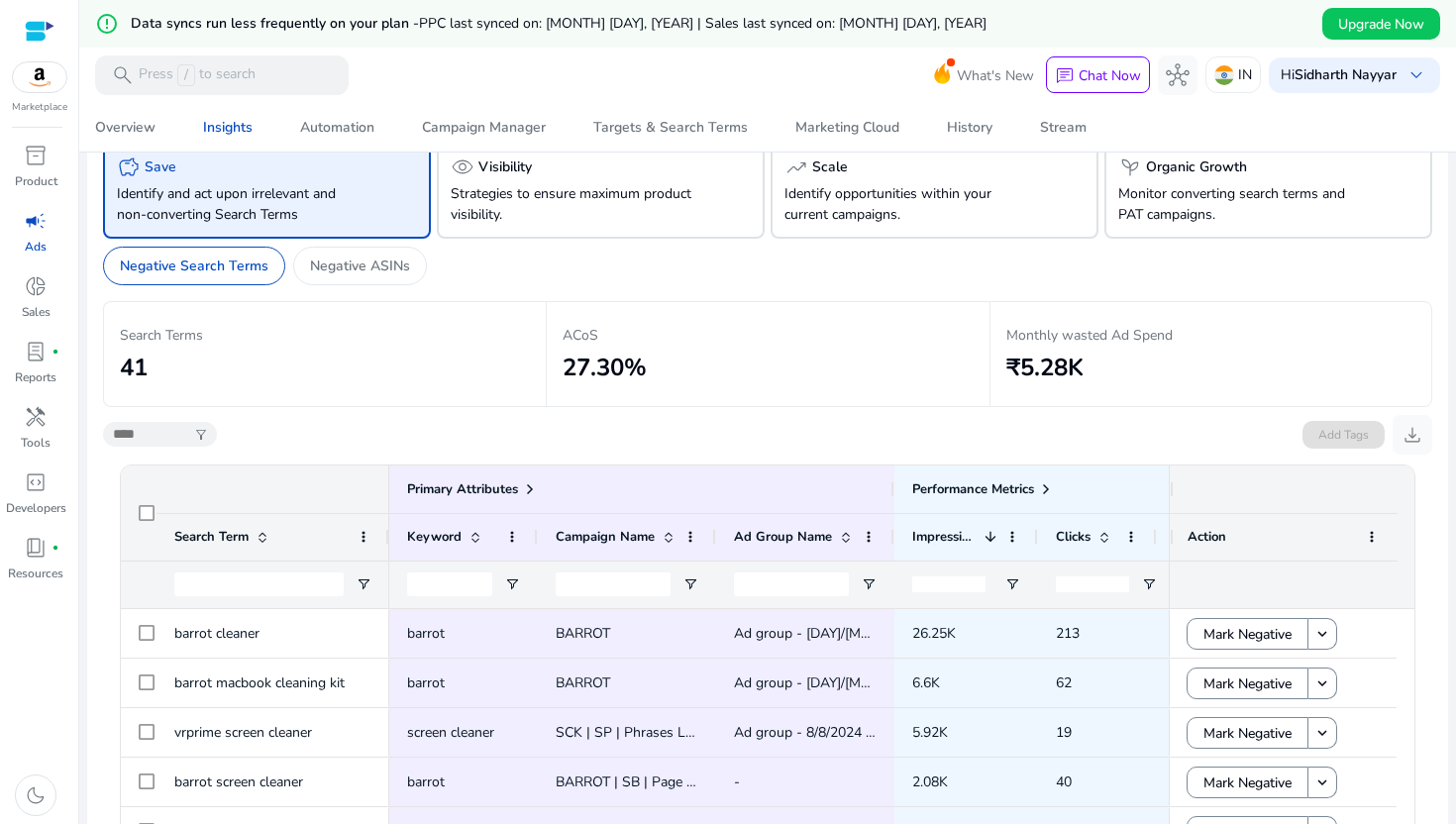 scroll, scrollTop: 0, scrollLeft: 0, axis: both 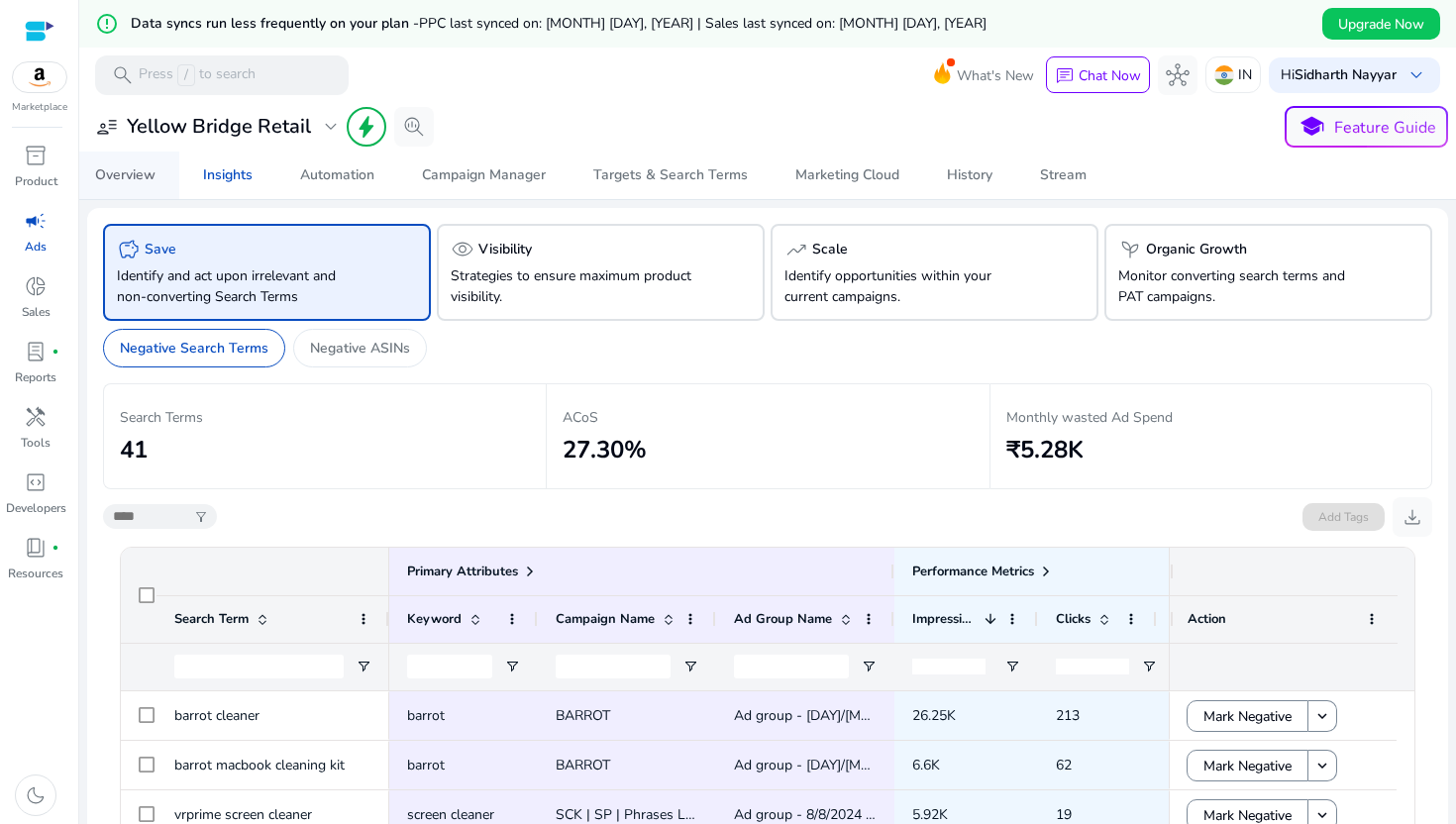 click on "Overview" at bounding box center (125, 175) 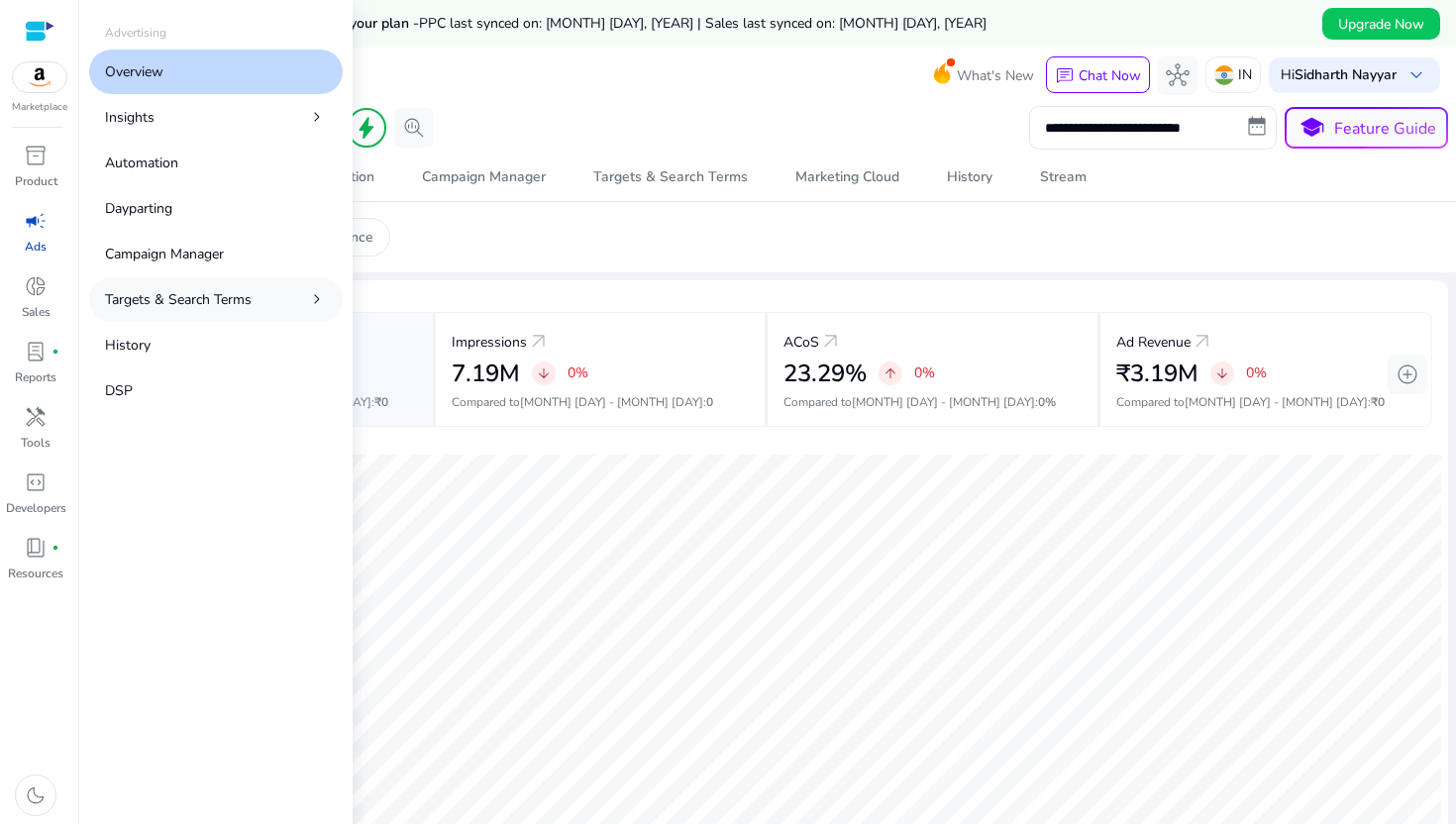 click on "Targets & Search Terms" at bounding box center (178, 299) 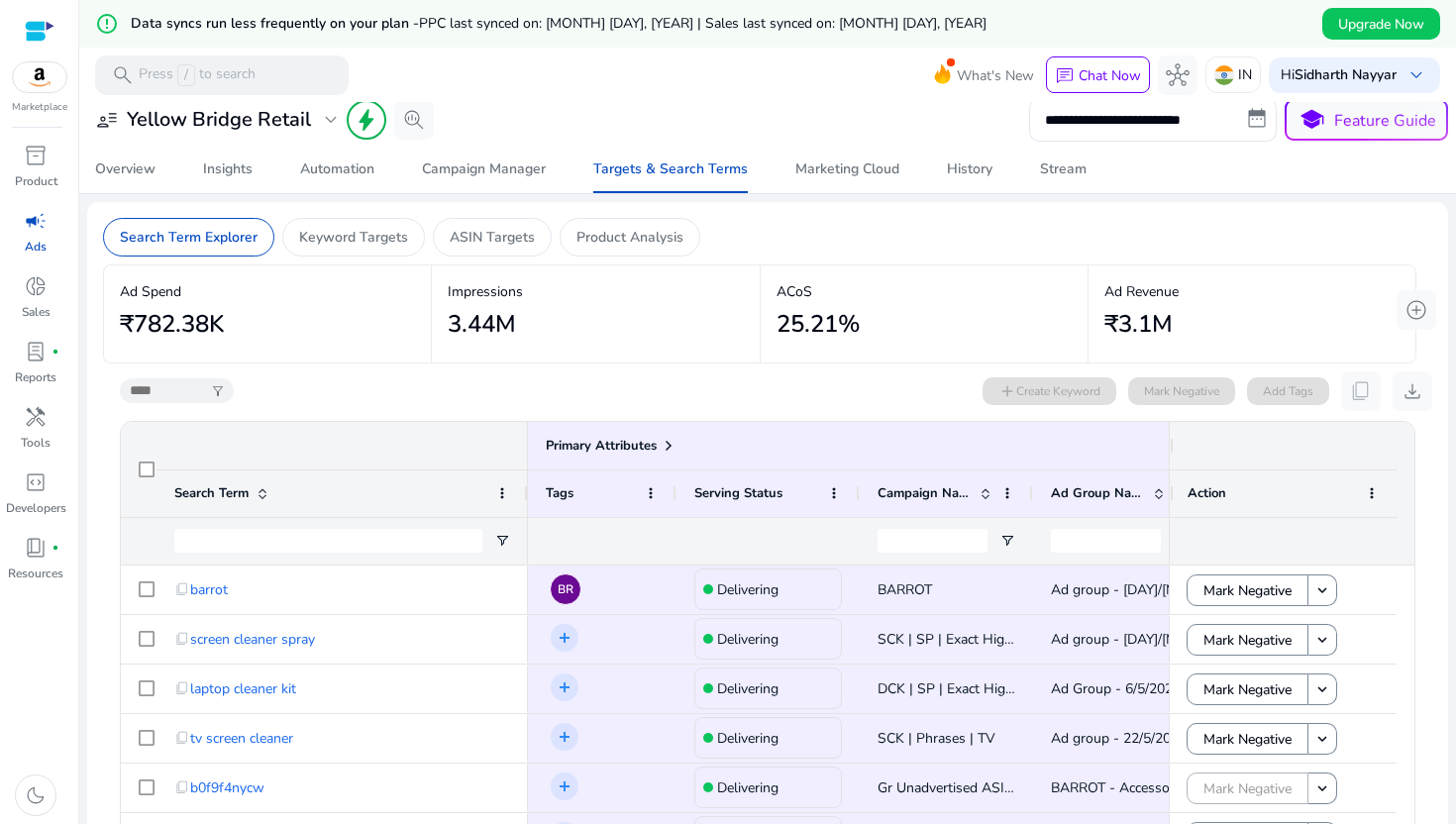 scroll, scrollTop: 0, scrollLeft: 0, axis: both 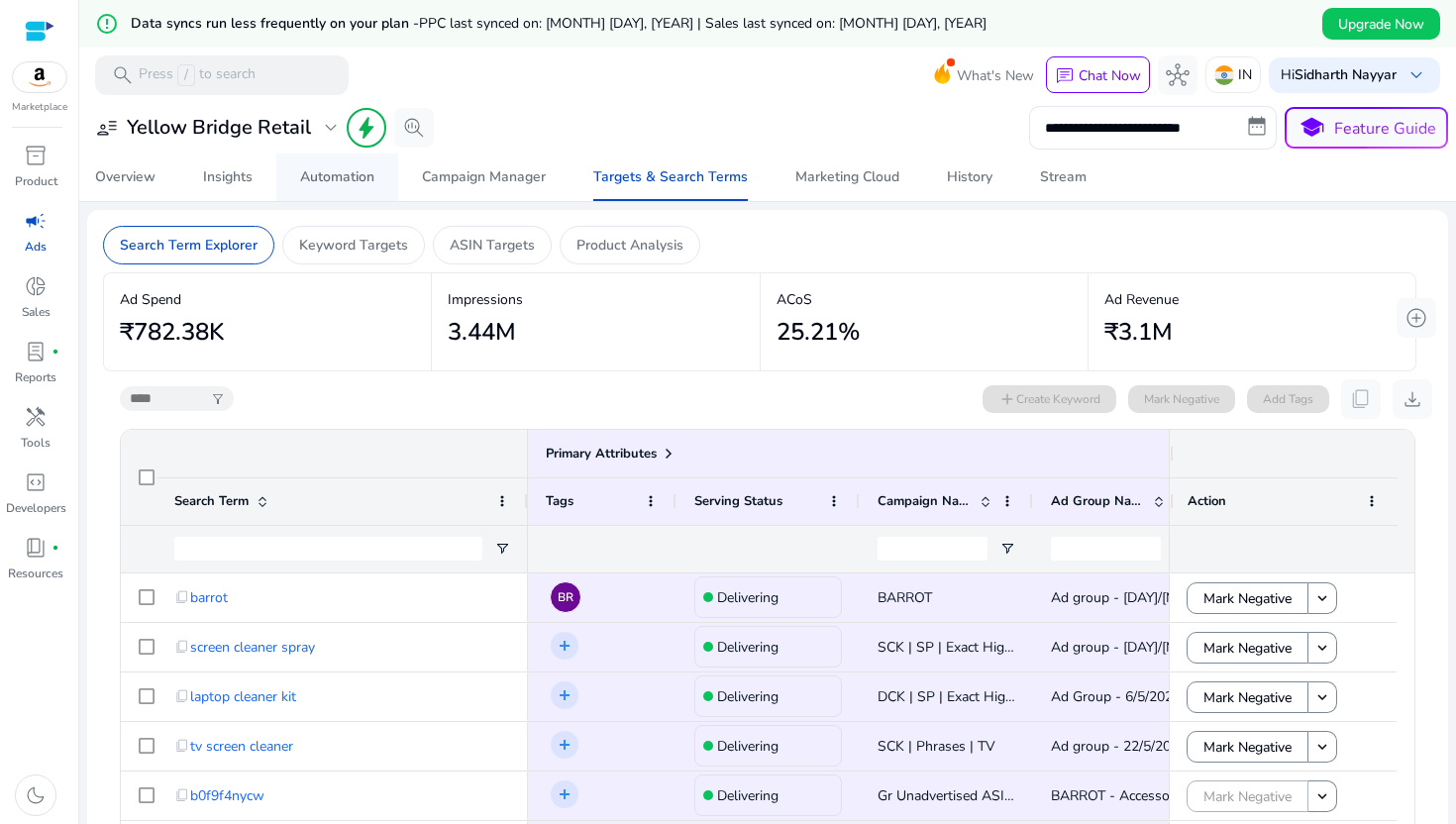 click on "Automation" at bounding box center [337, 177] 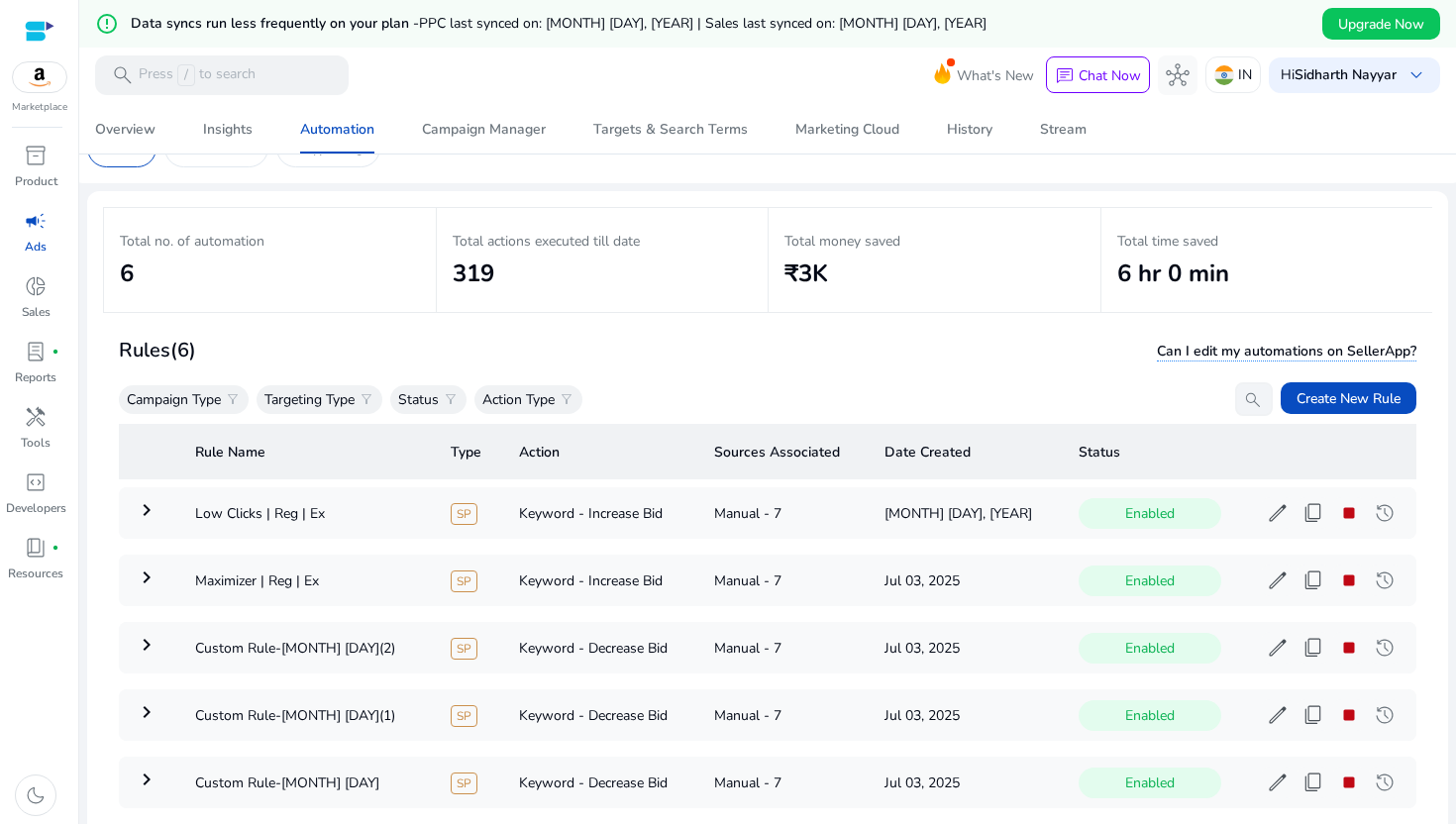 scroll, scrollTop: 0, scrollLeft: 0, axis: both 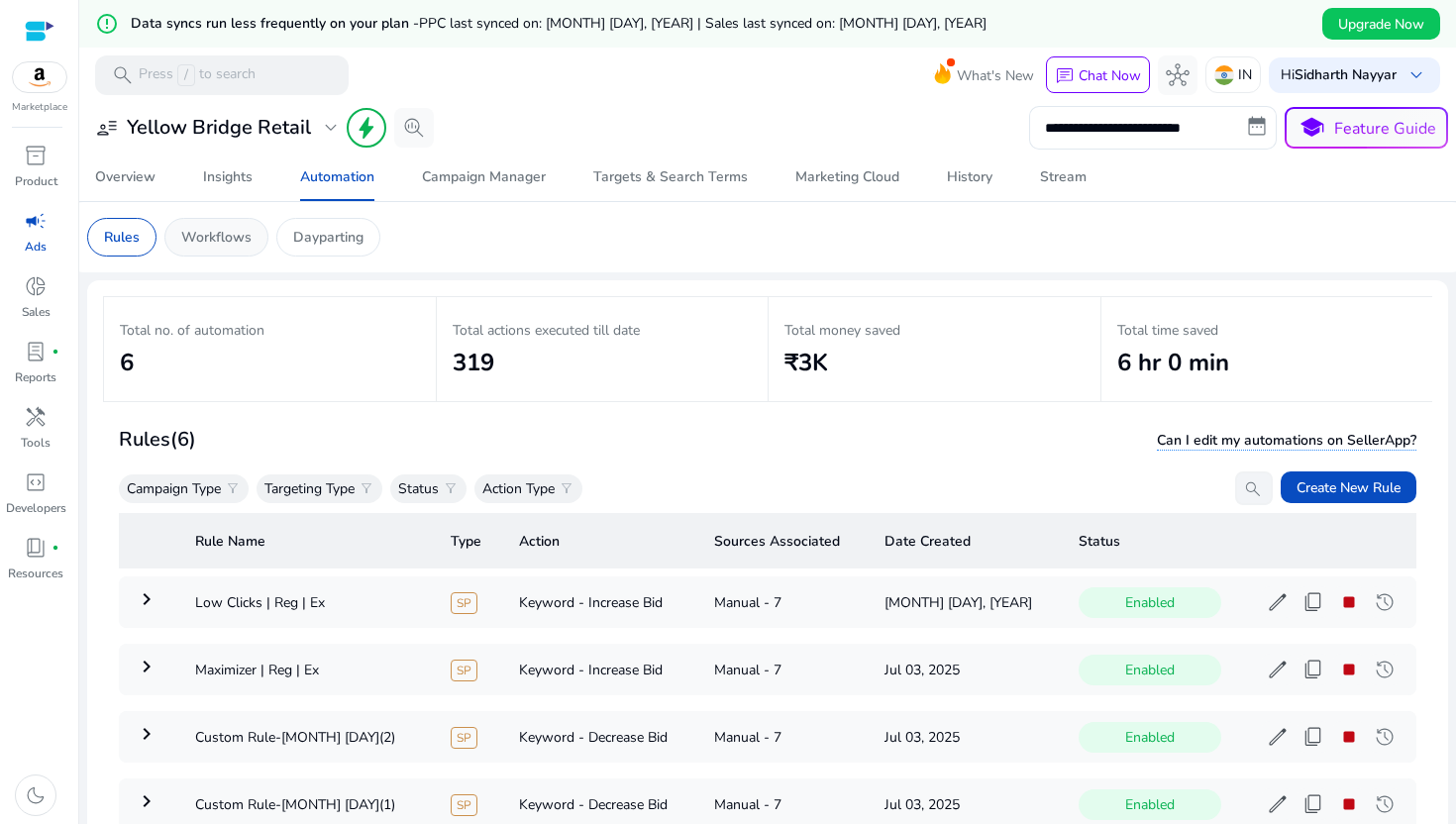 click on "Workflows" 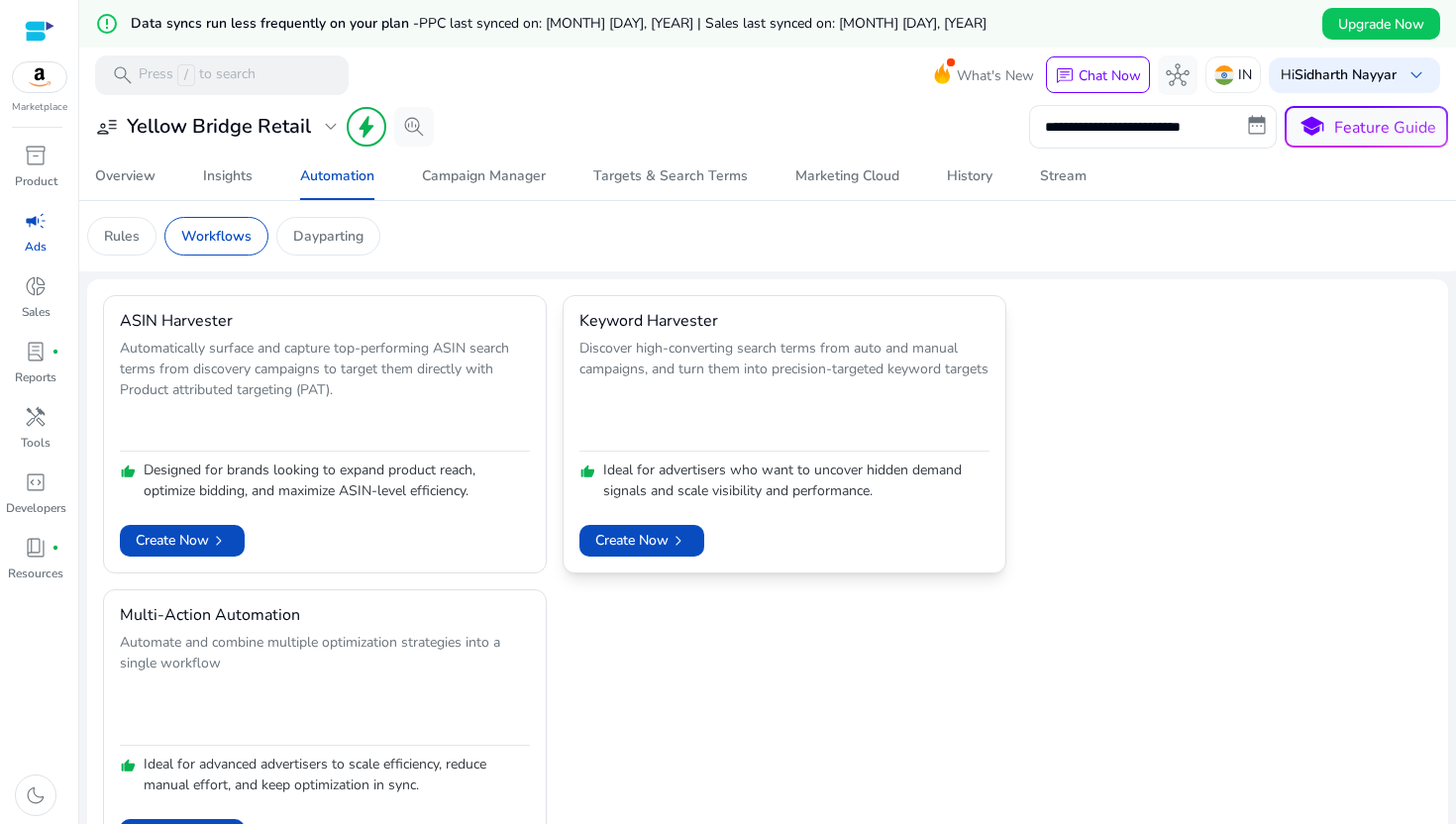 scroll, scrollTop: 0, scrollLeft: 0, axis: both 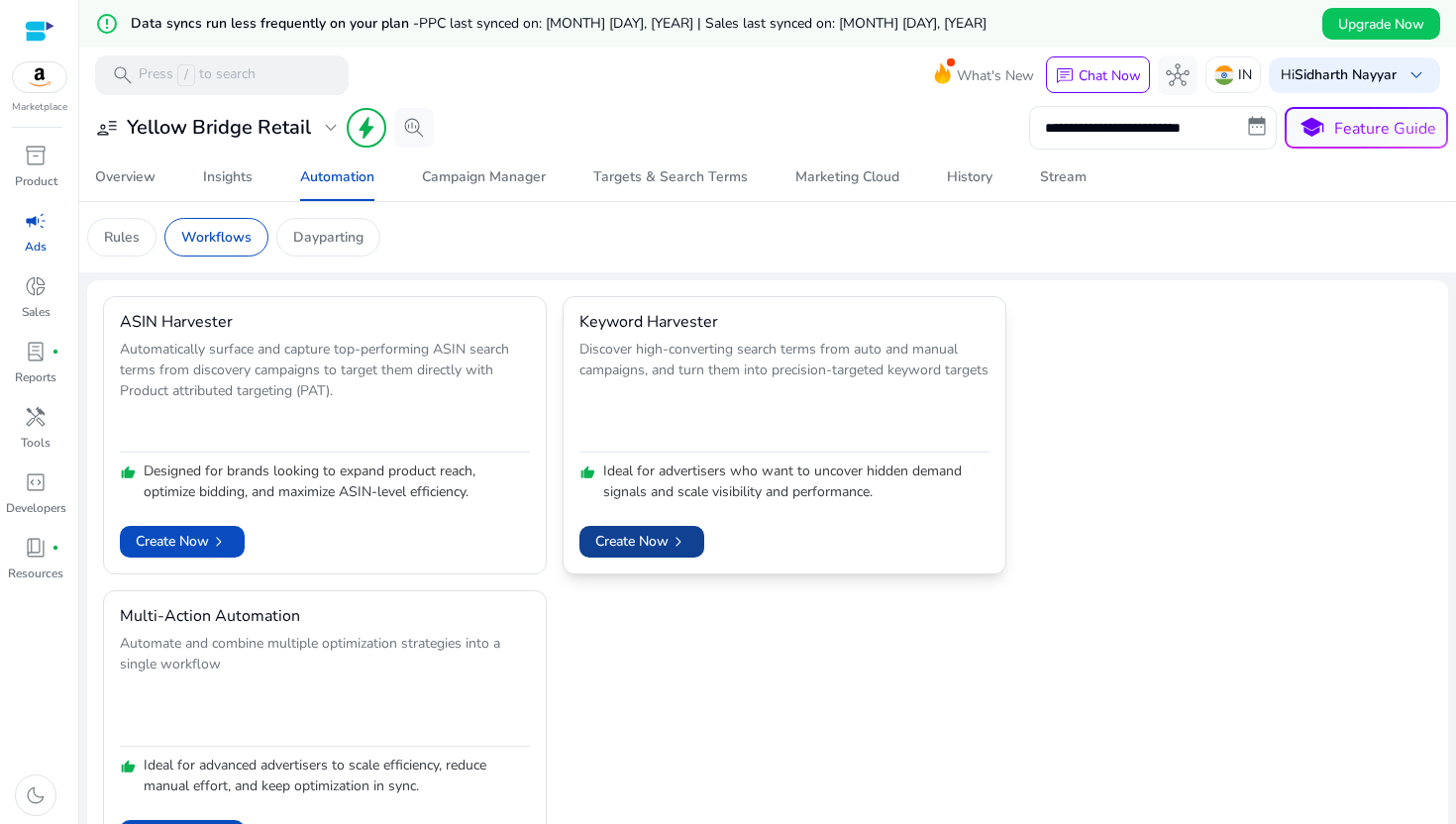 click on "chevron_right" 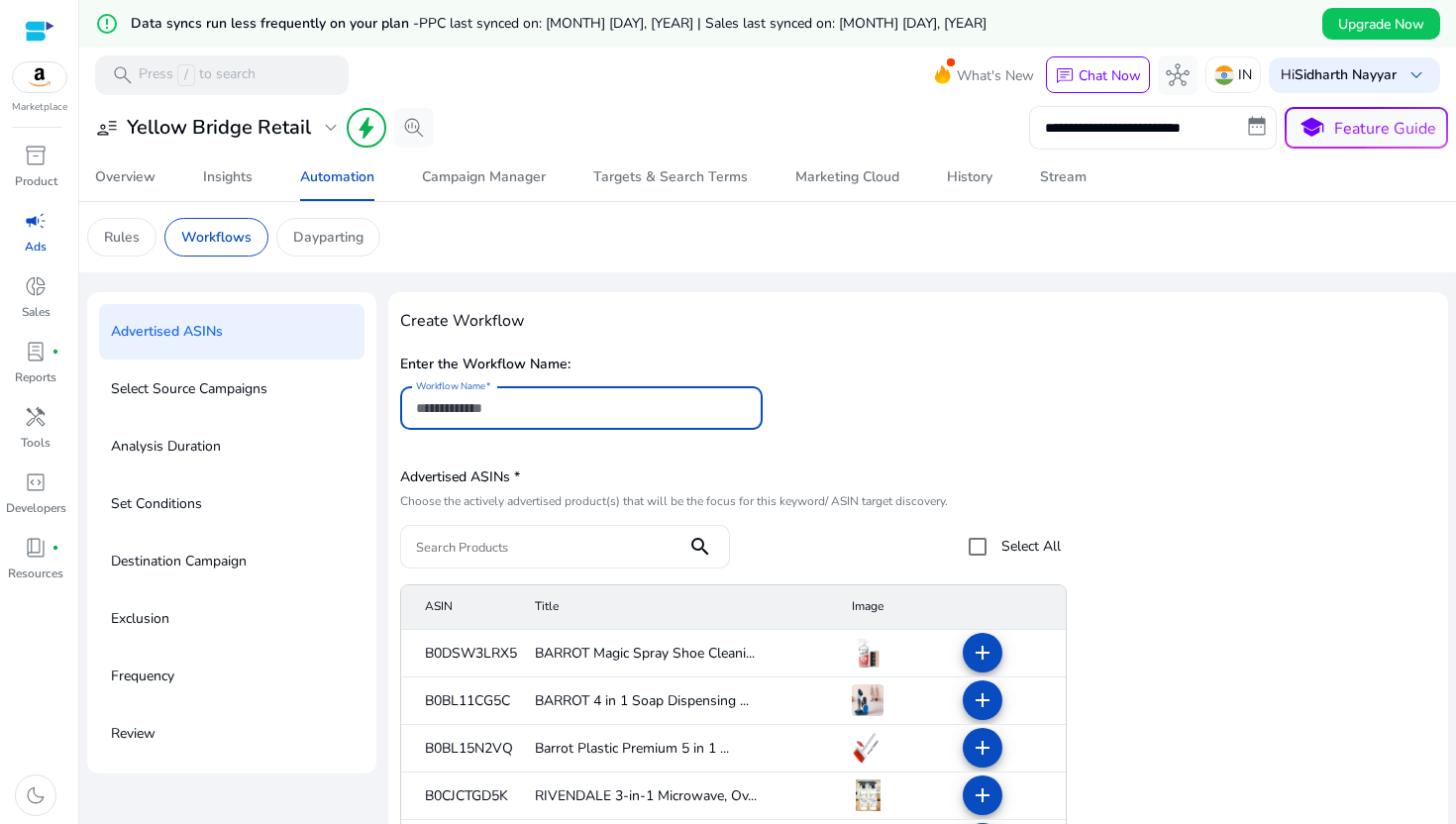 scroll, scrollTop: 151, scrollLeft: 0, axis: vertical 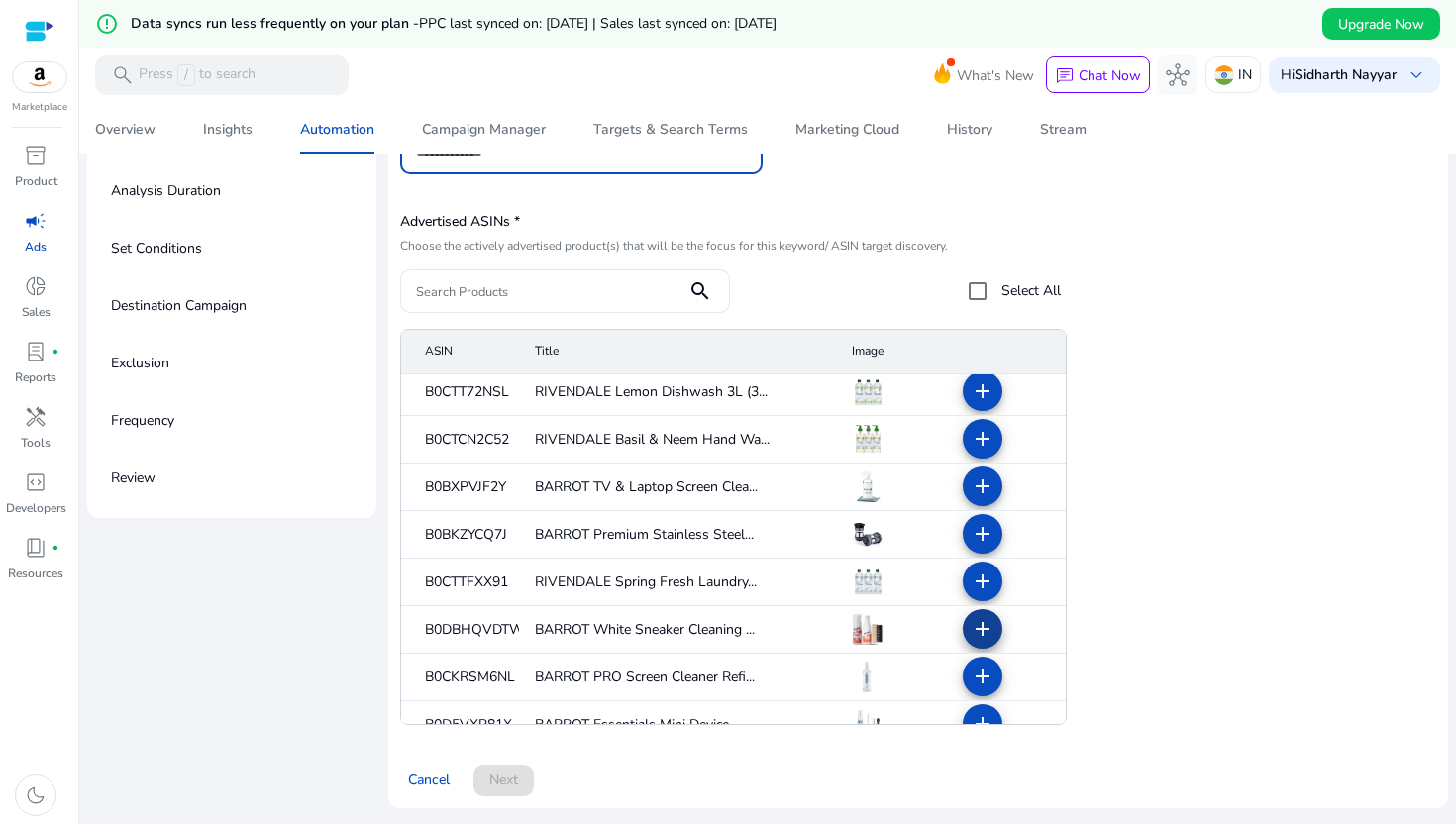 click on "add" at bounding box center (983, 676) 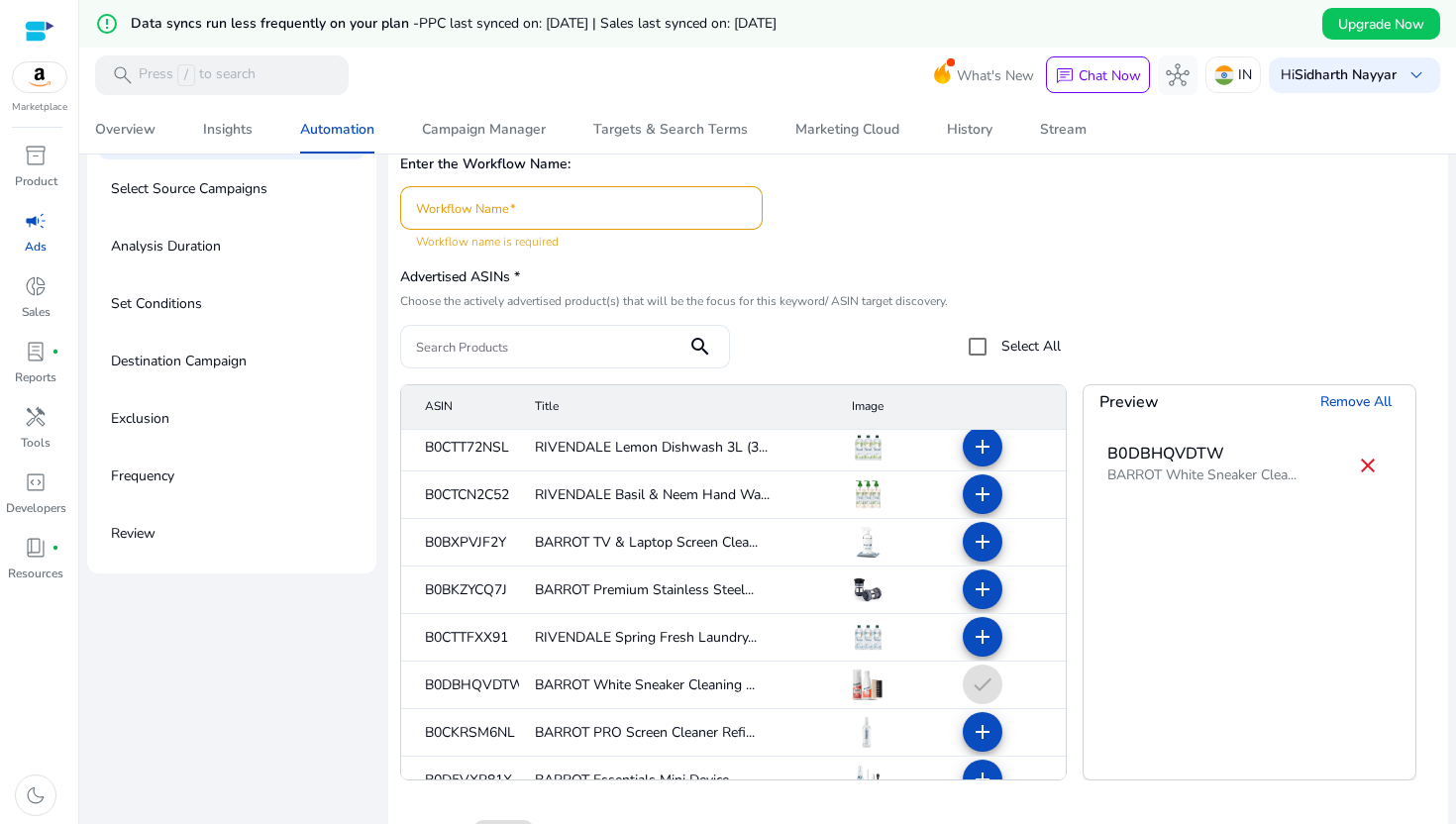 scroll, scrollTop: 157, scrollLeft: 0, axis: vertical 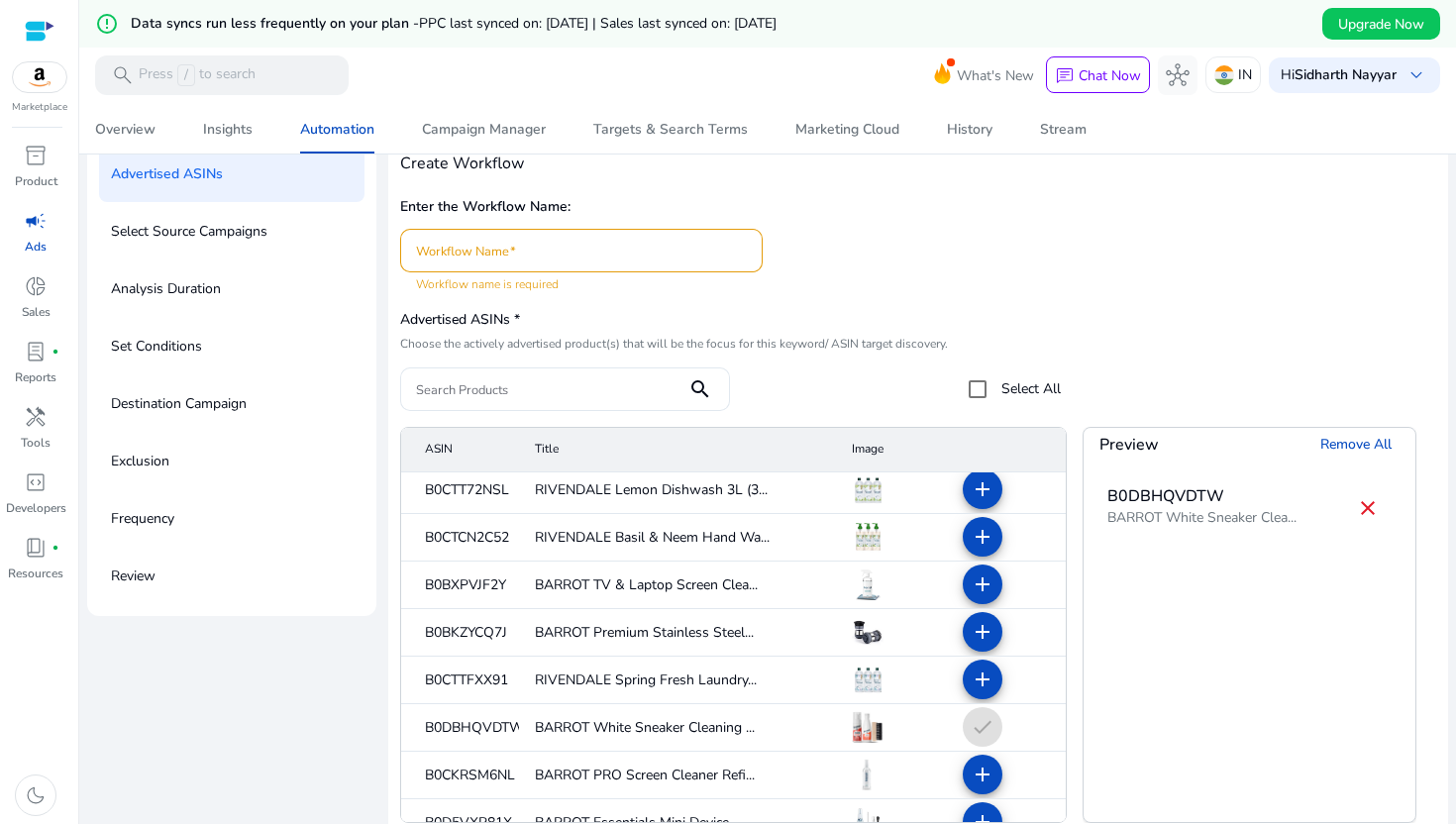 click on "Workflow Name" at bounding box center [581, 251] 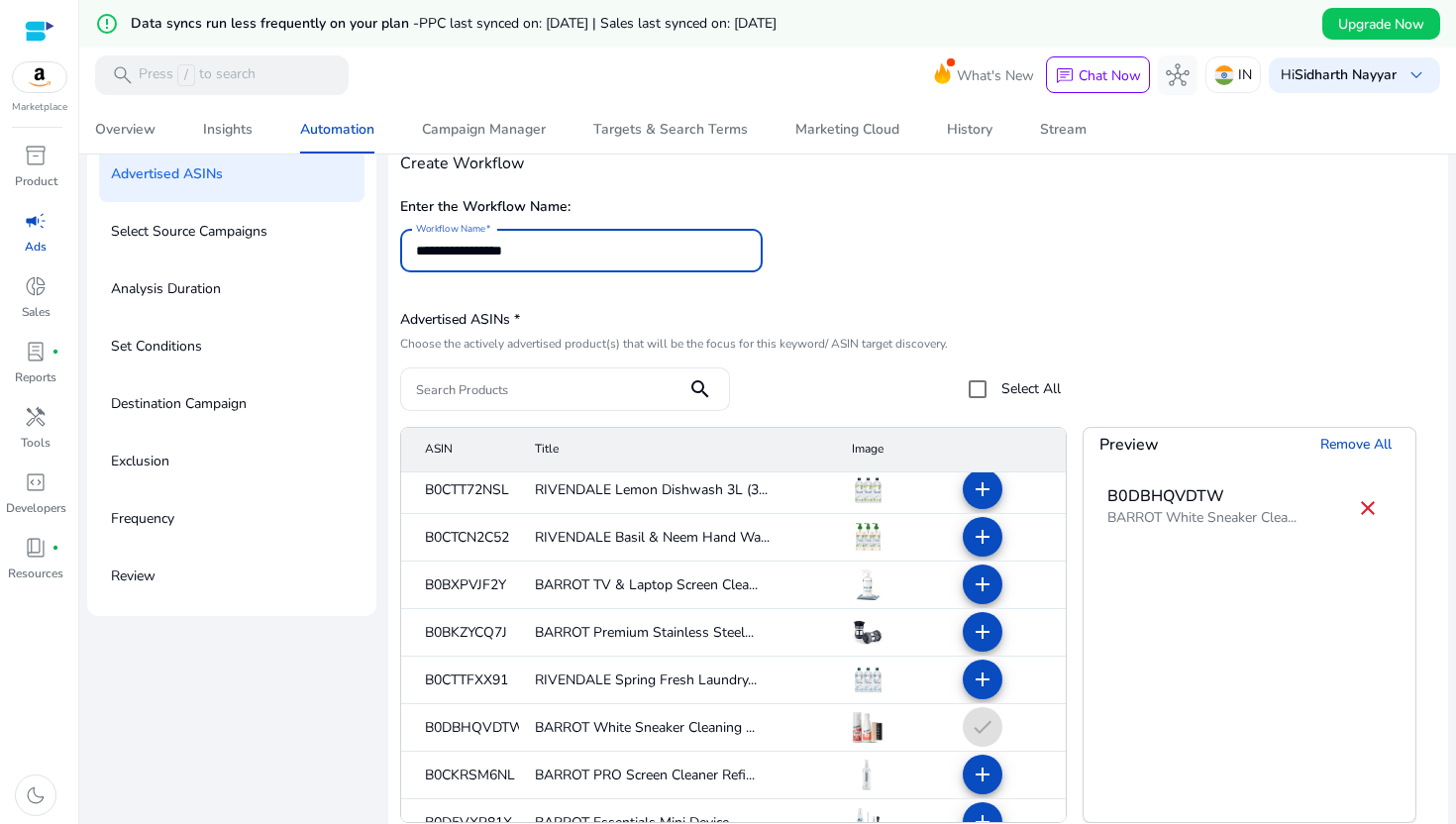 type on "**********" 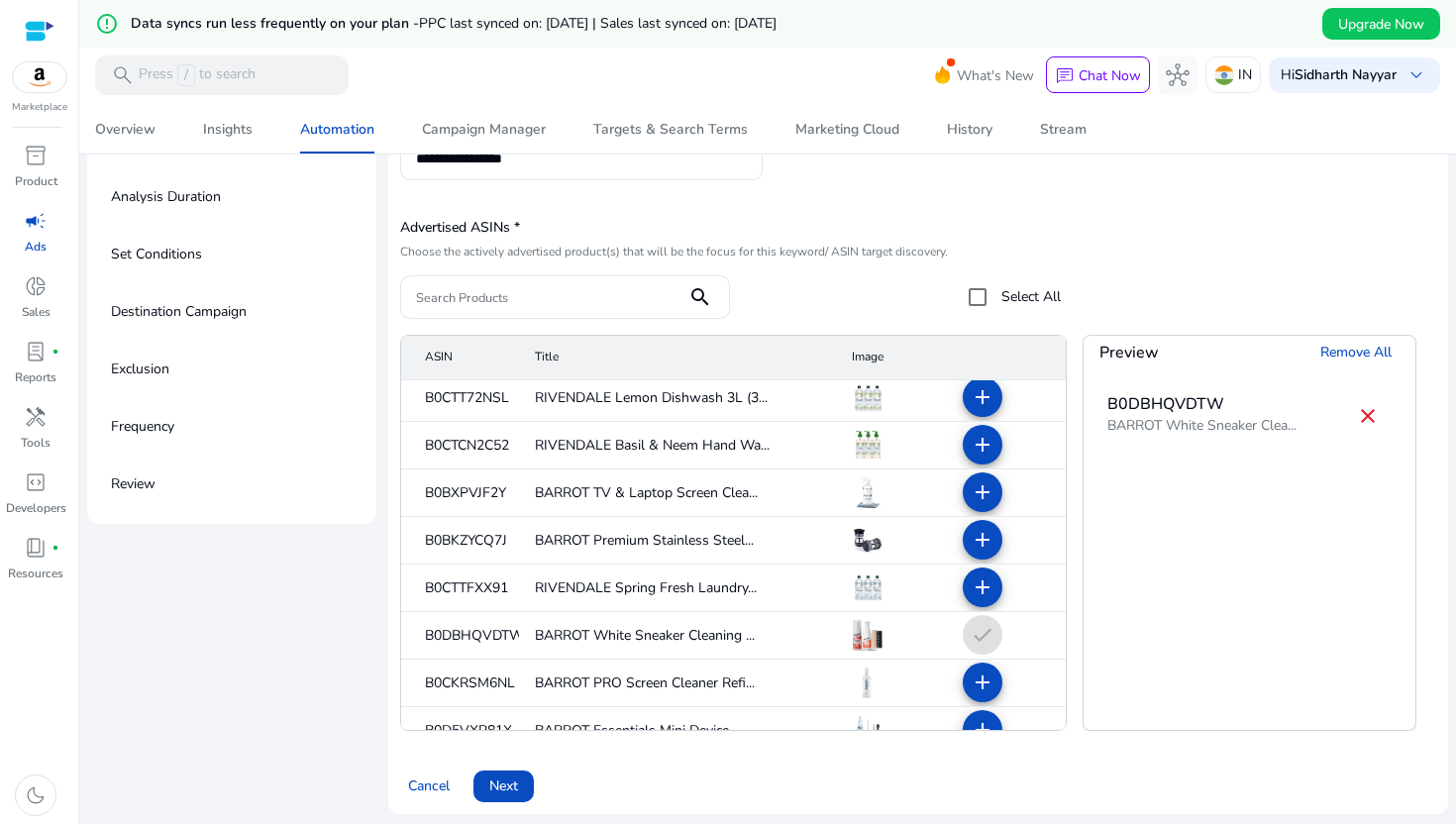 scroll, scrollTop: 256, scrollLeft: 0, axis: vertical 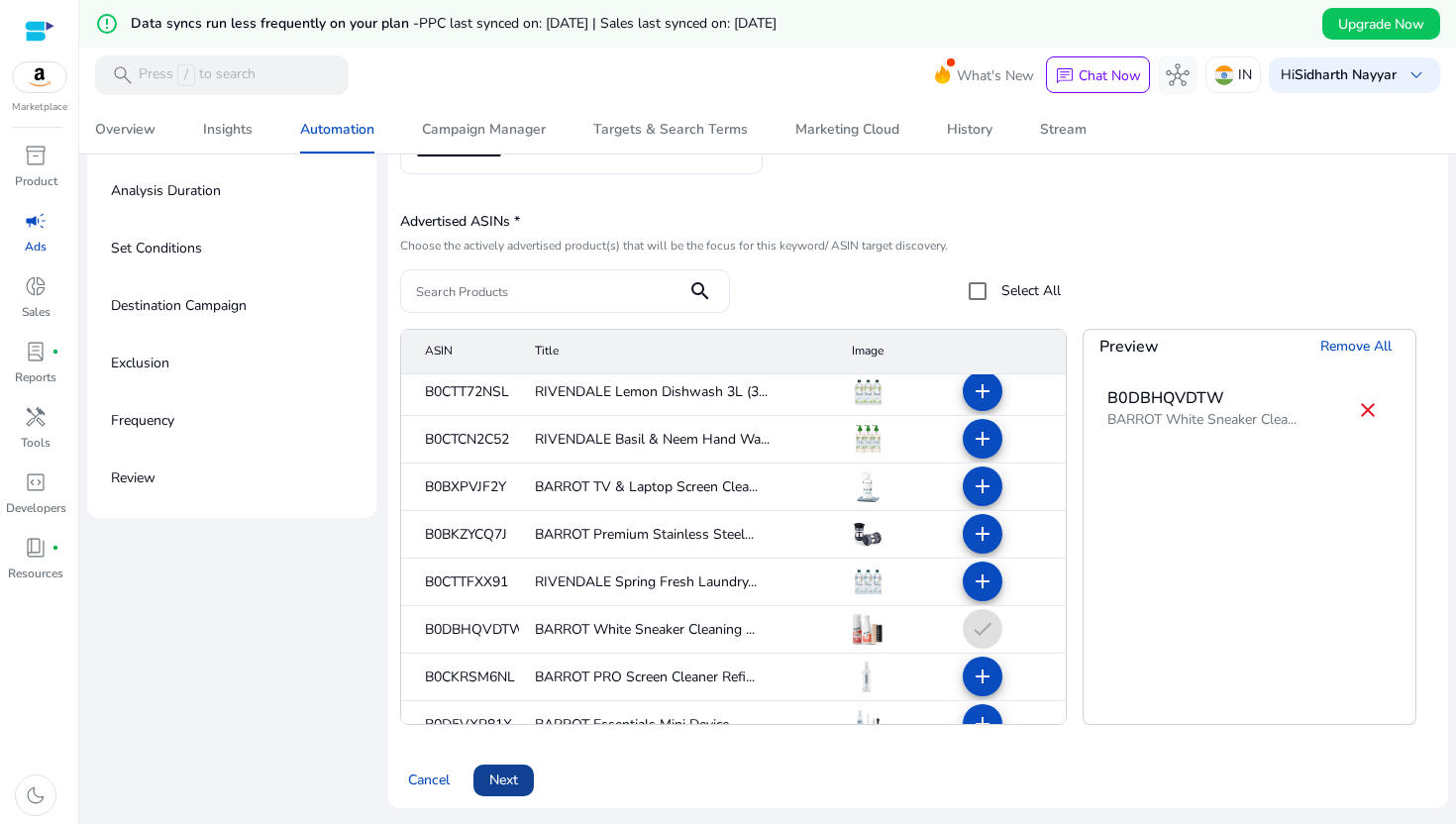 click at bounding box center (503, 780) 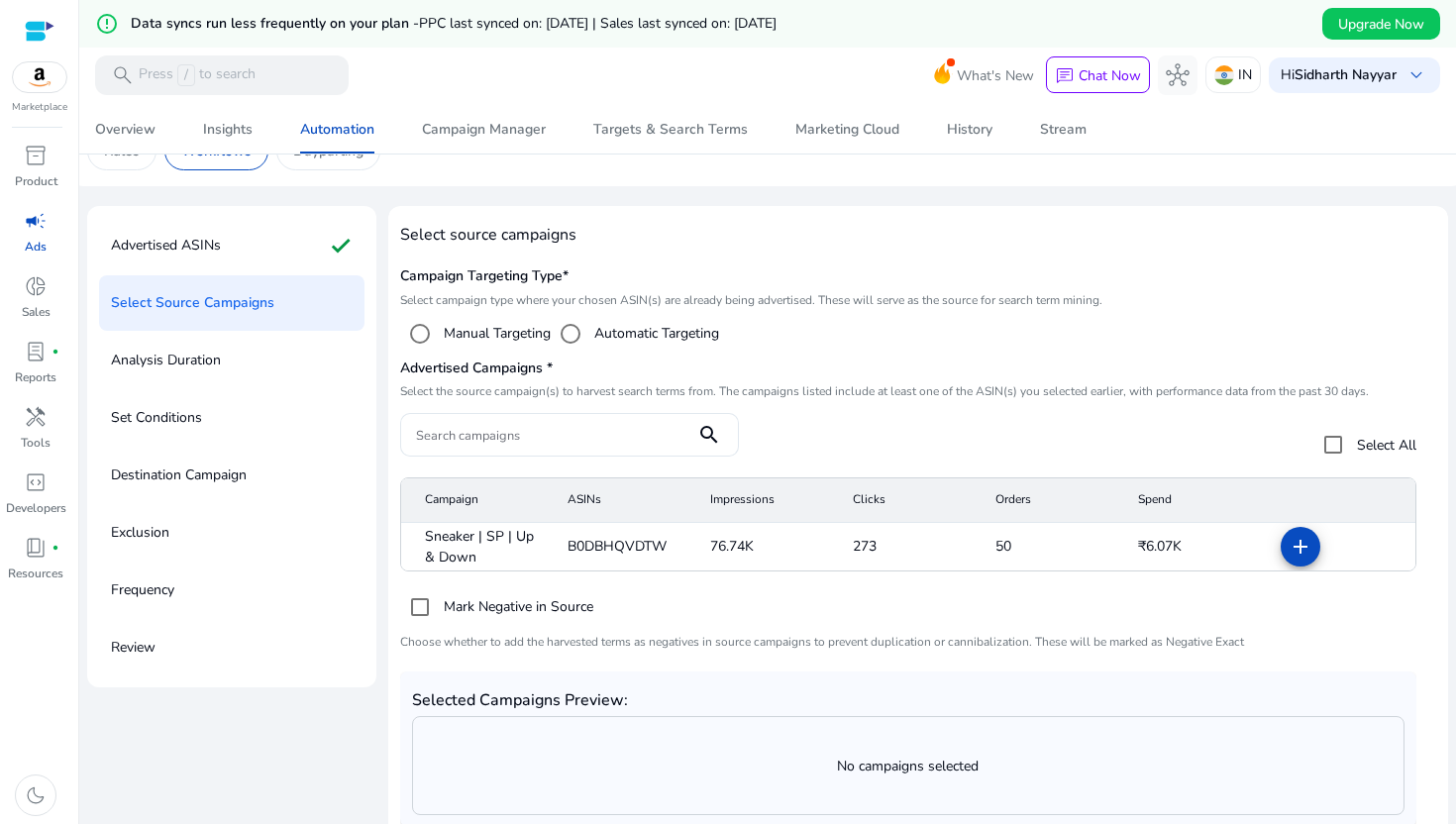 scroll, scrollTop: 81, scrollLeft: 0, axis: vertical 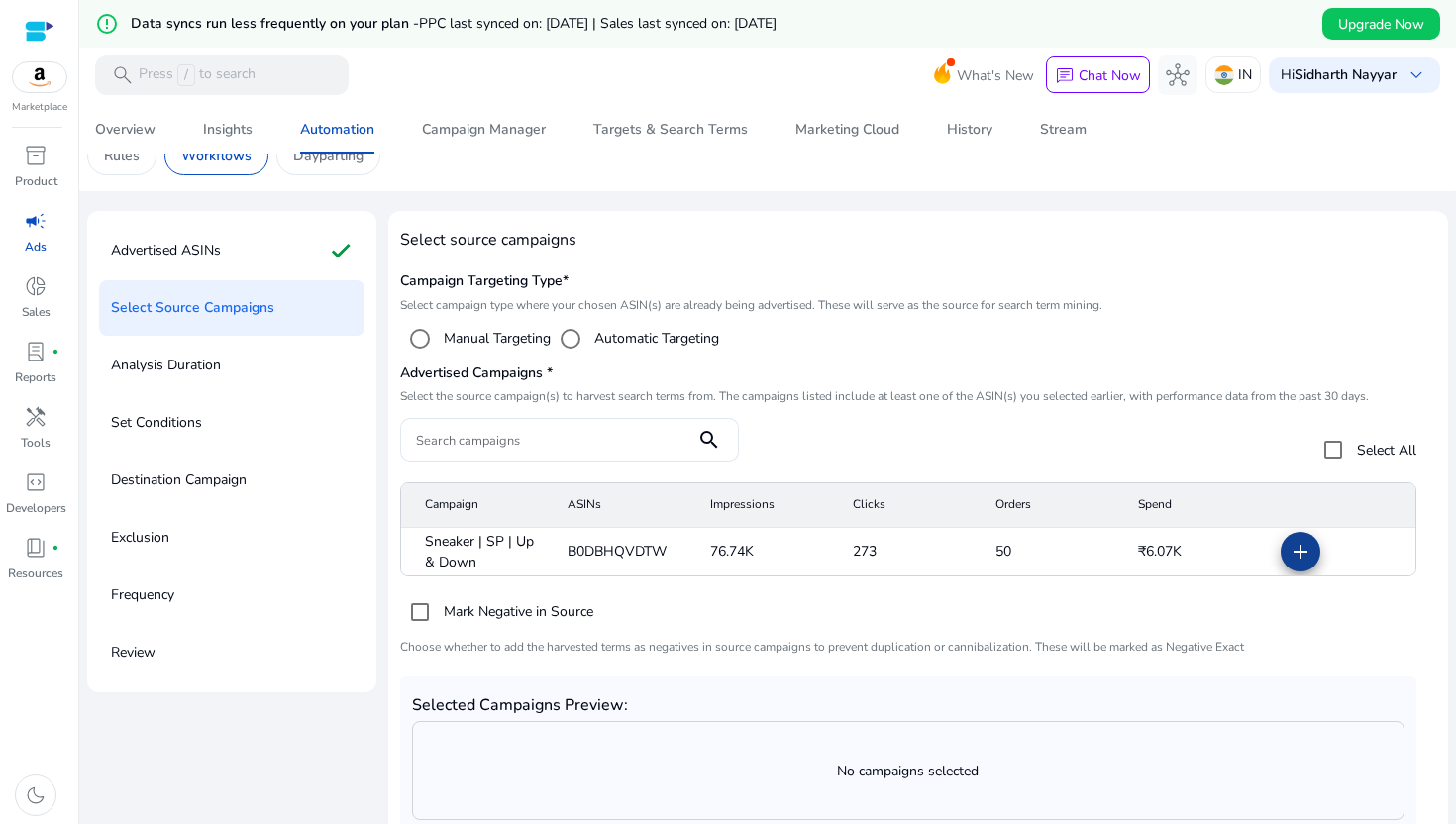 click on "add" 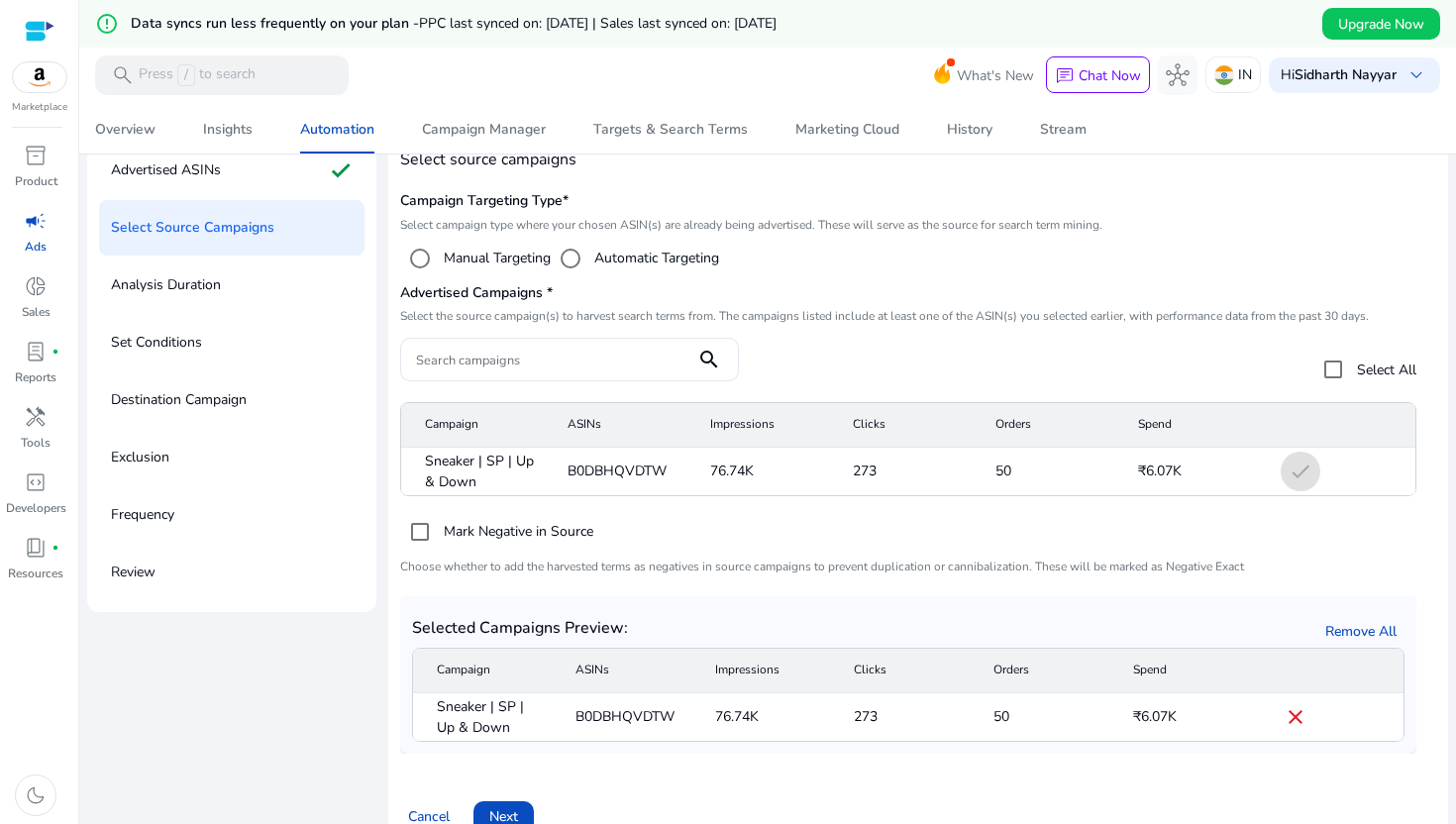scroll, scrollTop: 198, scrollLeft: 0, axis: vertical 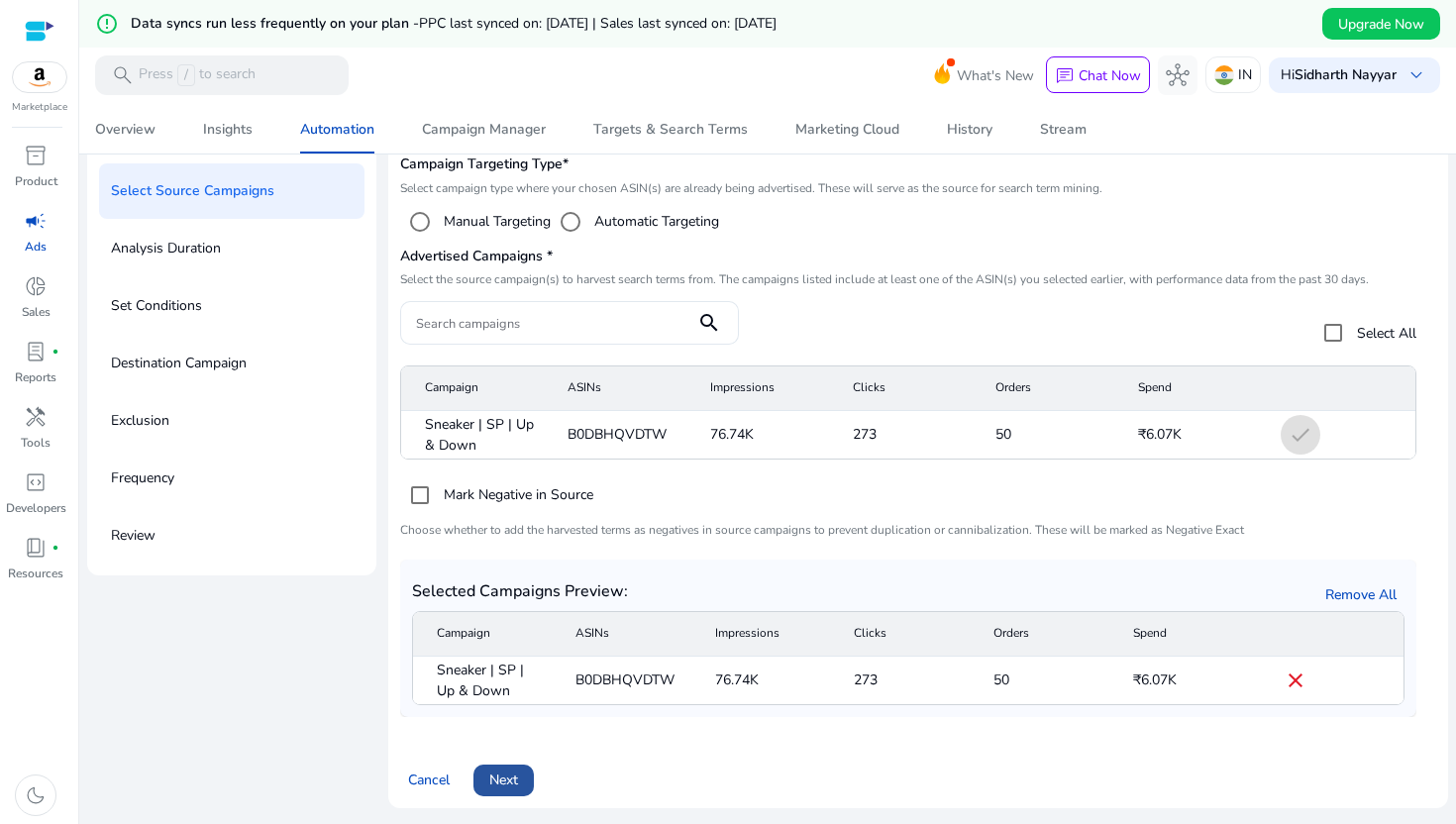click on "Next" at bounding box center (503, 779) 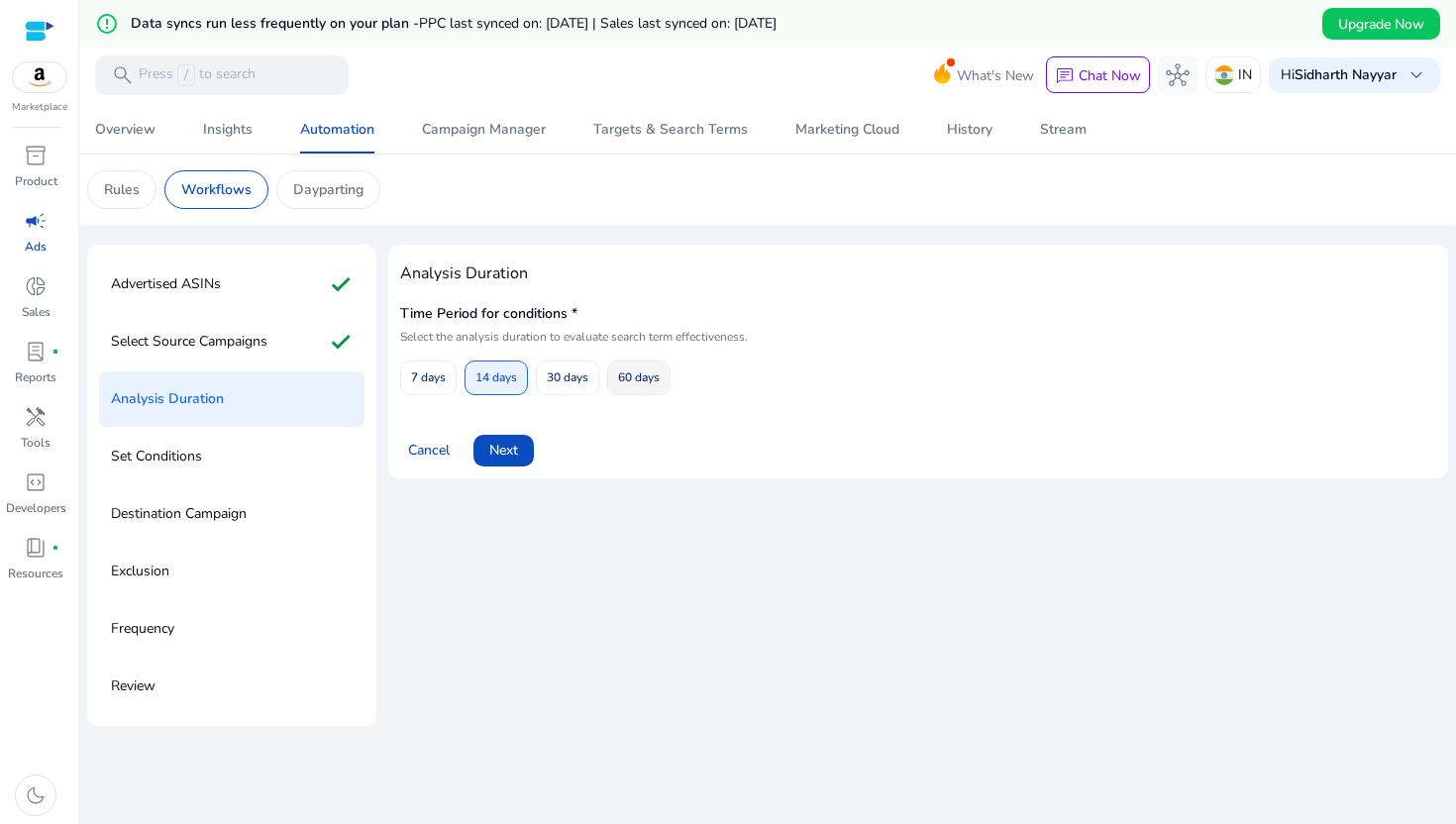 click on "60 days" at bounding box center [639, 377] 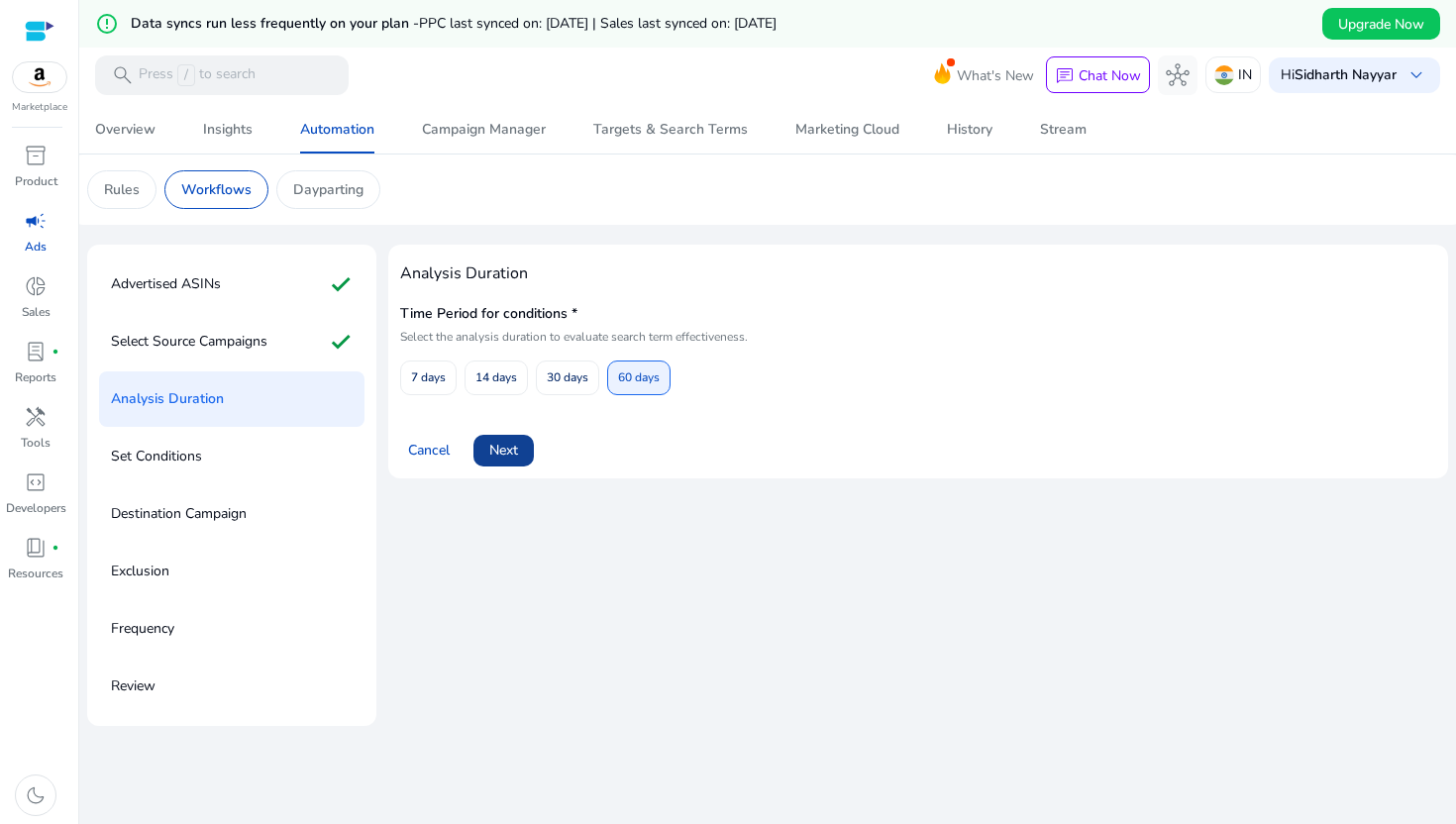 click on "Next" at bounding box center (503, 450) 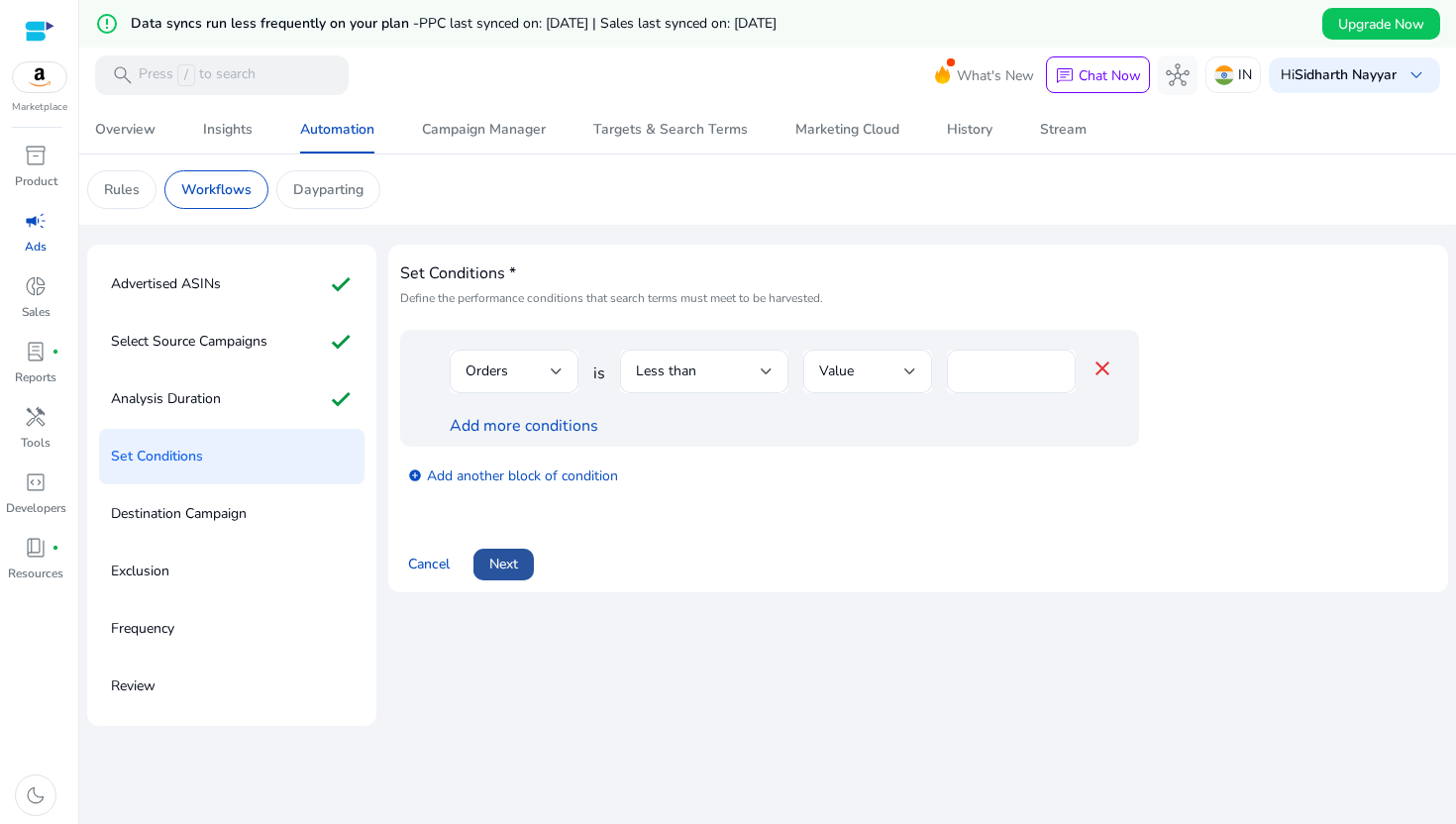 click on "Next" at bounding box center [503, 564] 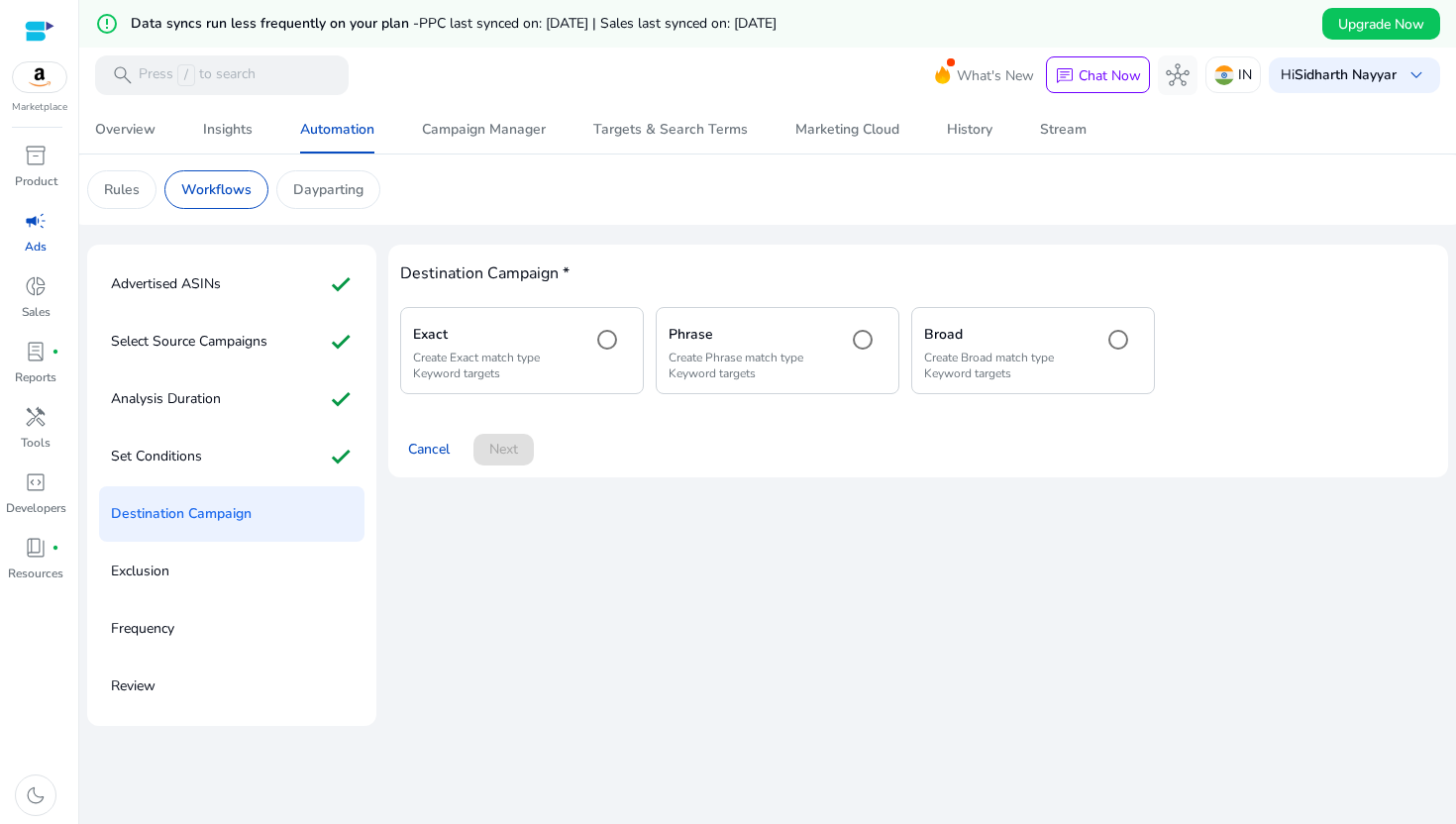 click on "Exact  Create Exact match type Keyword targets" at bounding box center [522, 350] 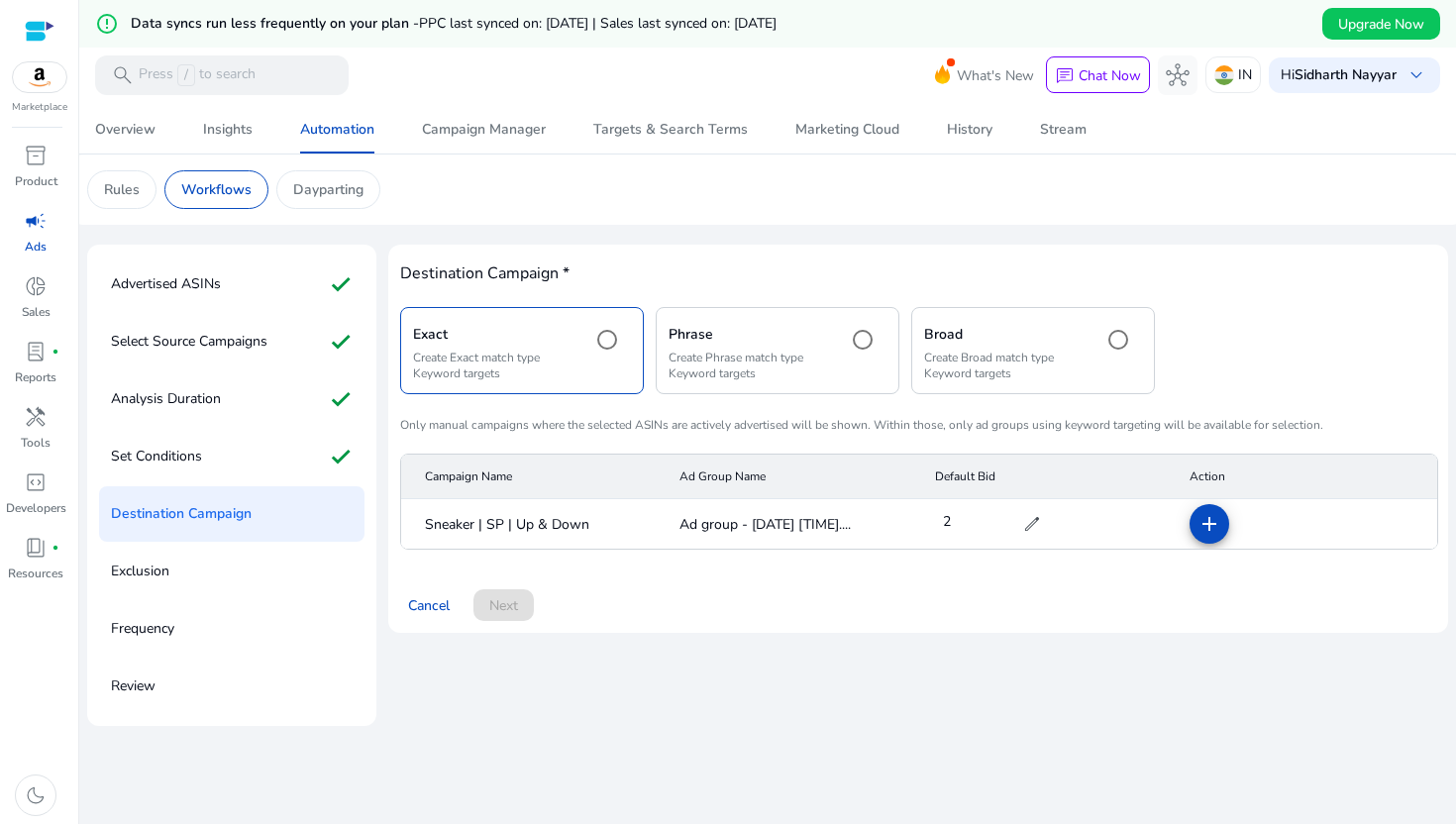 click on "Create Phrase match type Keyword targets" at bounding box center [750, 365] 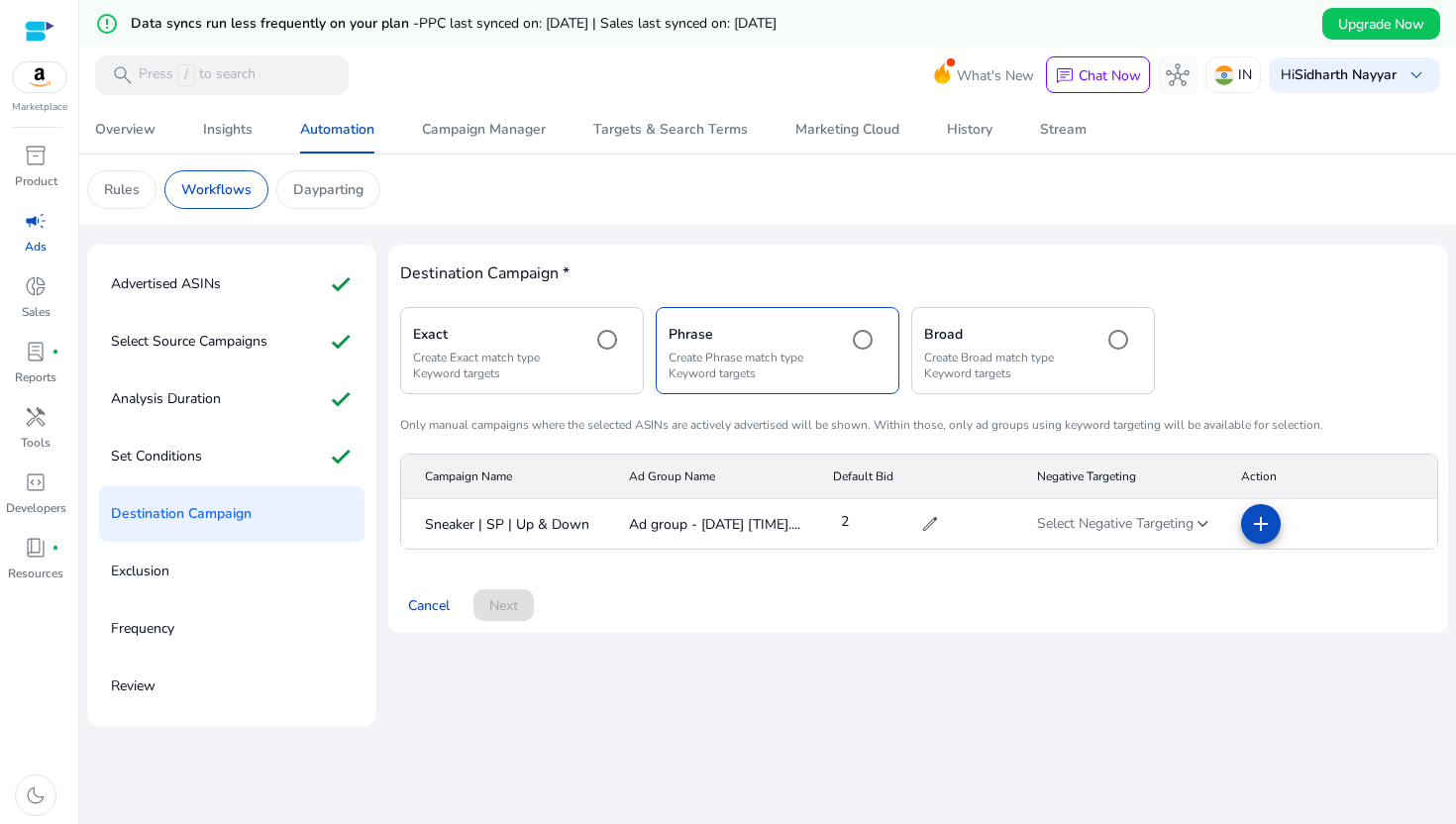 click on "Broad  Create Broad match type Keyword targets" at bounding box center (1033, 350) 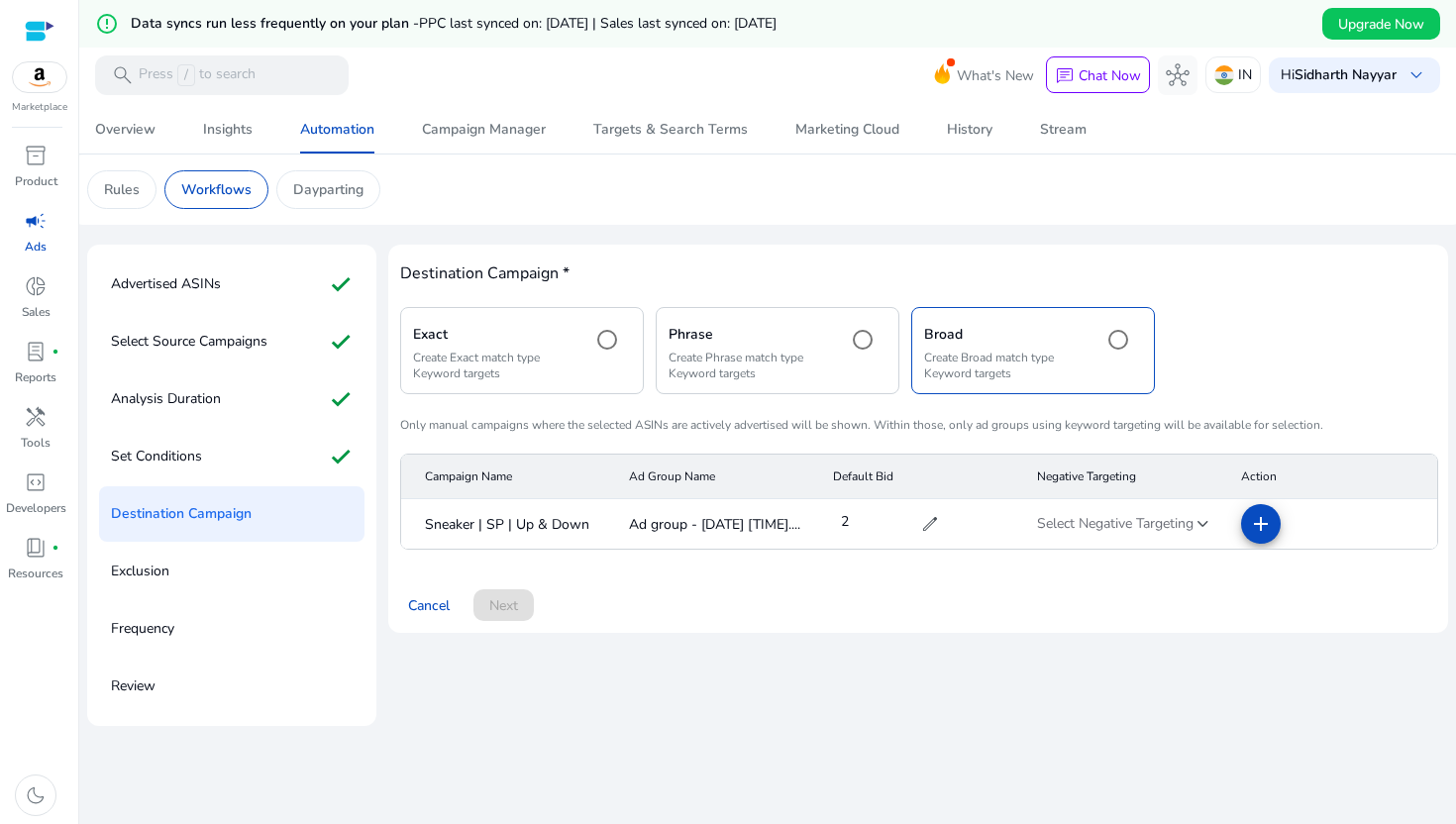 click on "Phrase  Create Phrase match type Keyword targets" at bounding box center (750, 350) 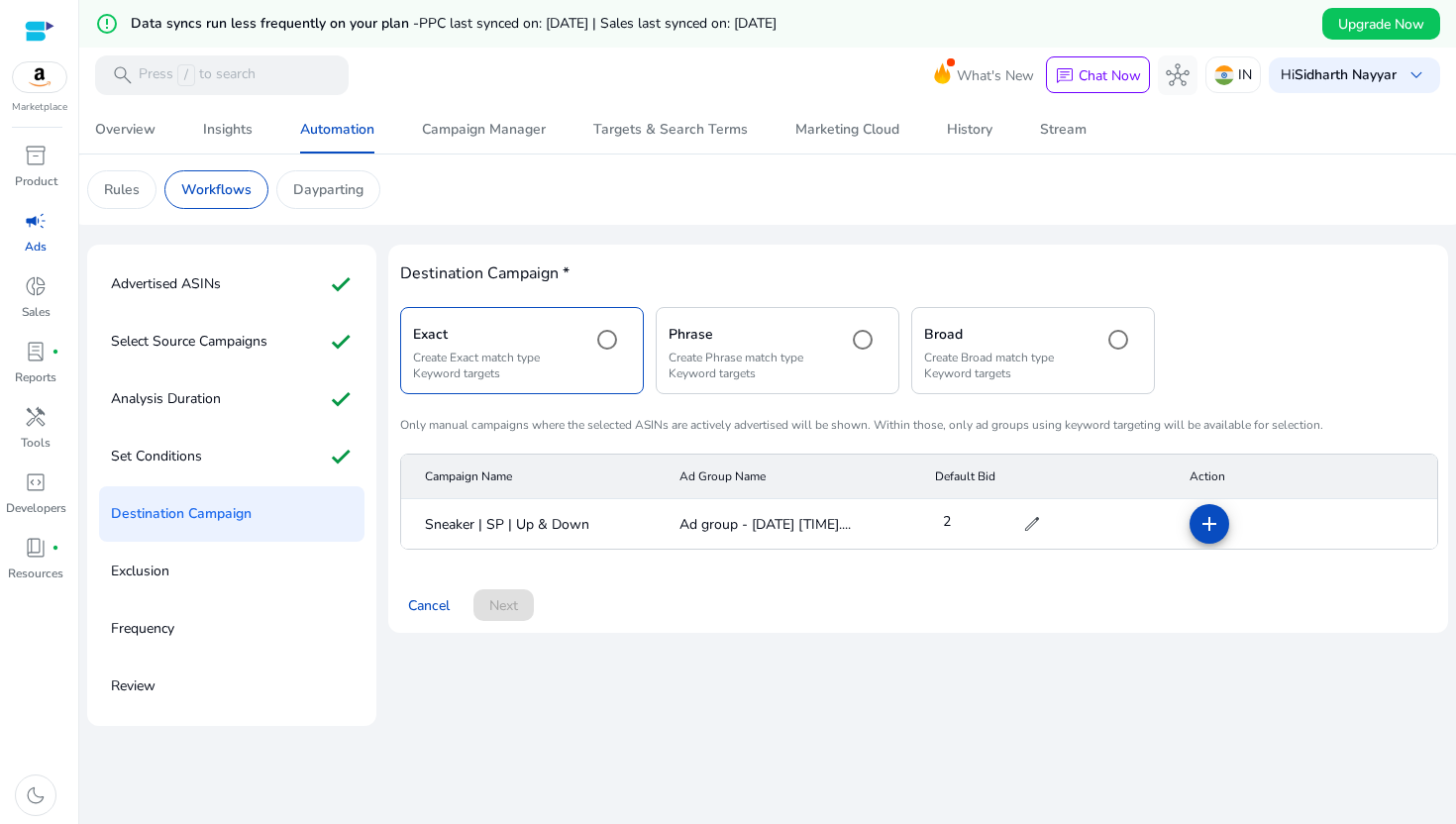 click on "Create Phrase match type Keyword targets" at bounding box center [750, 365] 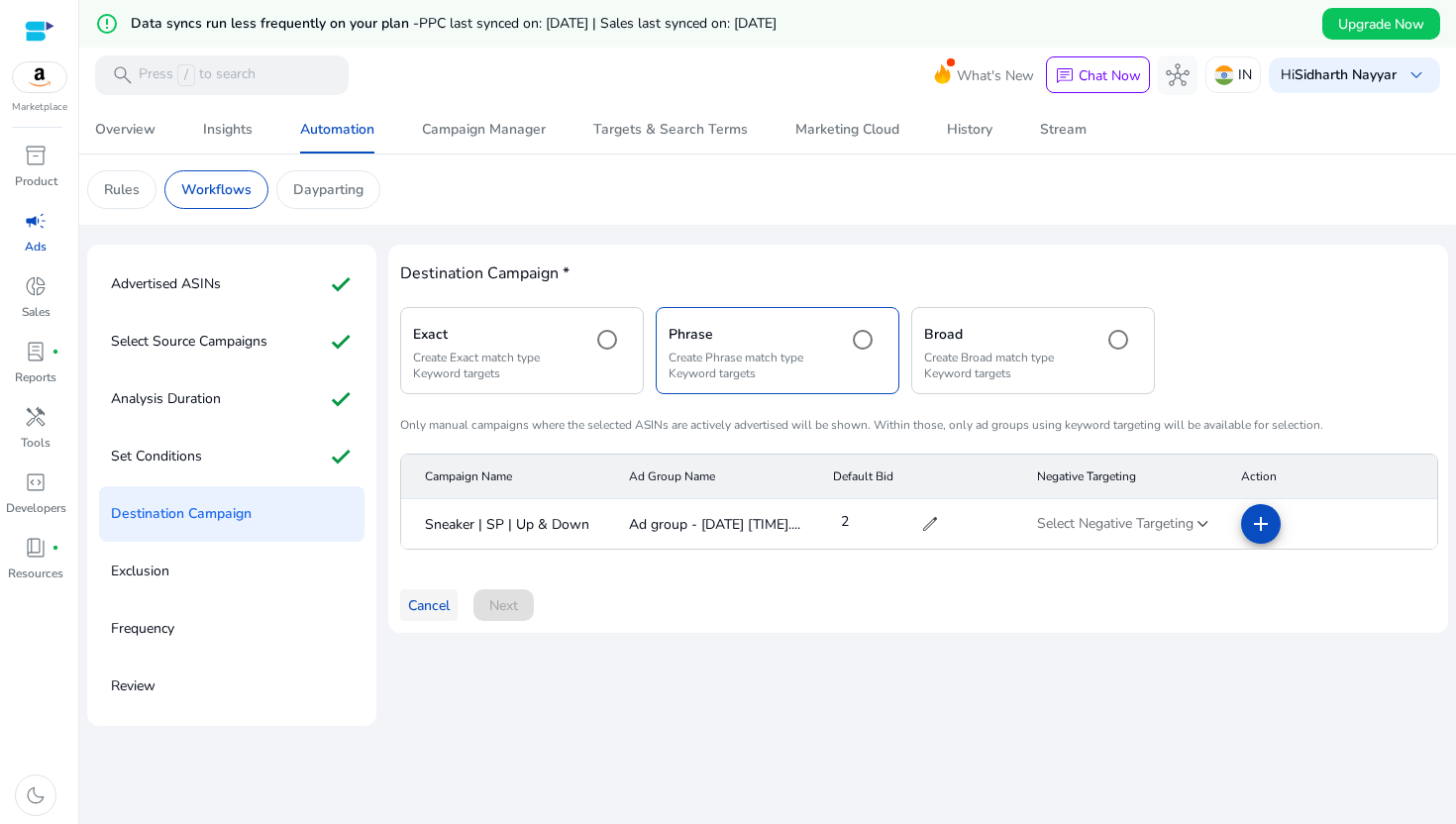 click on "Cancel" at bounding box center (429, 605) 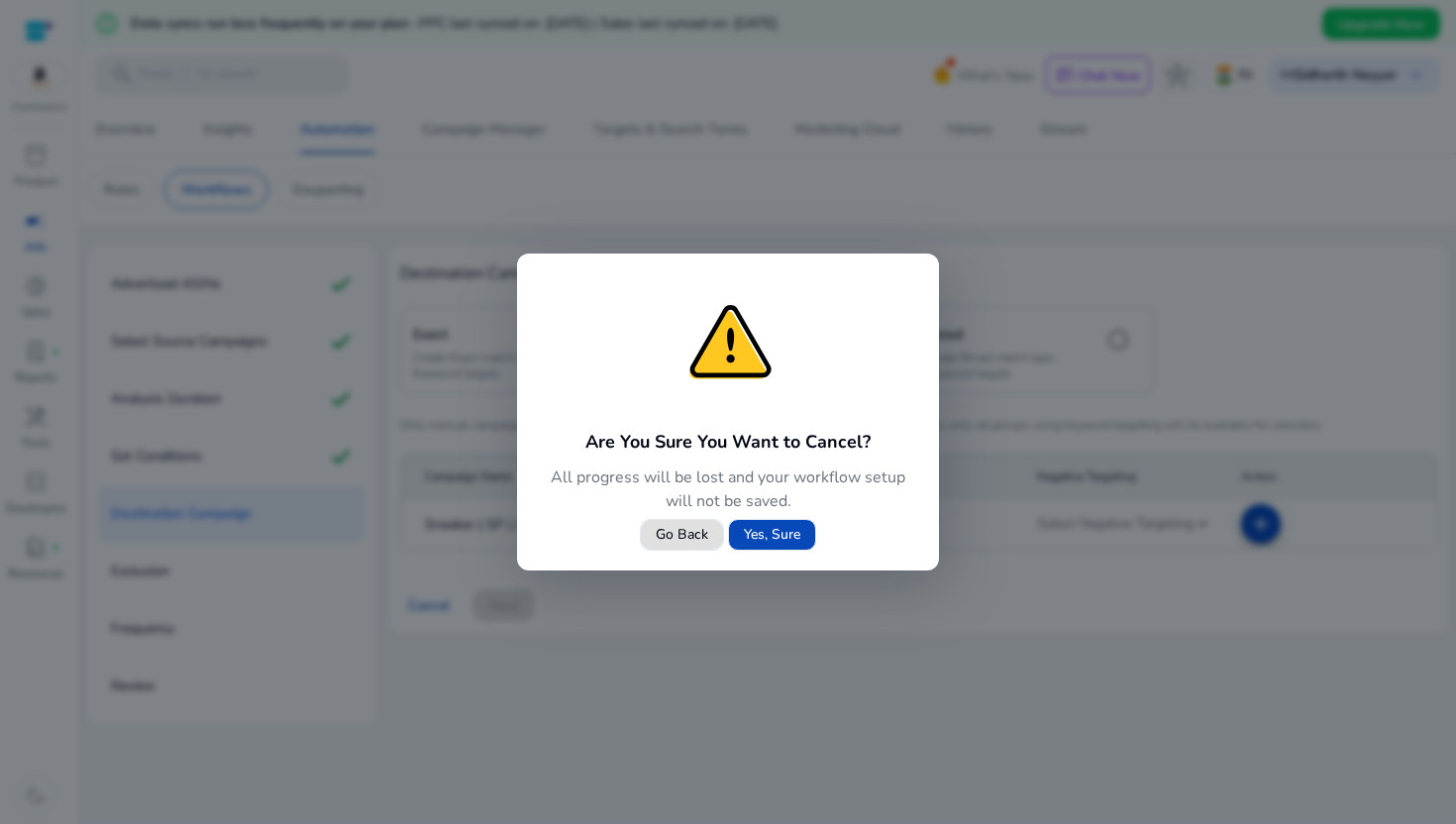 click on "Yes, Sure" at bounding box center [772, 534] 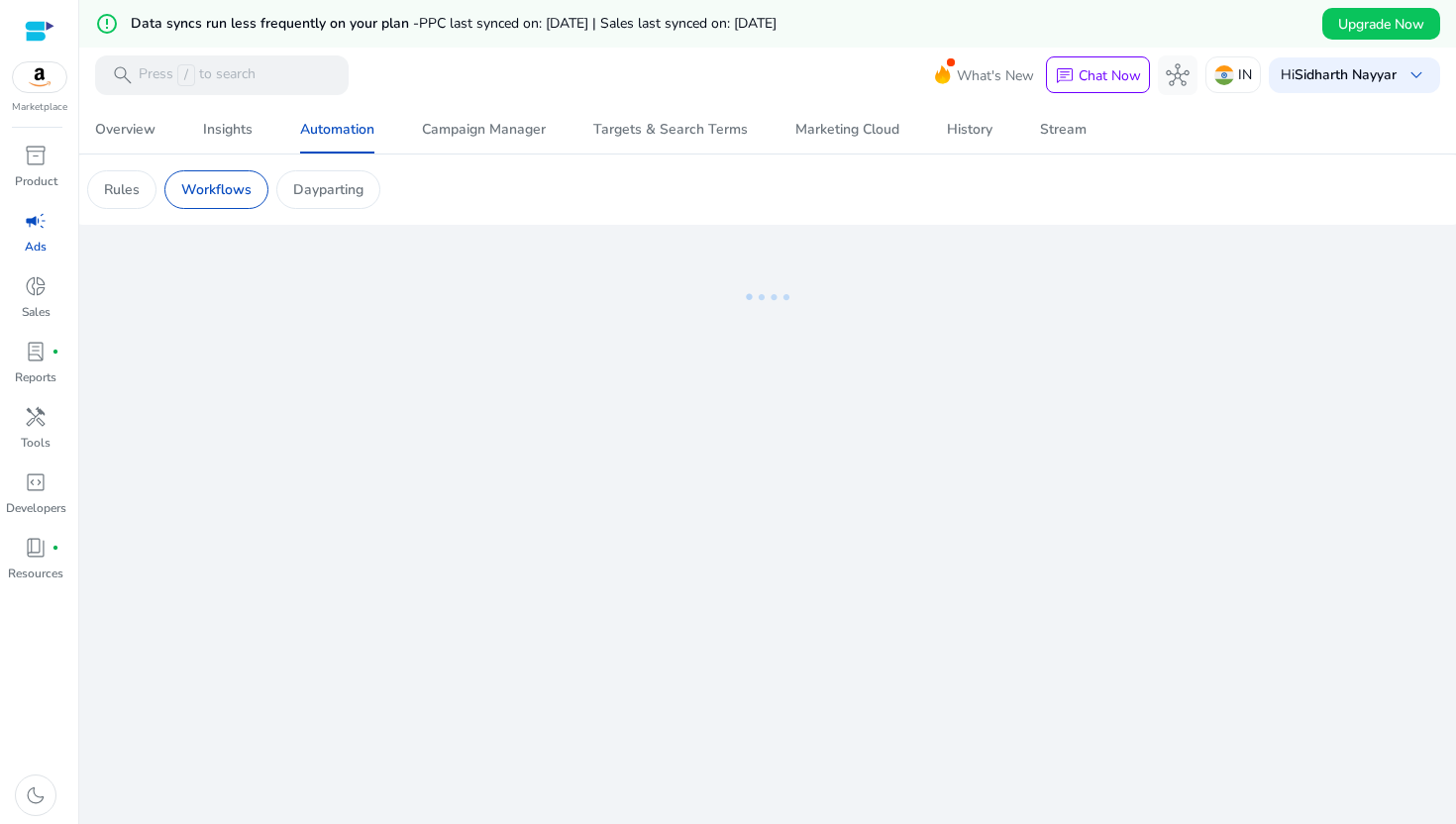 scroll, scrollTop: 0, scrollLeft: 0, axis: both 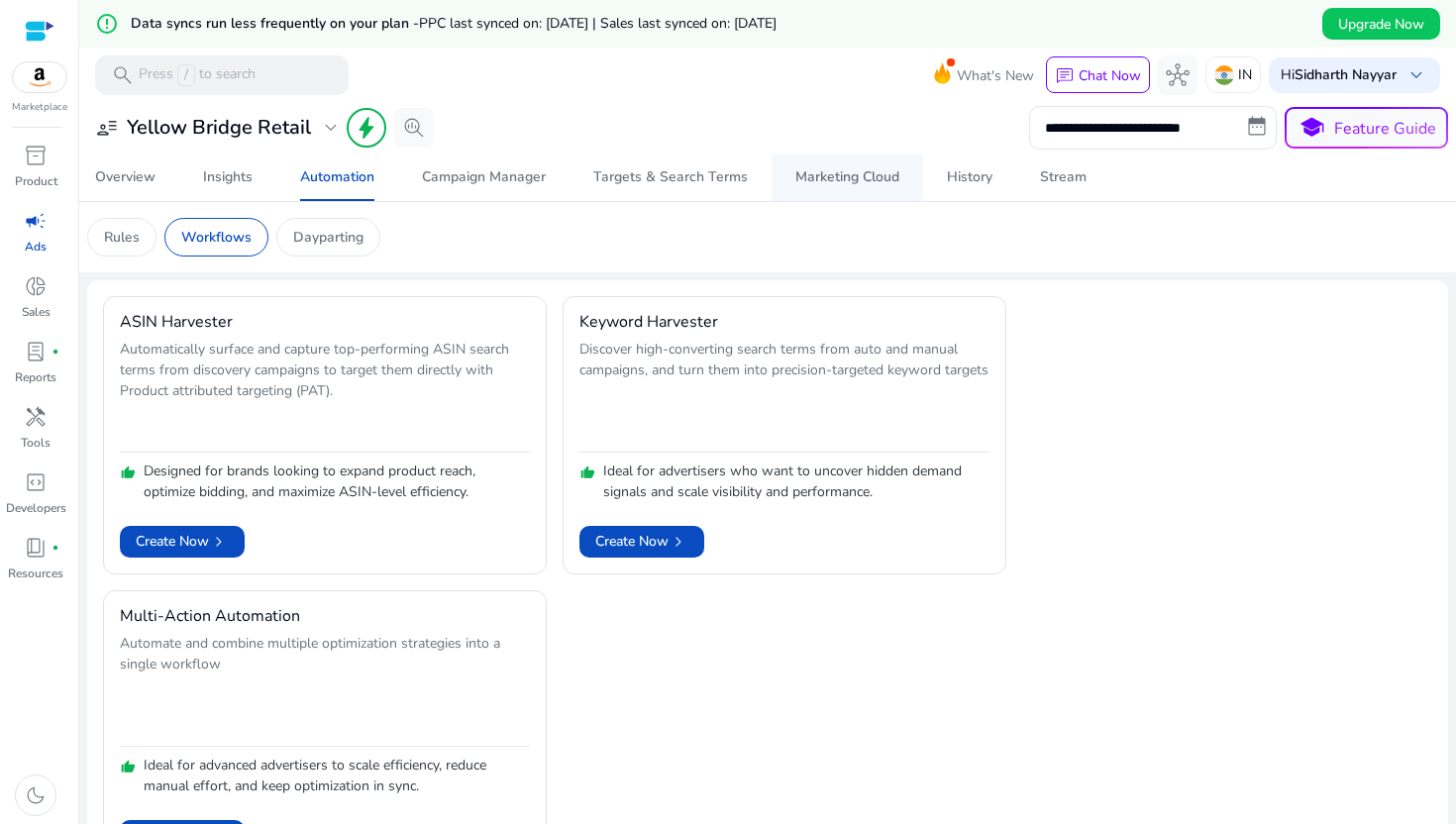 click on "Marketing Cloud" at bounding box center (847, 177) 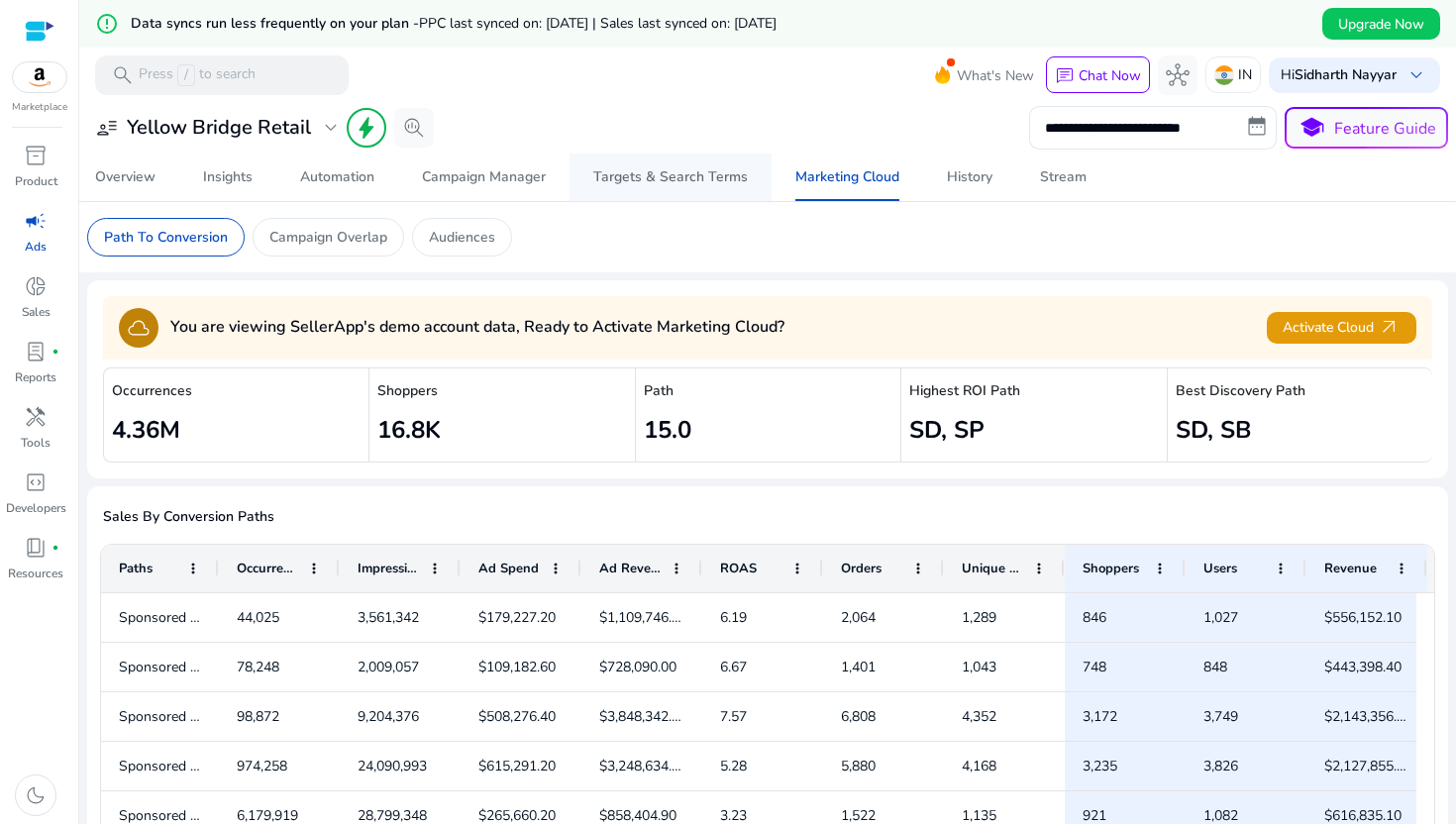 click on "Targets & Search Terms" at bounding box center (671, 177) 